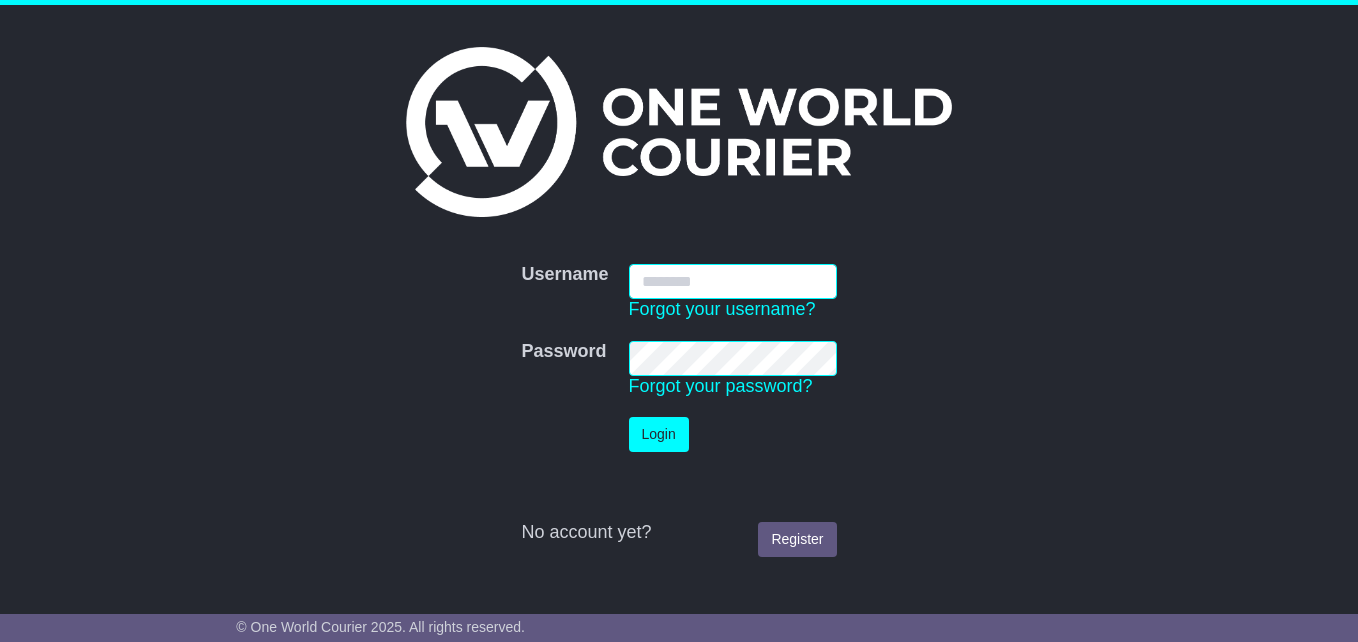 scroll, scrollTop: 0, scrollLeft: 0, axis: both 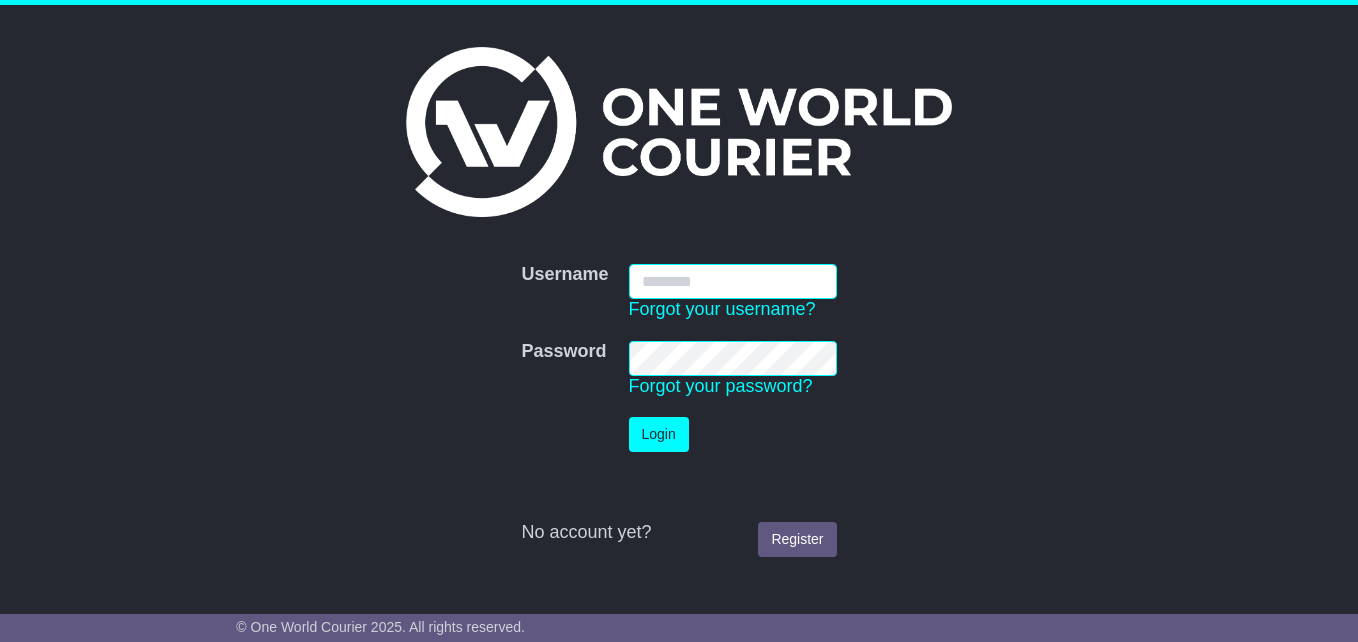 type on "**********" 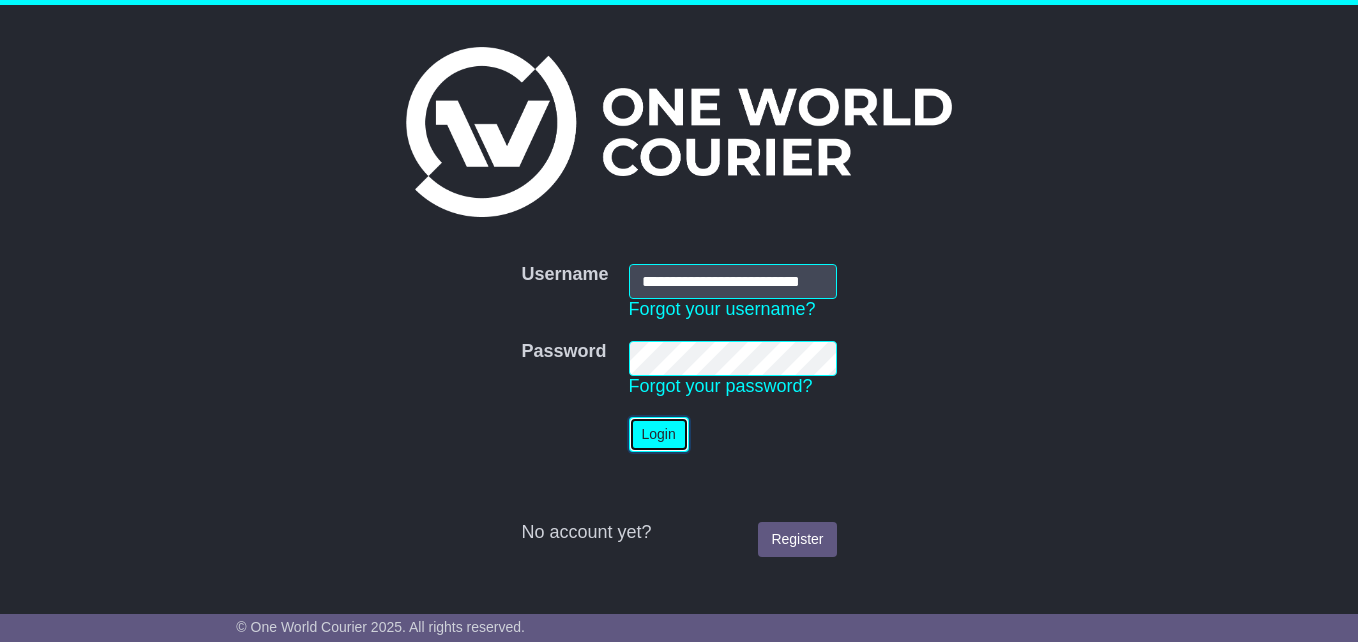 click on "Login" at bounding box center [659, 434] 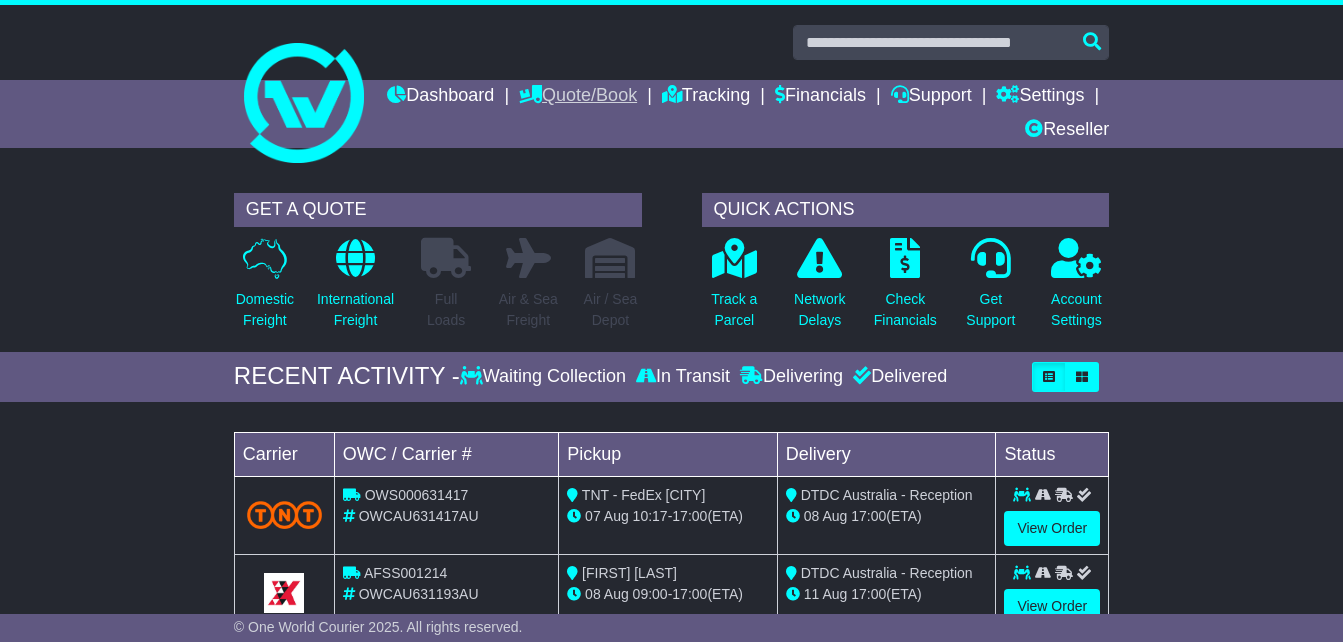 scroll, scrollTop: 0, scrollLeft: 0, axis: both 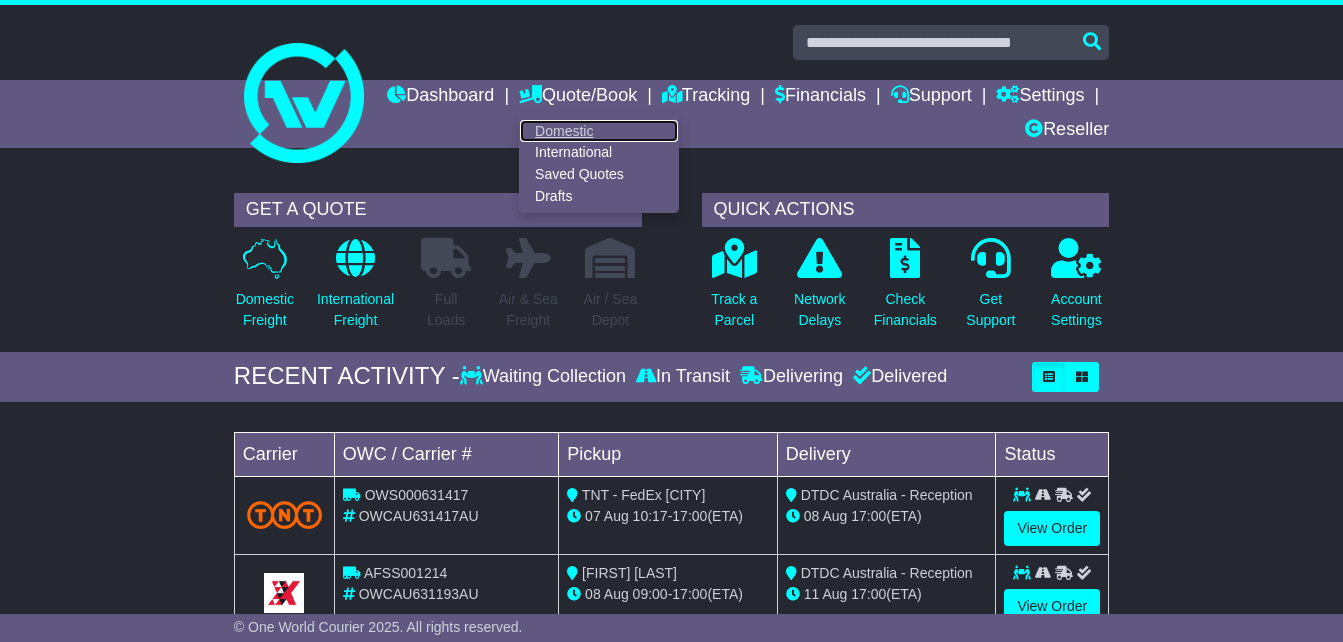click on "Domestic" at bounding box center [599, 131] 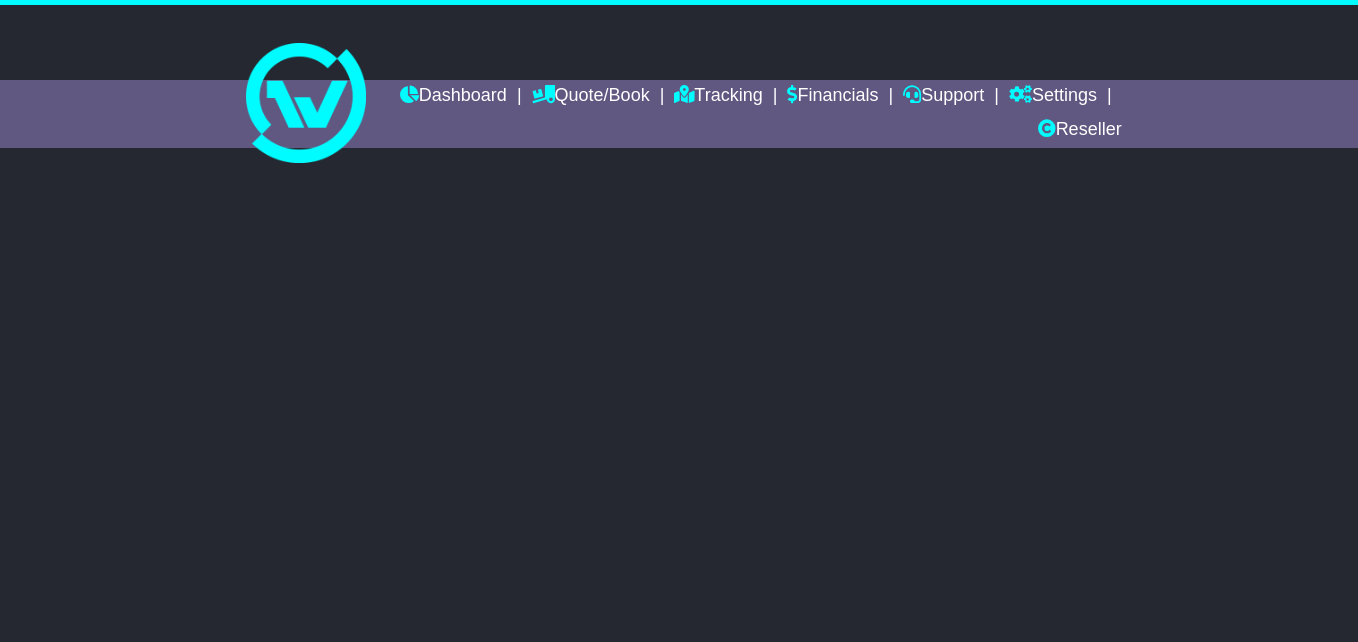 scroll, scrollTop: 0, scrollLeft: 0, axis: both 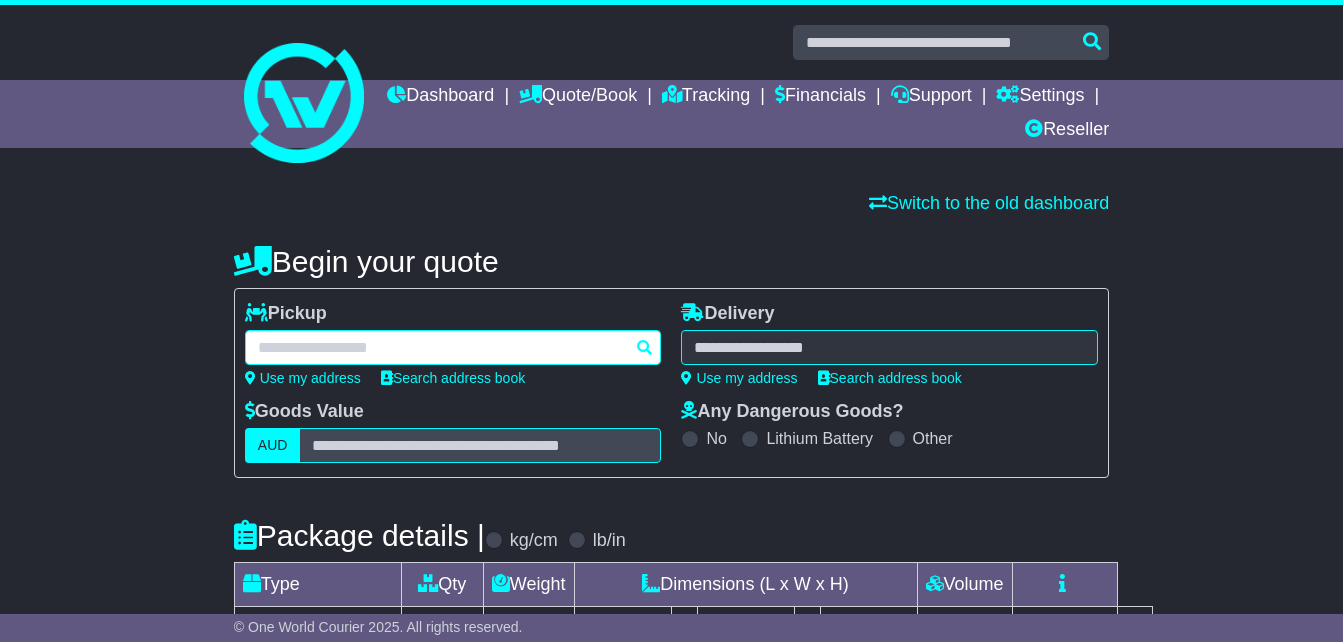 click at bounding box center (453, 347) 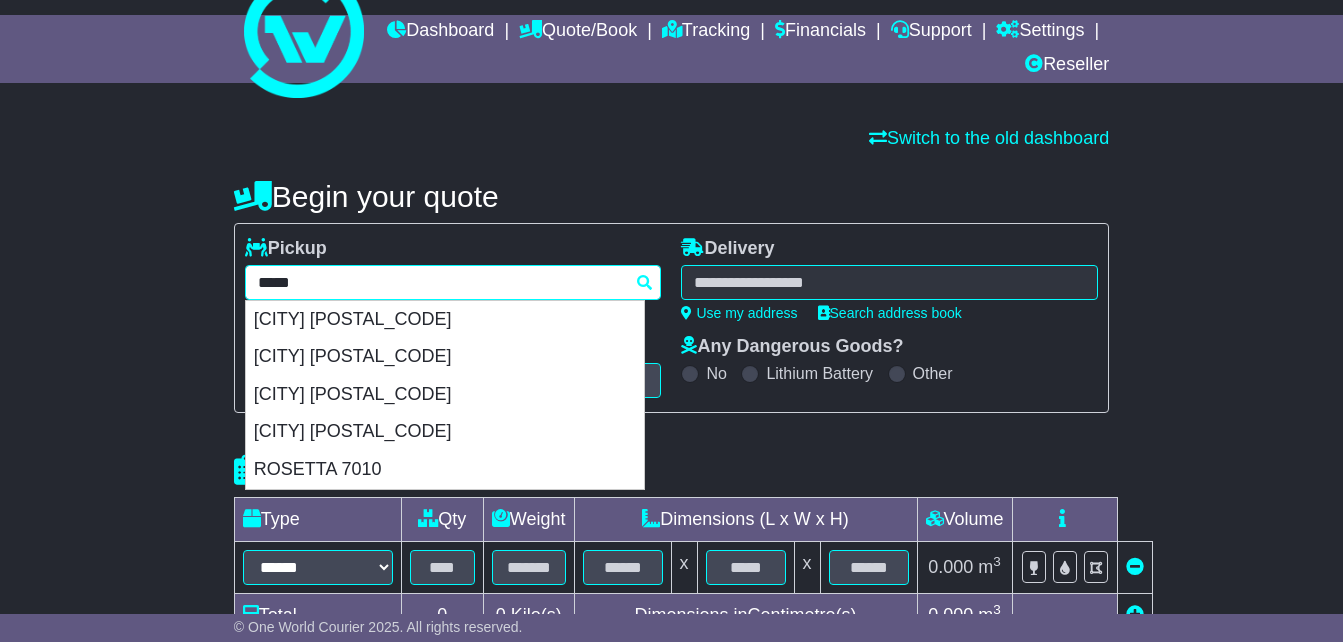 scroll, scrollTop: 100, scrollLeft: 0, axis: vertical 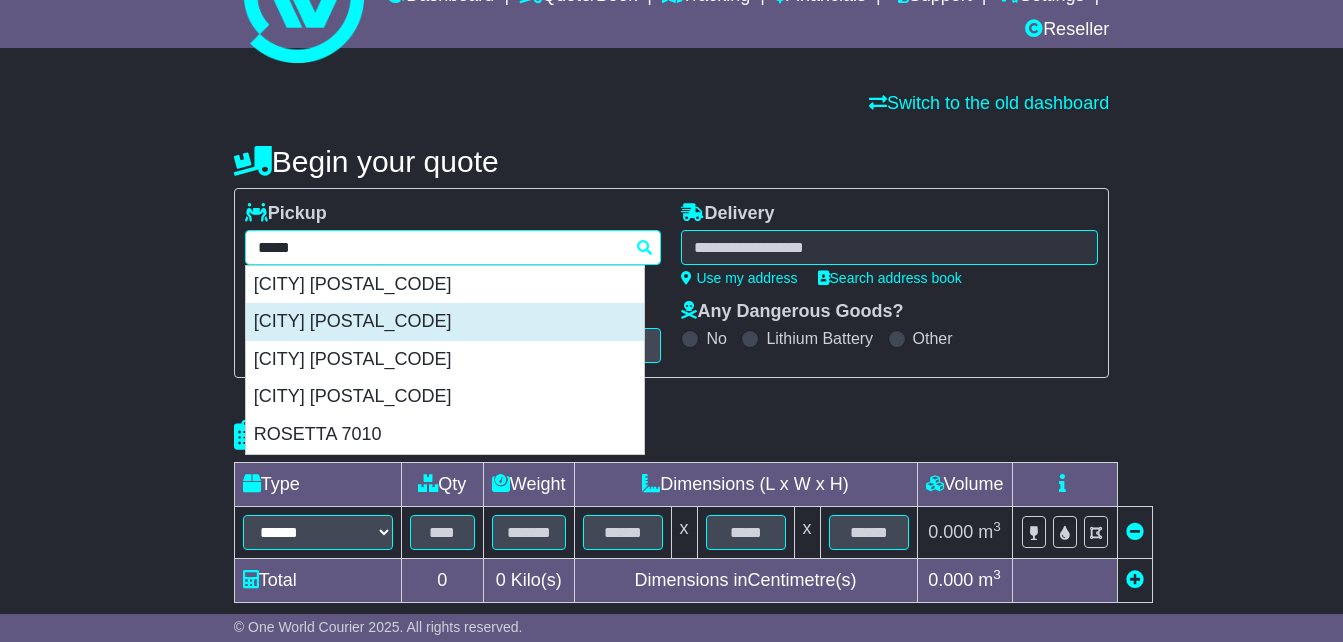 click on "[CITY] [POSTAL_CODE]" at bounding box center [445, 322] 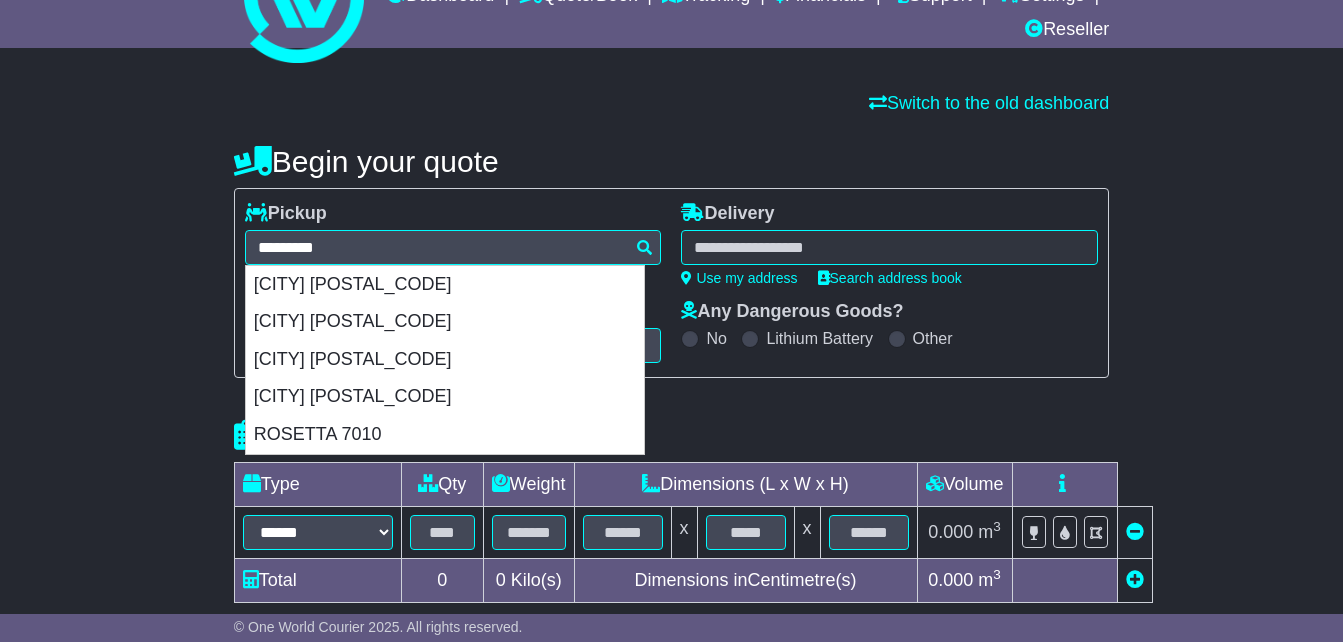 type on "**********" 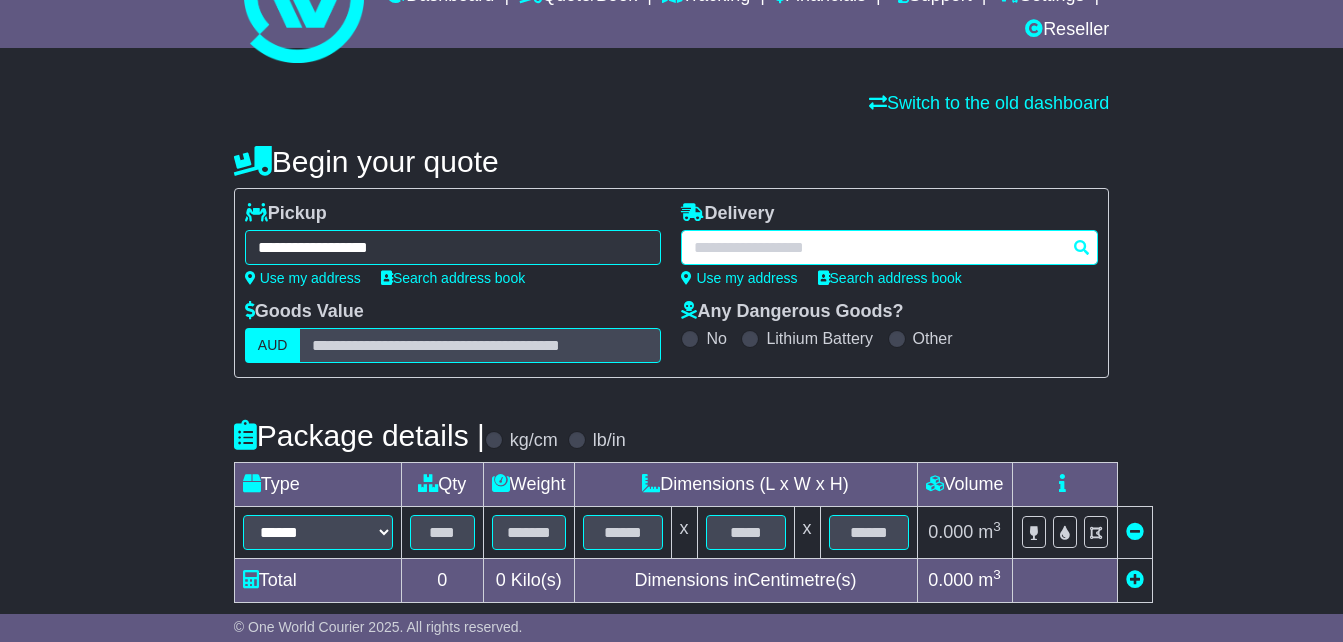 click at bounding box center (889, 247) 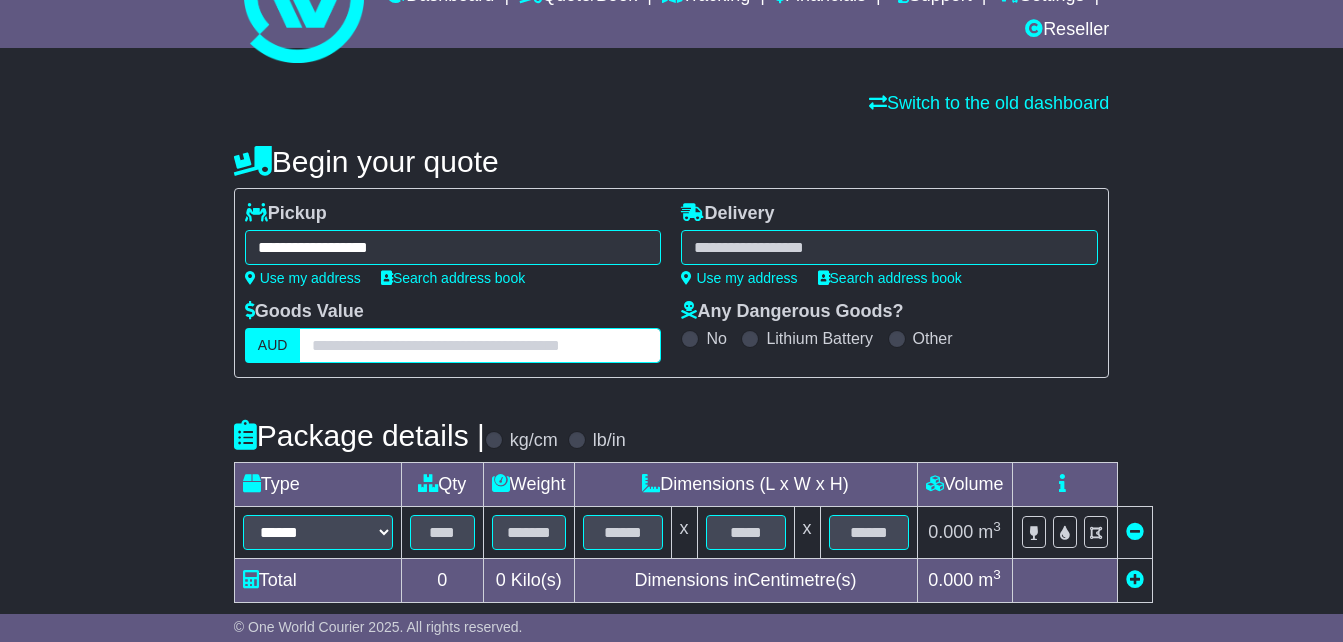 click at bounding box center [480, 345] 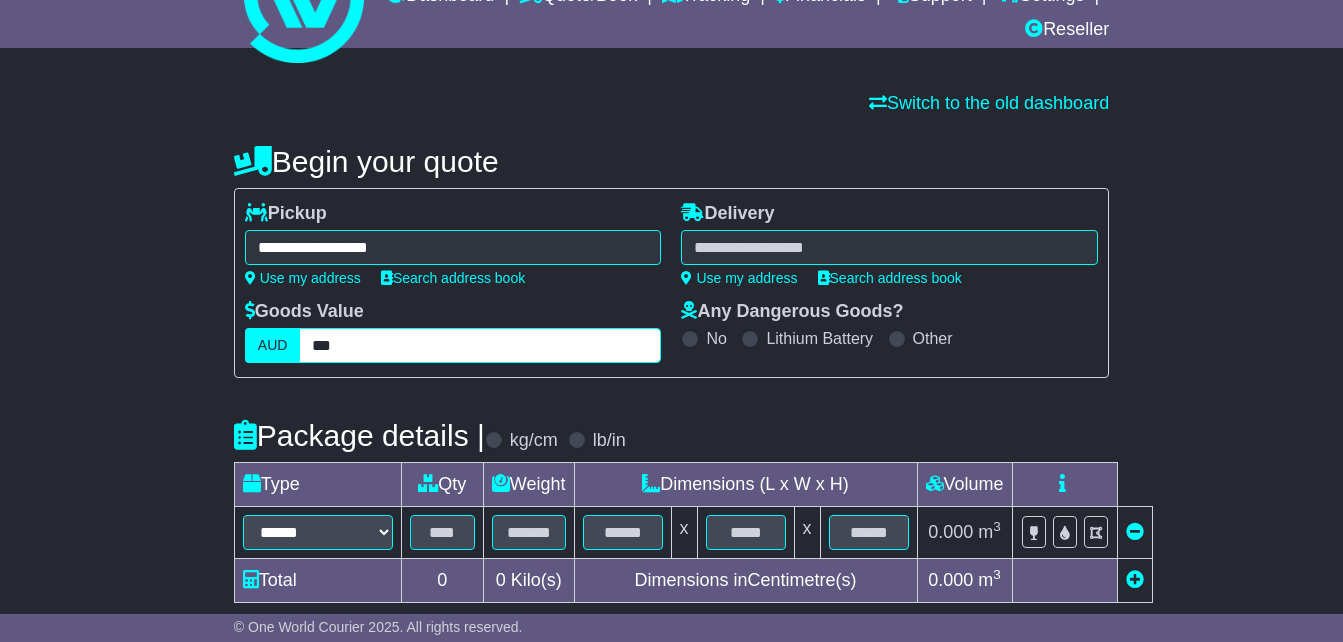 type on "***" 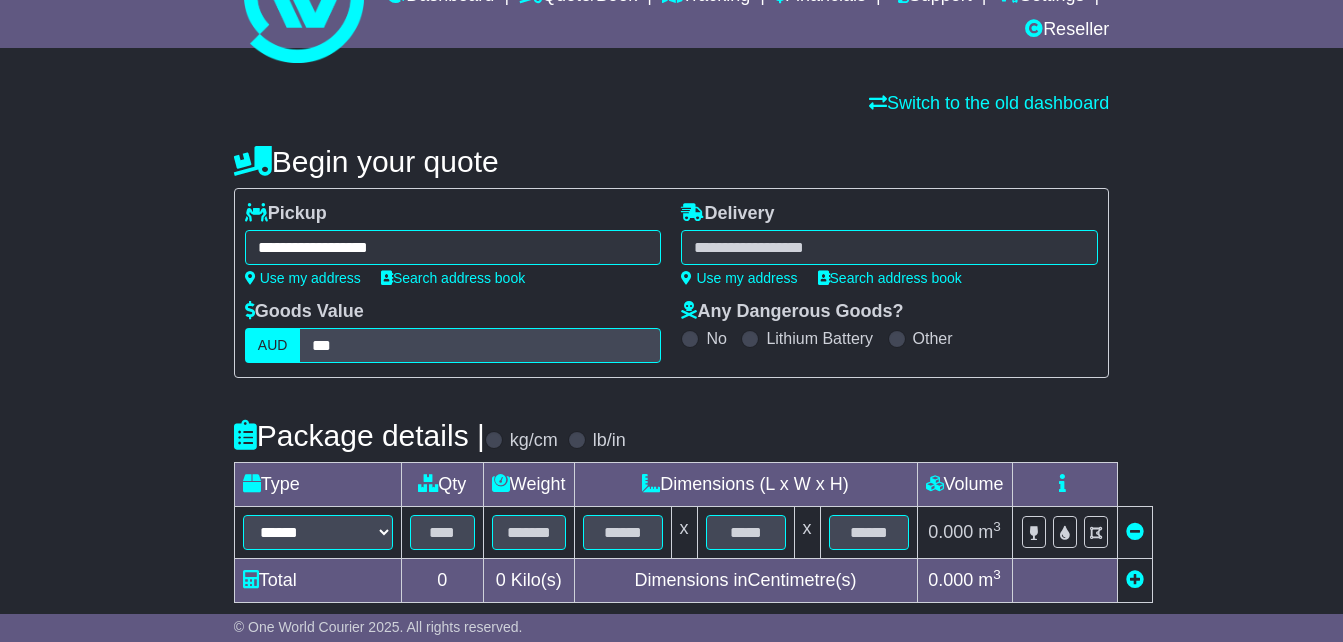 click on "**********" at bounding box center (671, 538) 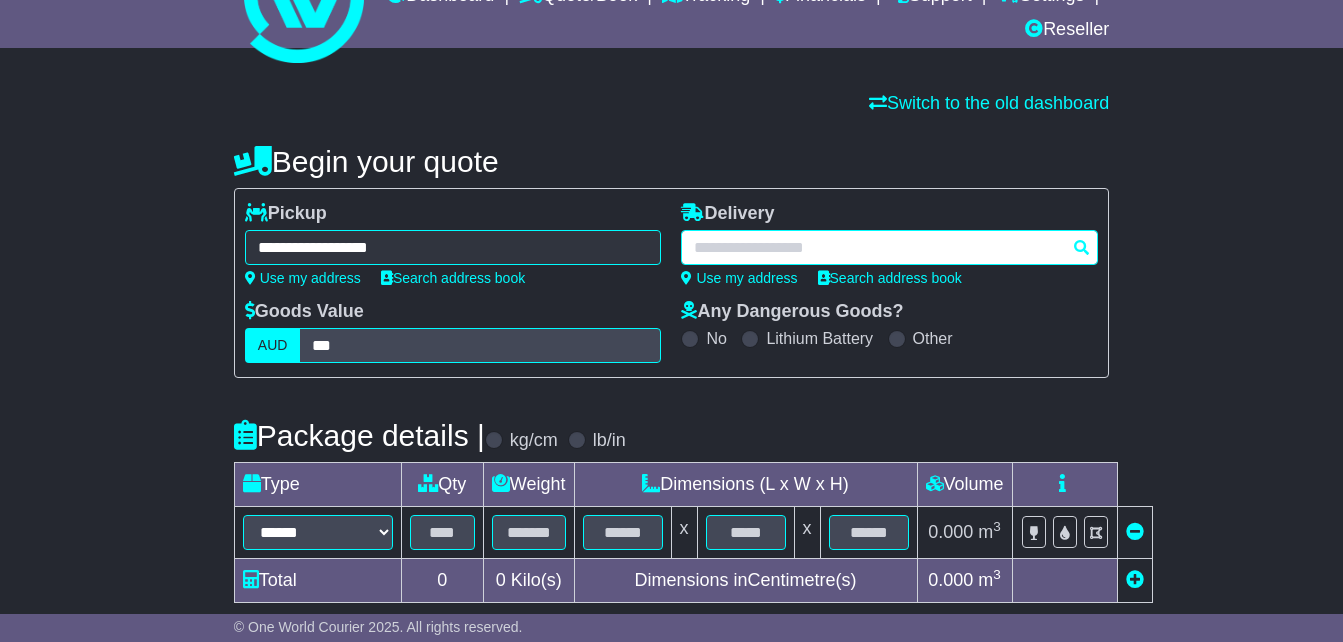 click at bounding box center [889, 247] 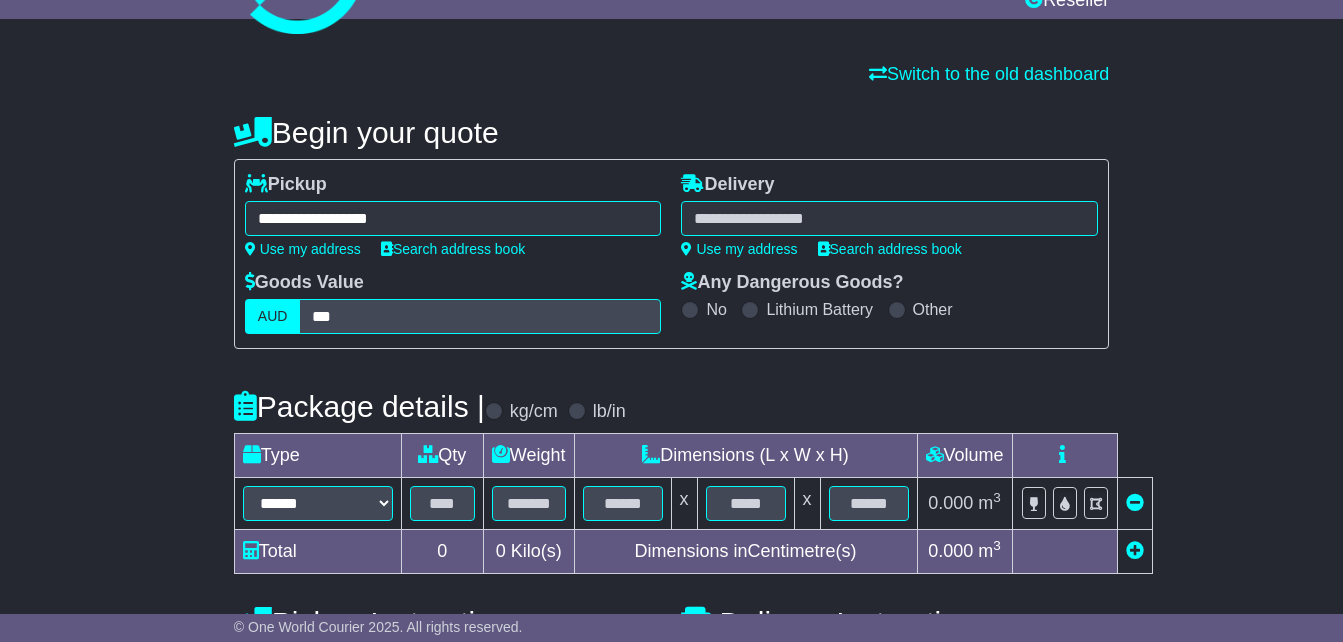 scroll, scrollTop: 100, scrollLeft: 0, axis: vertical 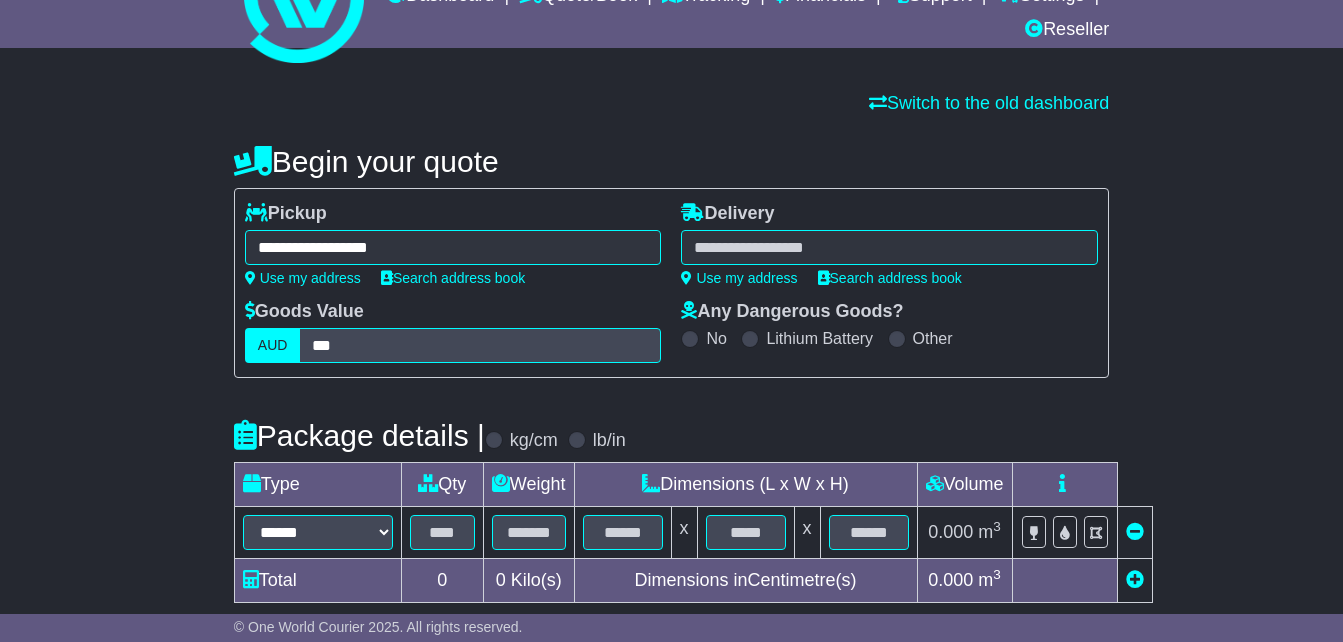 click at bounding box center [889, 247] 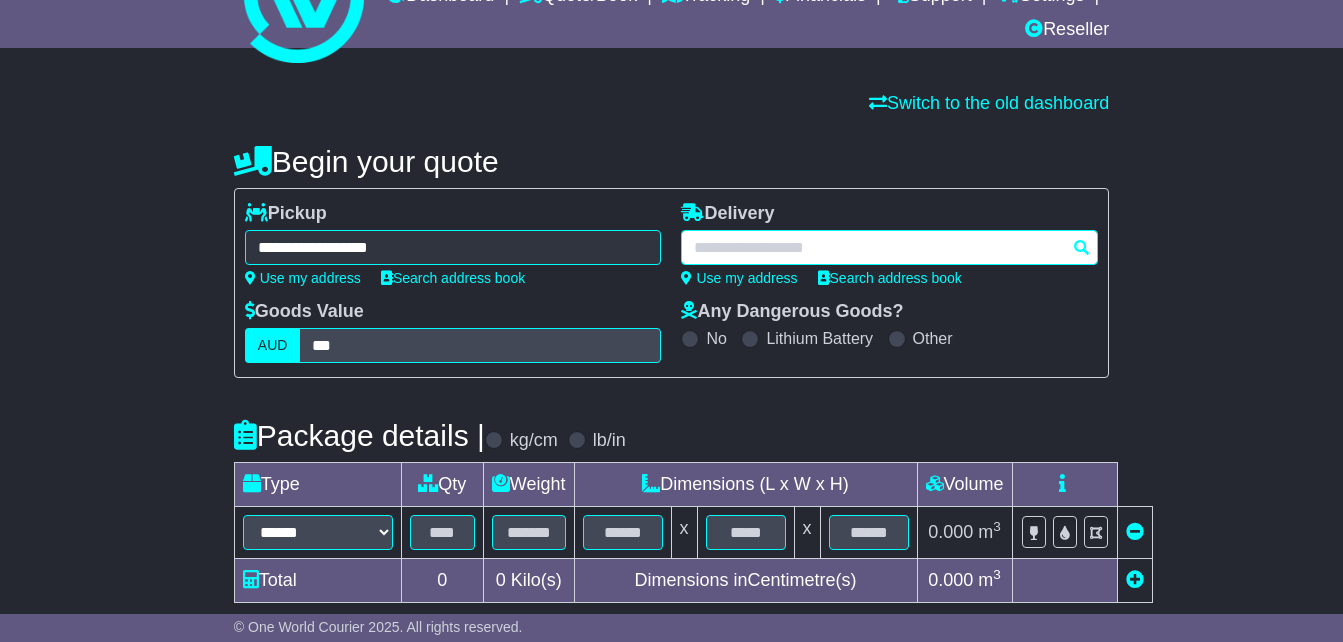 paste on "****" 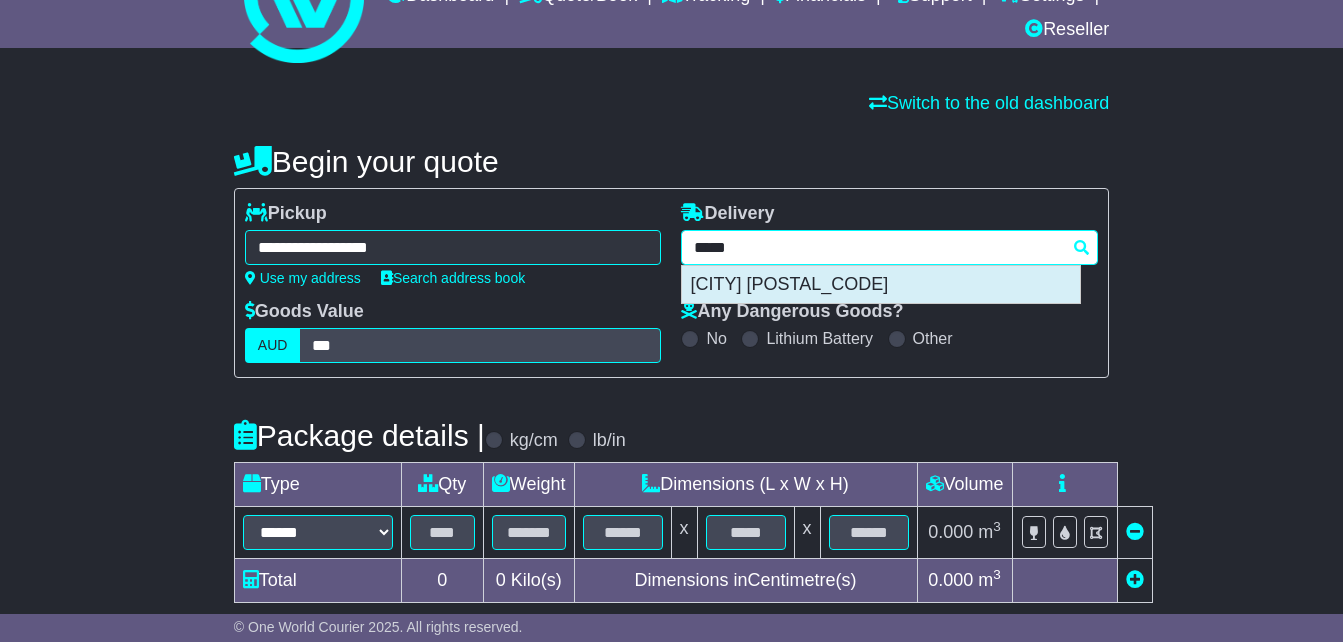 click on "LALOR 3075" at bounding box center (881, 285) 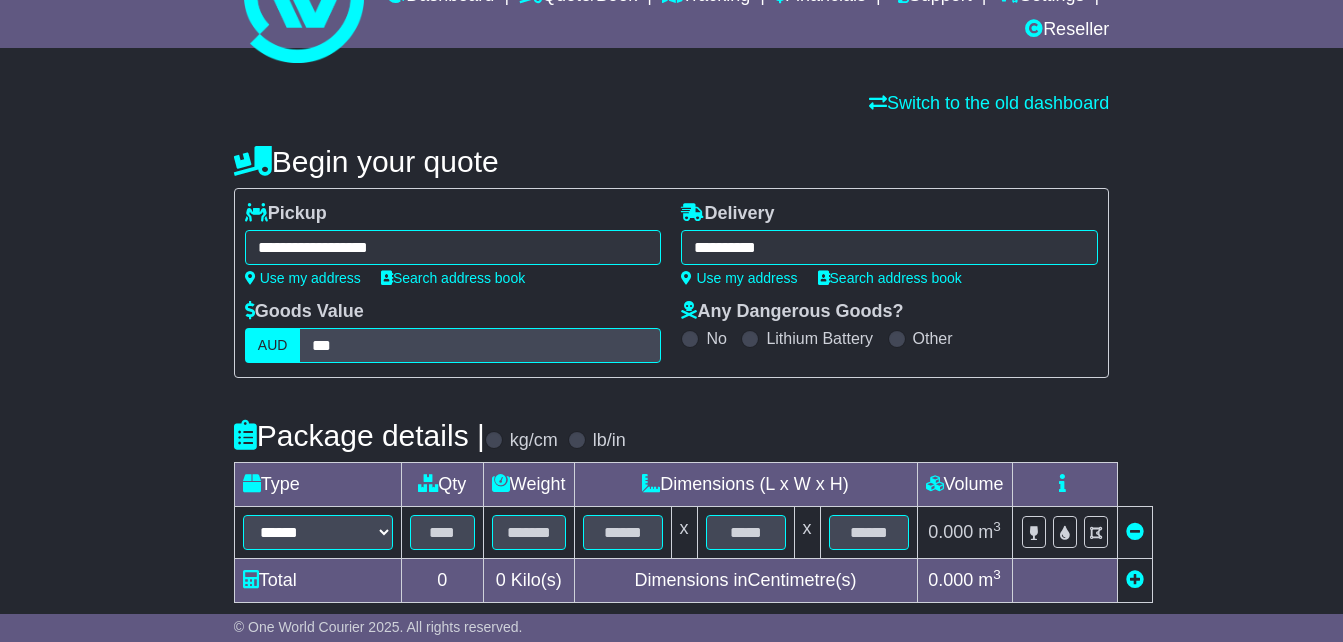 type on "**********" 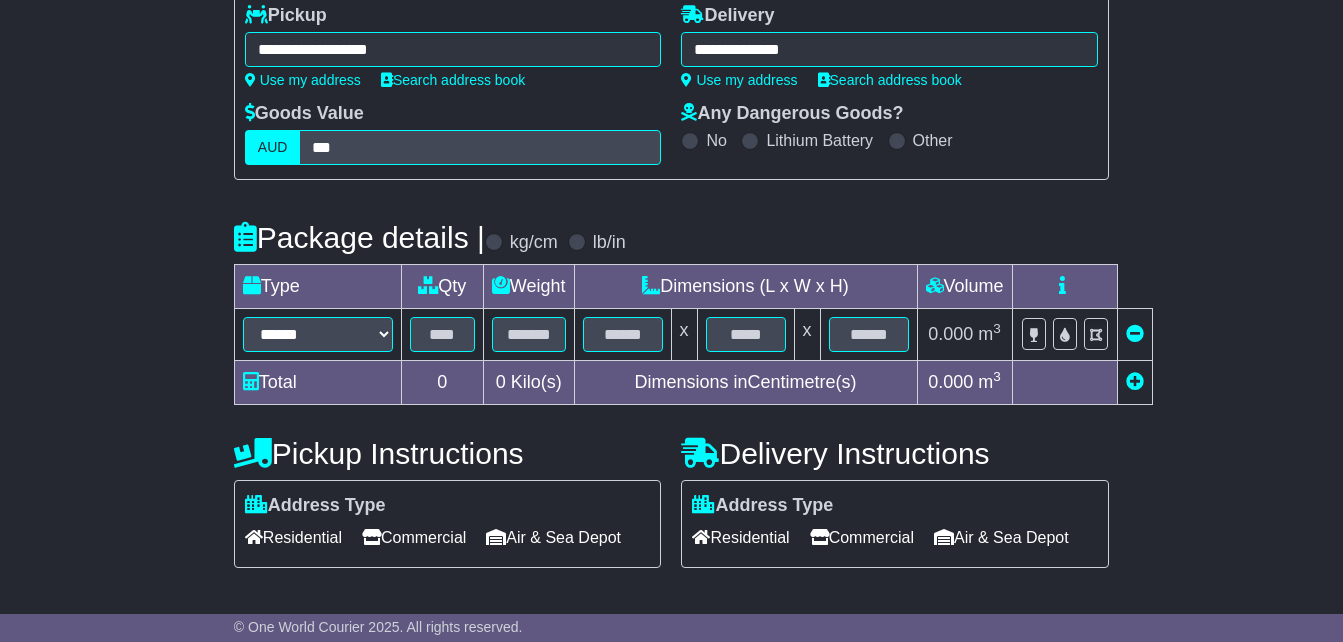 scroll, scrollTop: 300, scrollLeft: 0, axis: vertical 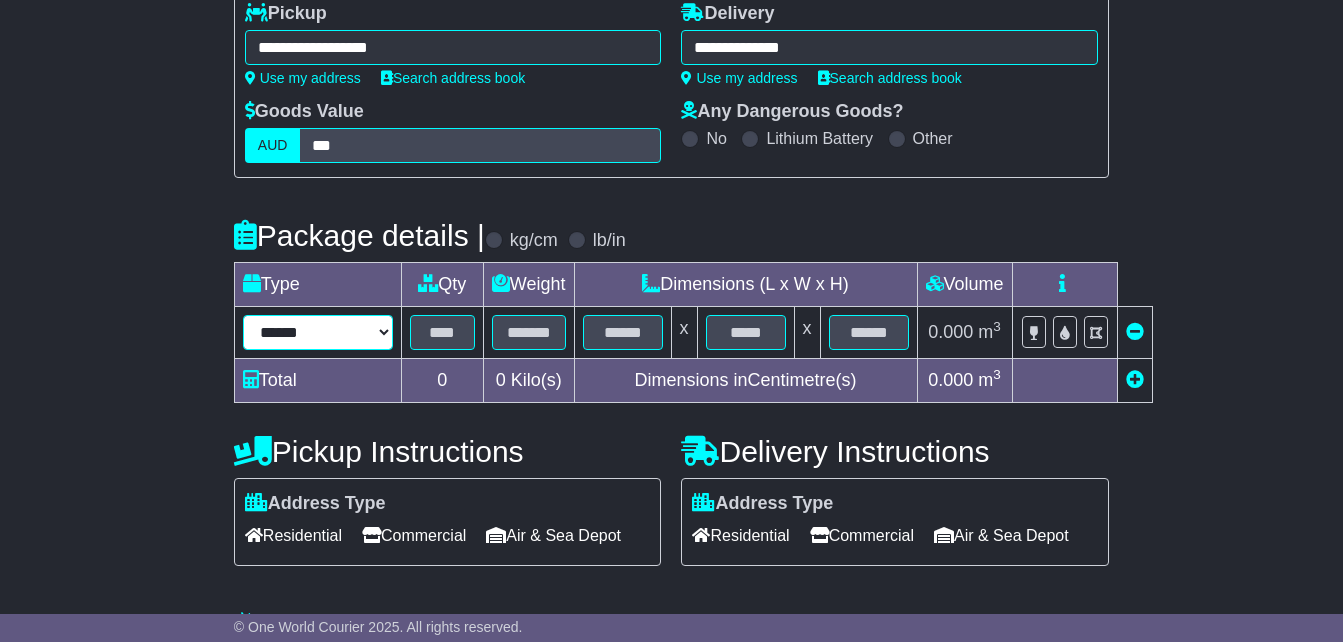 click on "****** ****** *** ******** ***** **** **** ****** *** *******" at bounding box center (318, 332) 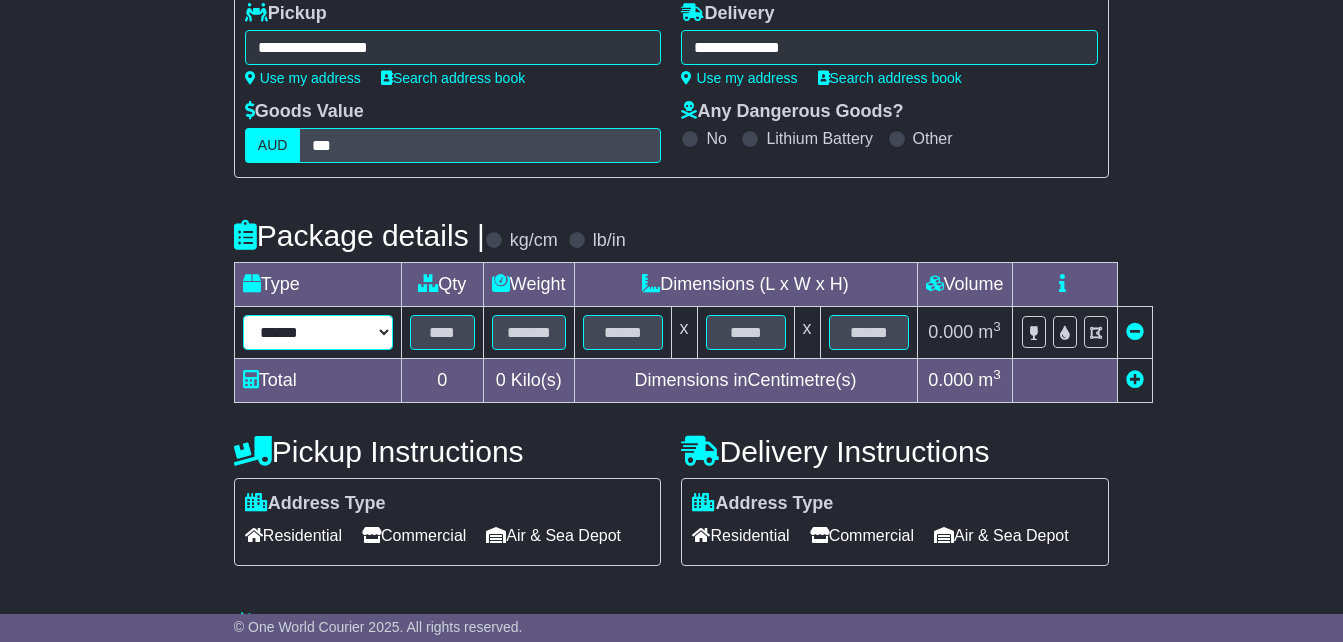 select on "**" 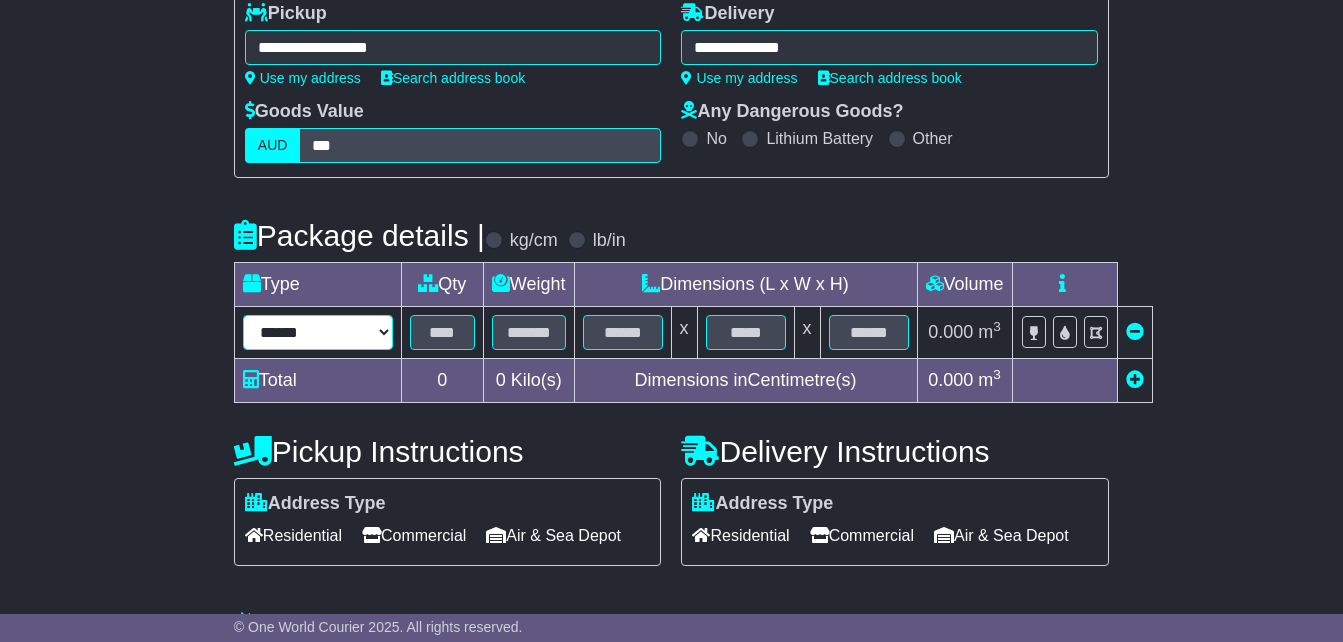 click on "****** ****** *** ******** ***** **** **** ****** *** *******" at bounding box center [318, 332] 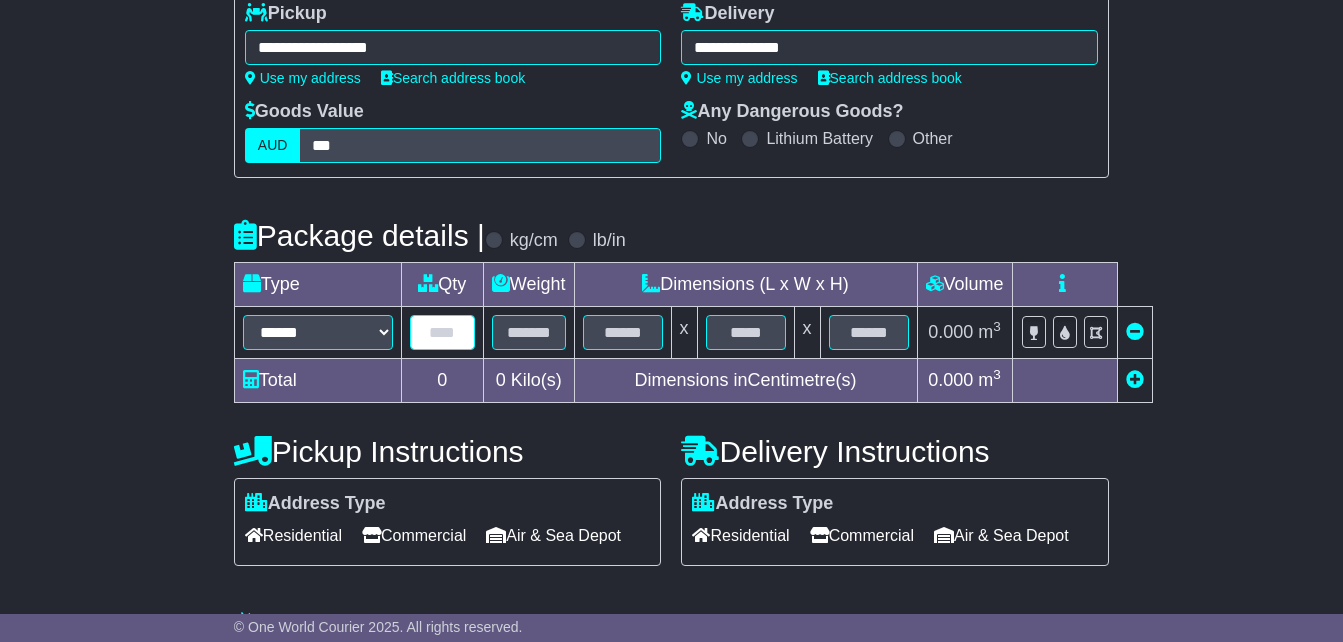 click at bounding box center (442, 332) 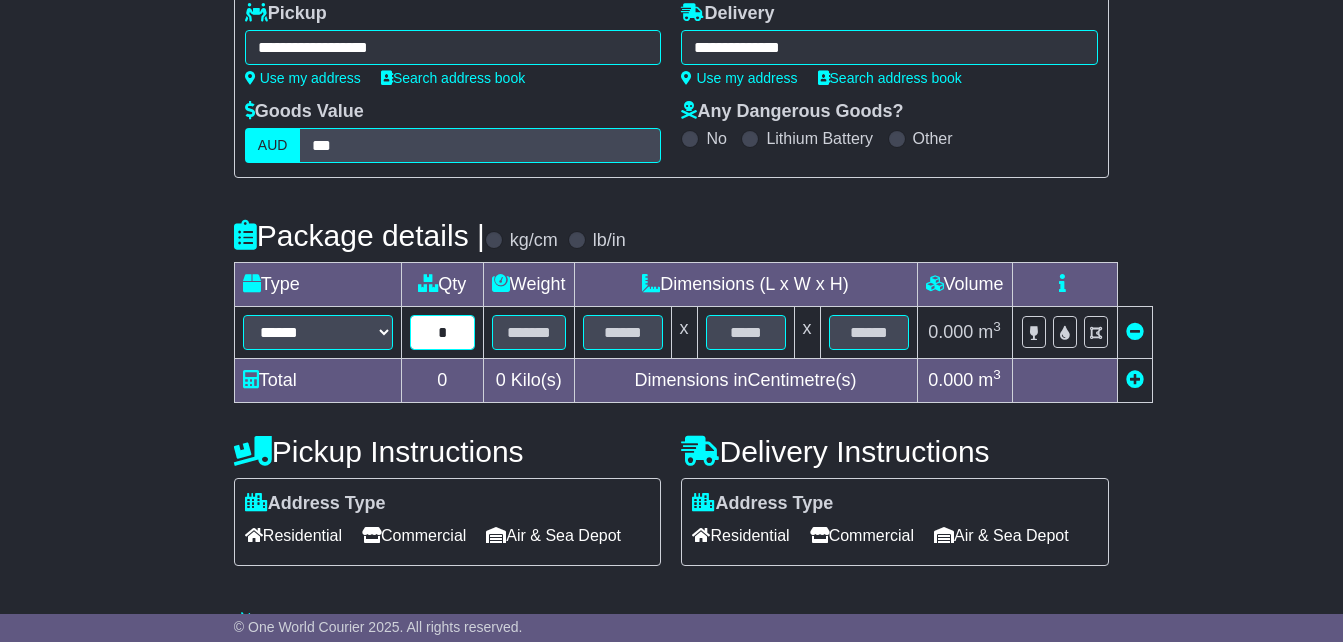 type on "*" 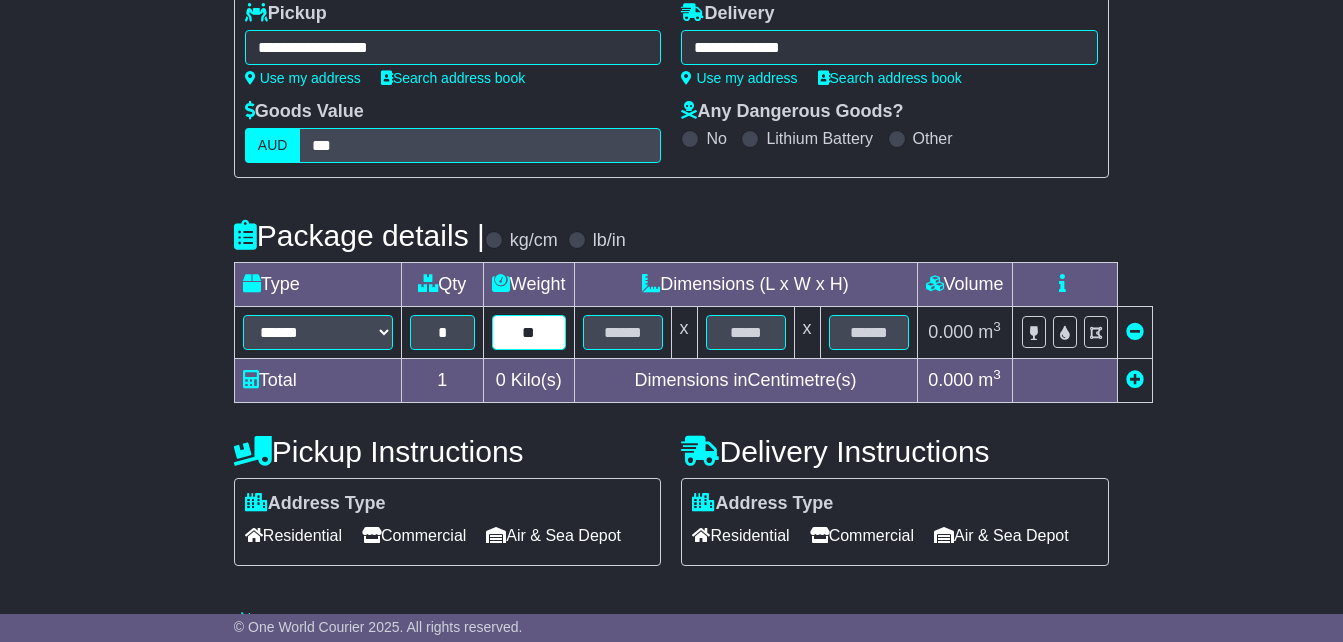 type on "**" 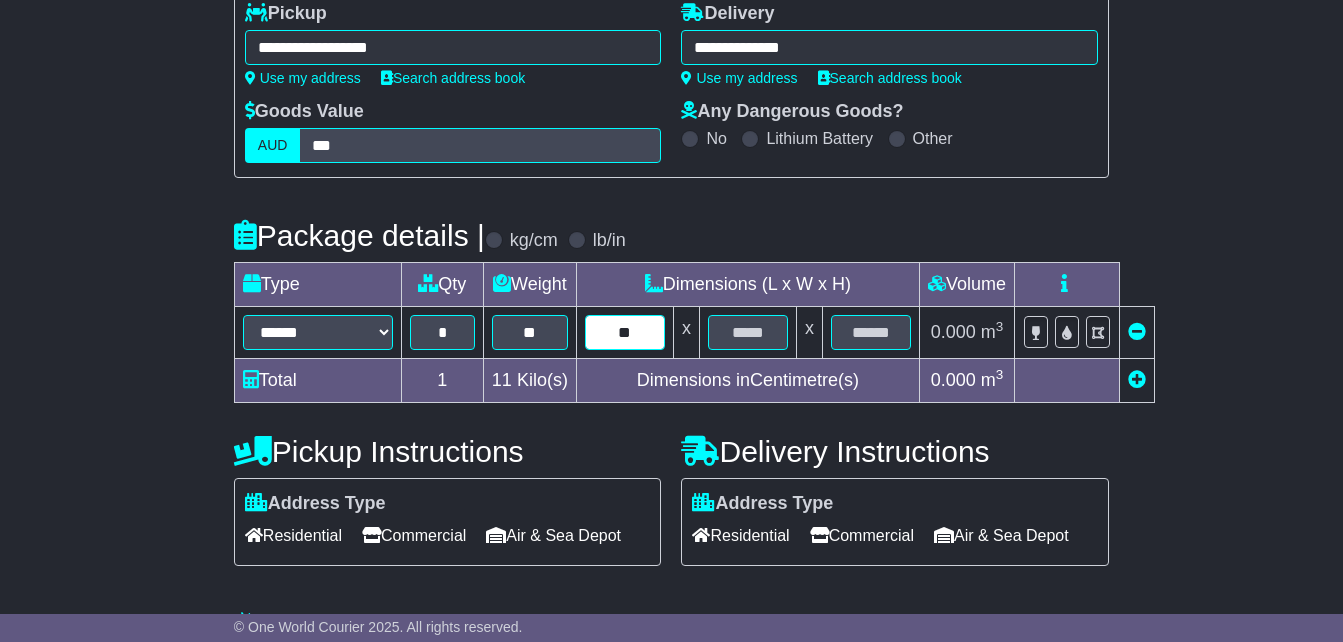 type on "**" 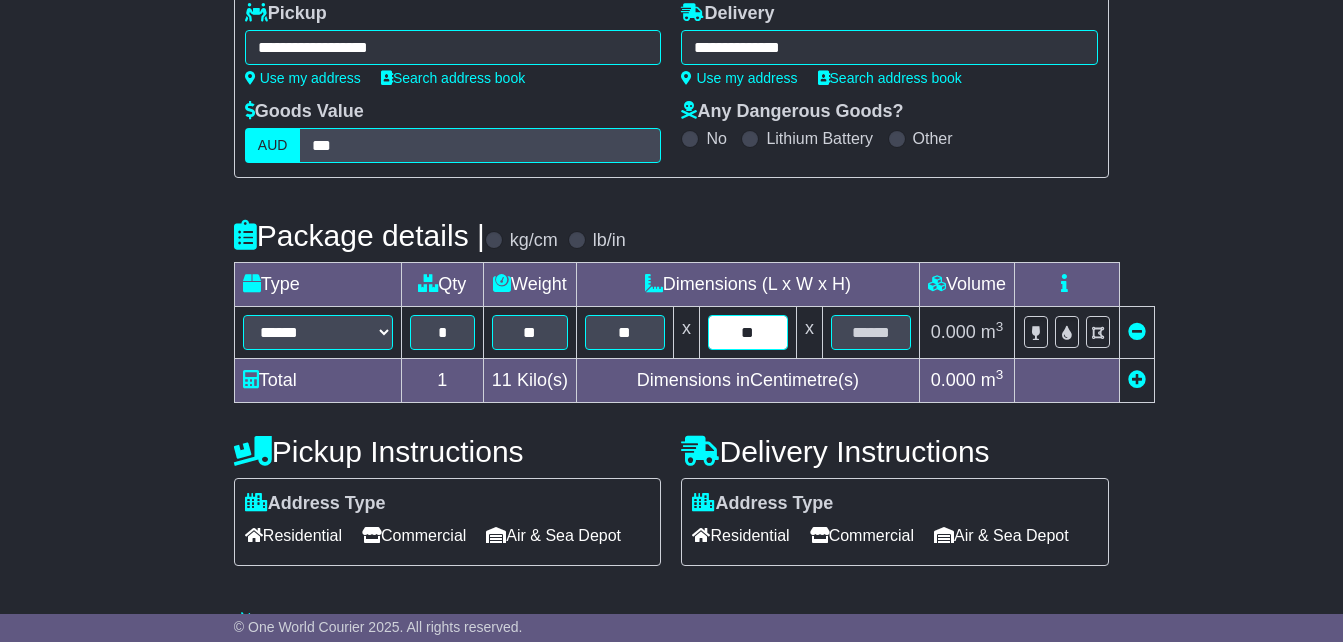 type on "**" 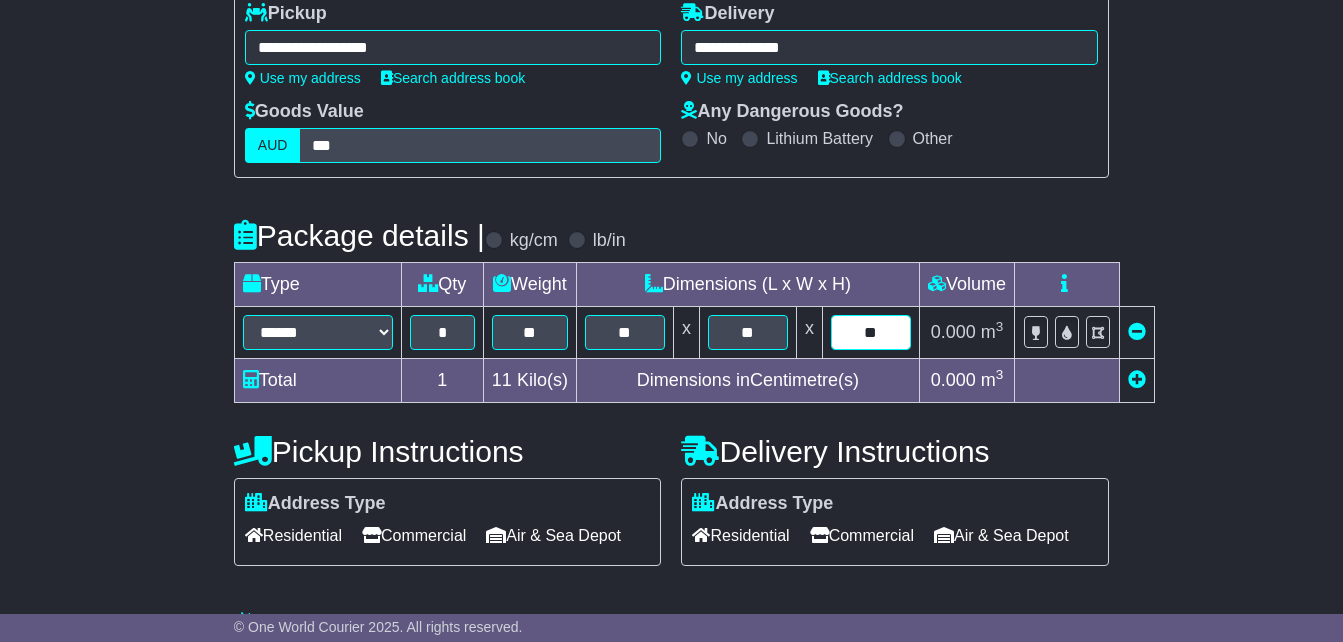 type on "**" 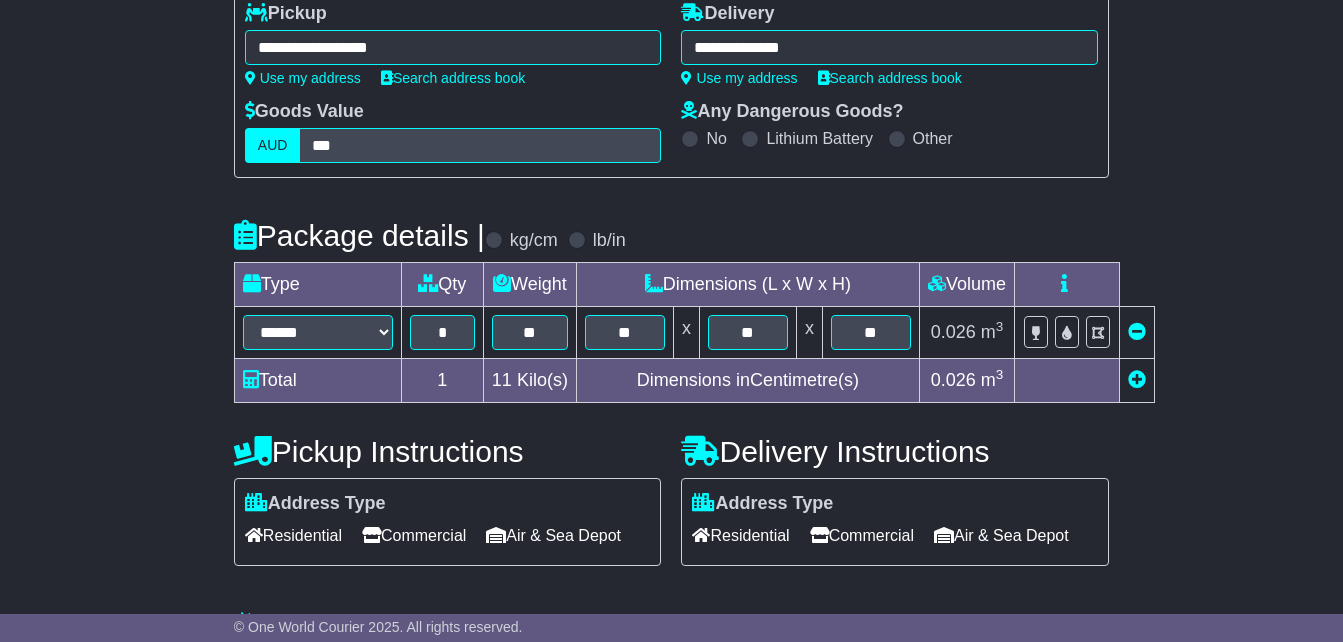 scroll, scrollTop: 667, scrollLeft: 0, axis: vertical 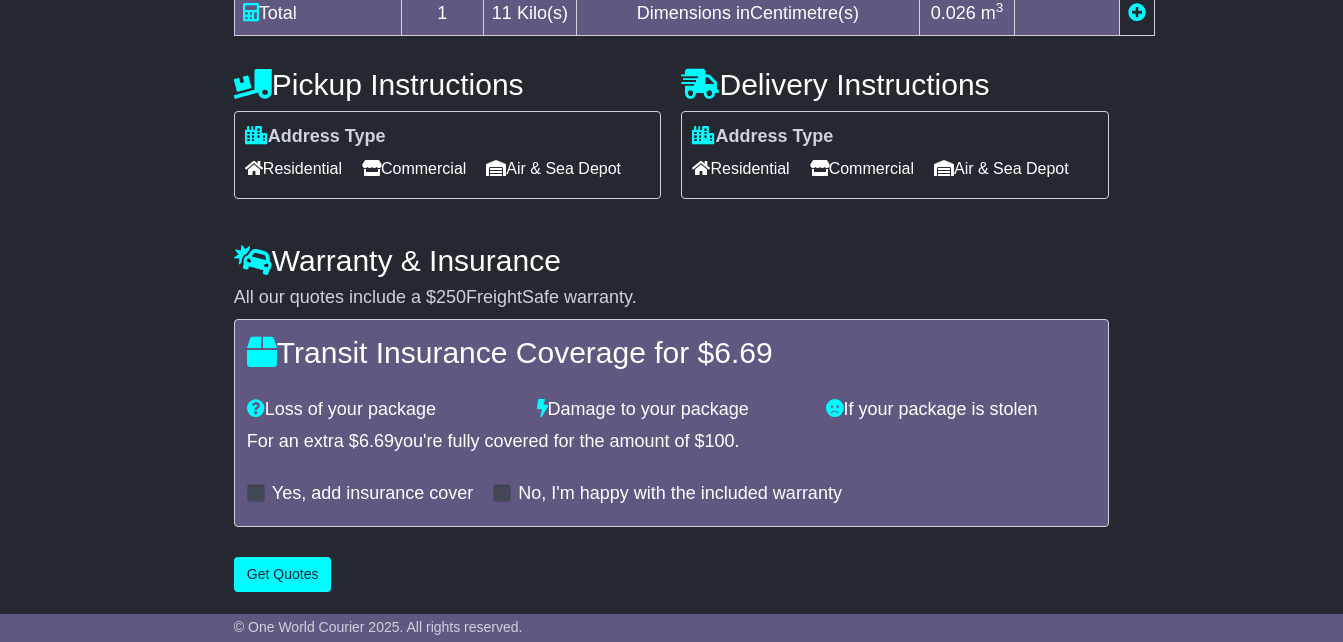 click on "Commercial" at bounding box center [414, 168] 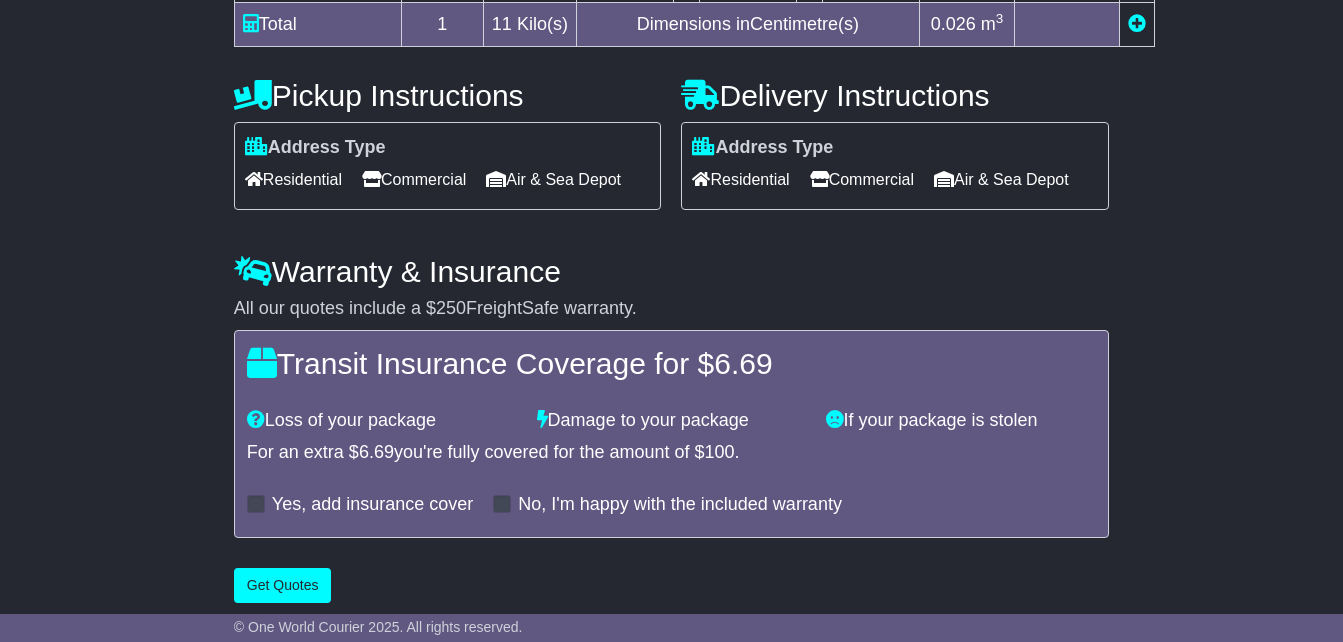 scroll, scrollTop: 700, scrollLeft: 0, axis: vertical 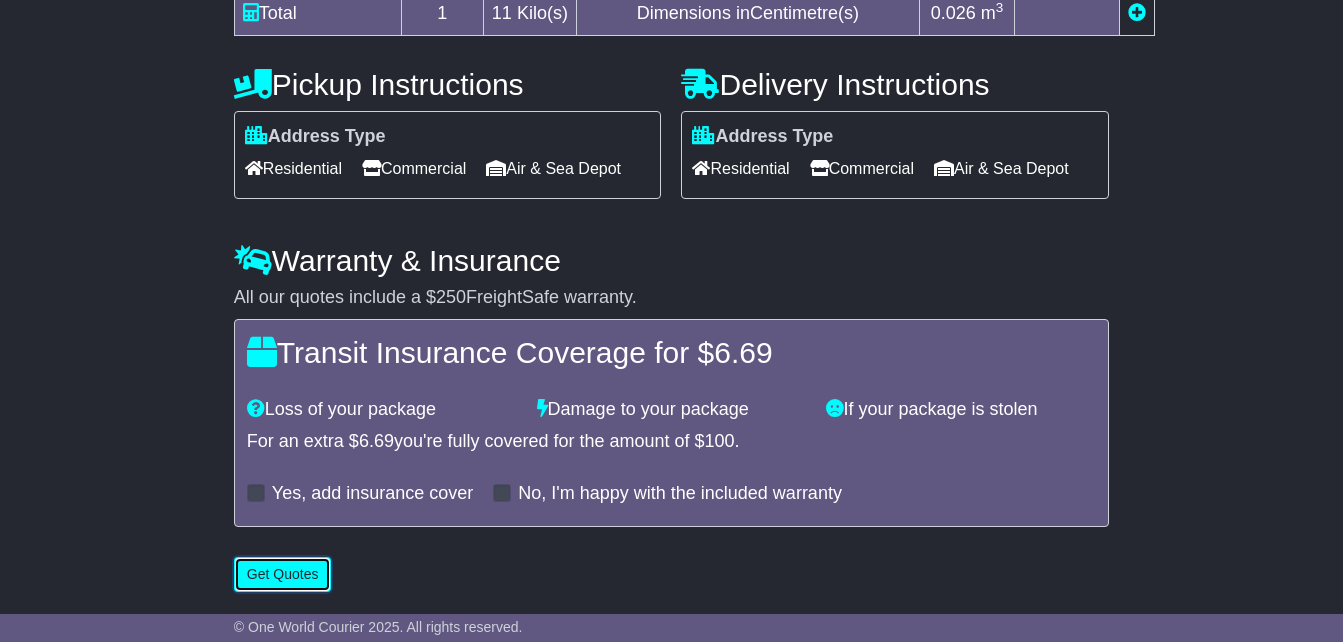 click on "Get Quotes" at bounding box center (283, 574) 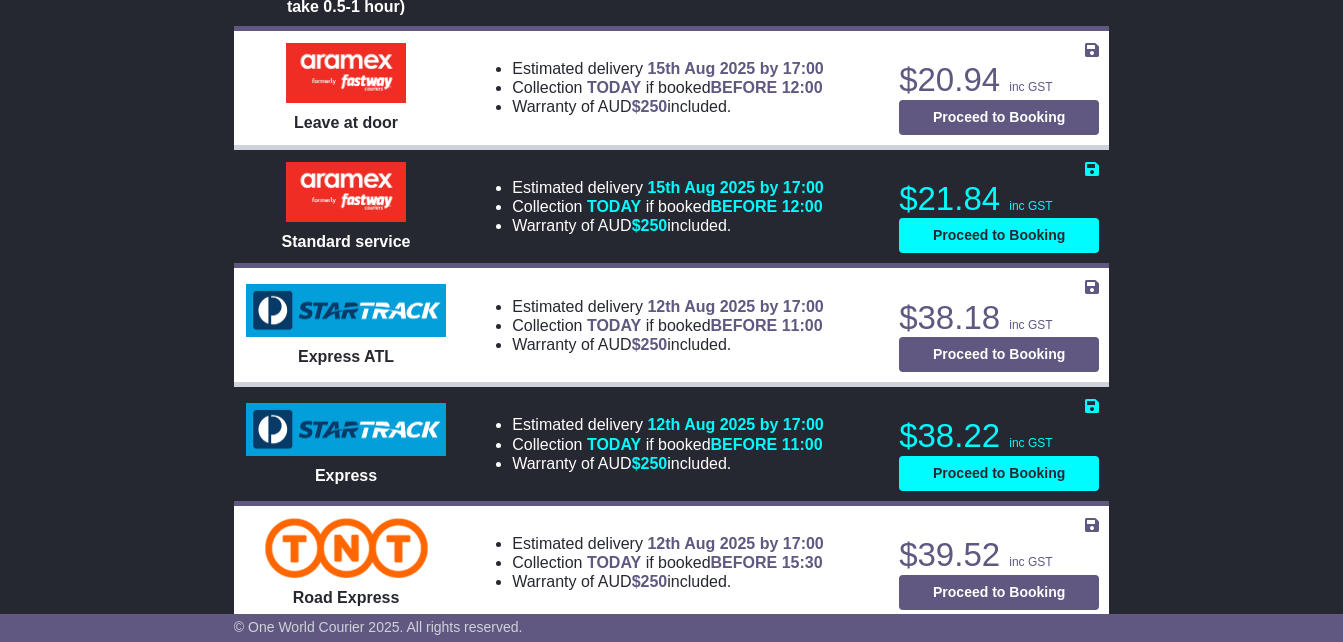 scroll, scrollTop: 997, scrollLeft: 0, axis: vertical 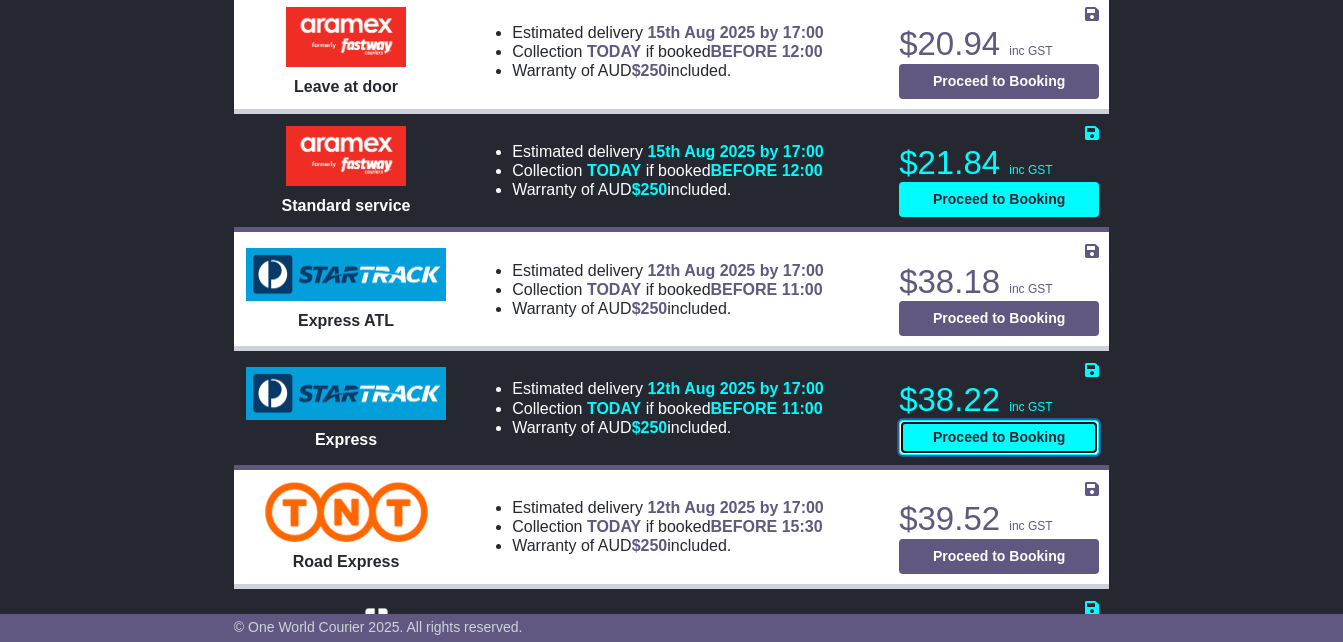 click on "Proceed to Booking" at bounding box center [999, 437] 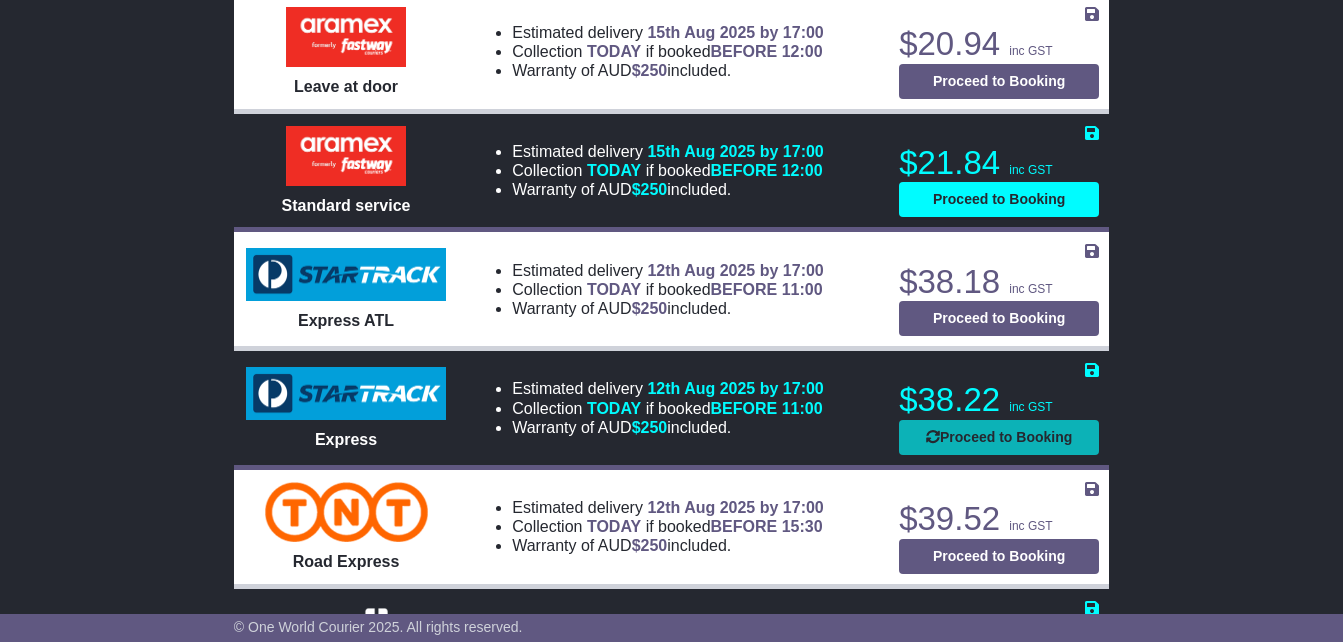 select on "**********" 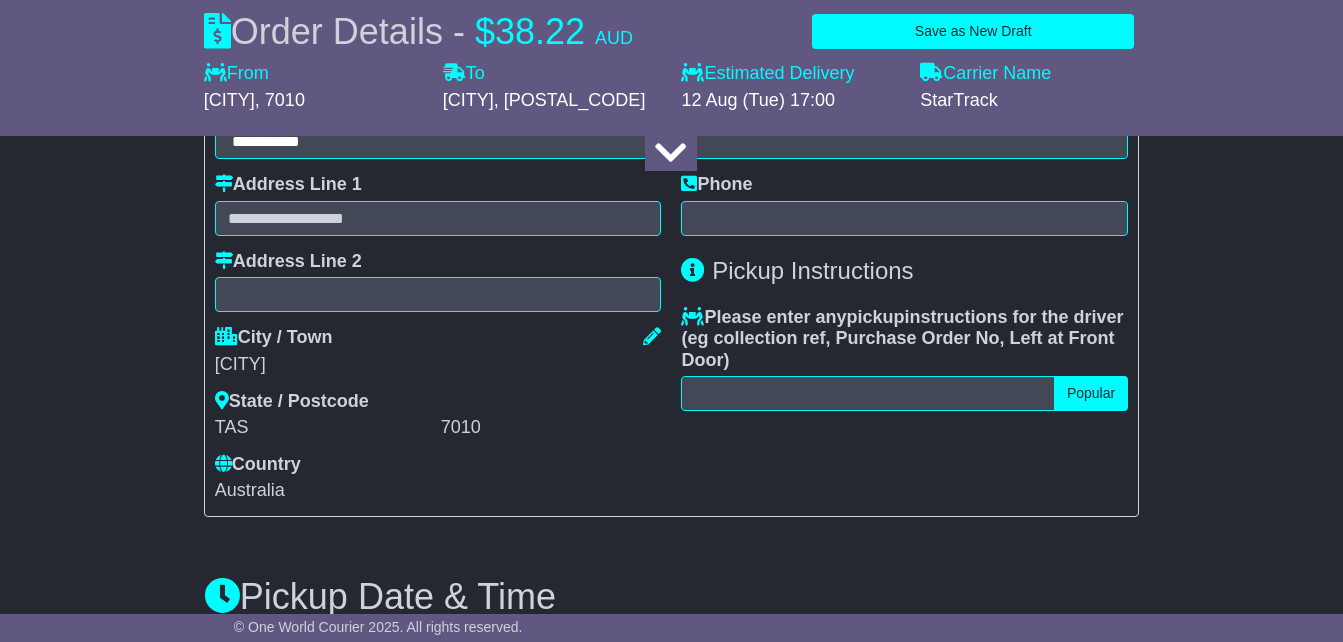select 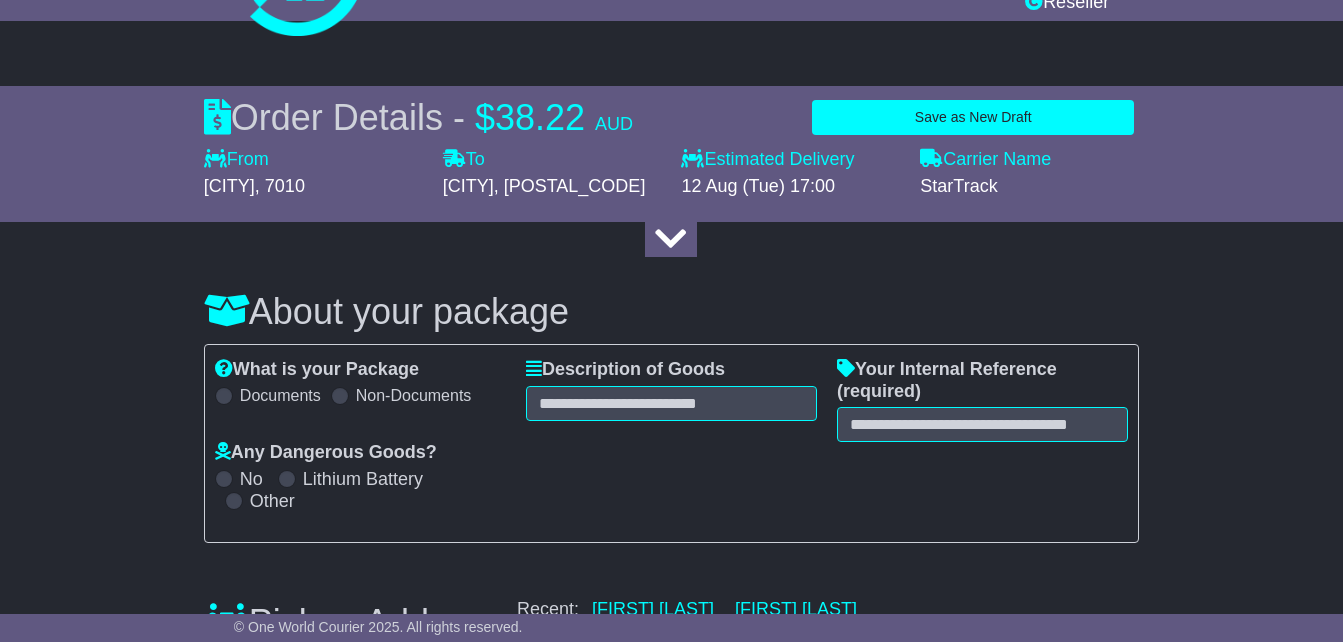 scroll, scrollTop: 0, scrollLeft: 0, axis: both 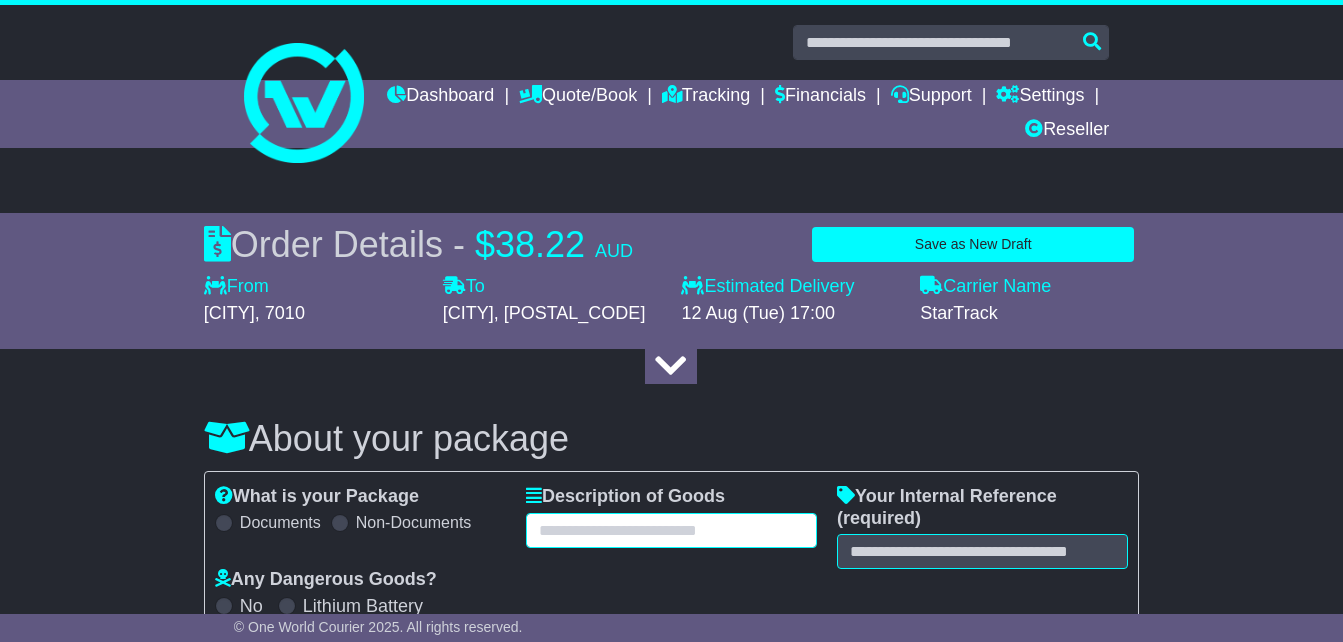 click at bounding box center [671, 530] 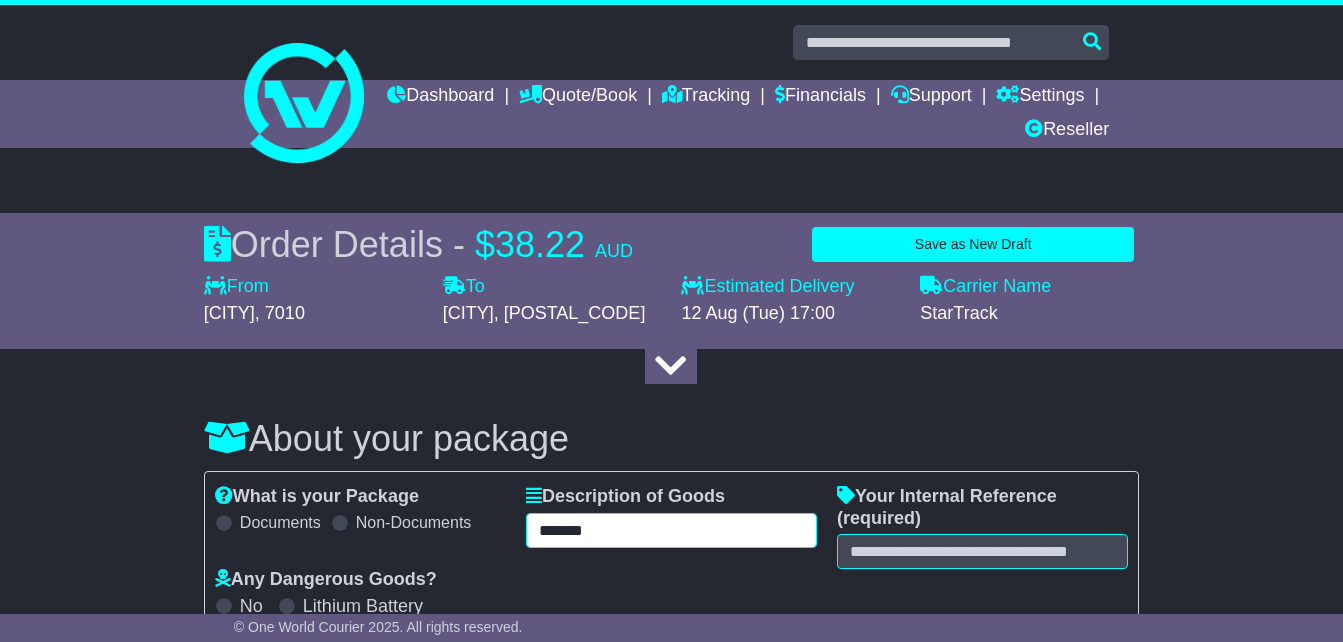 type on "*******" 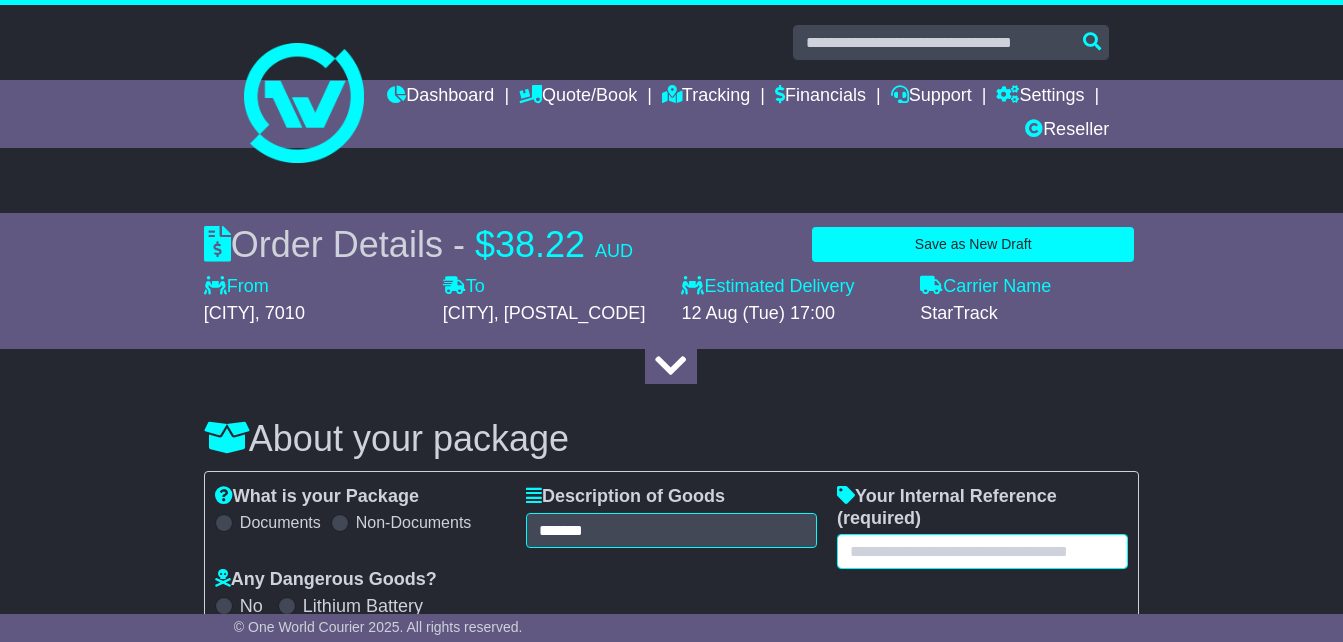 paste on "**********" 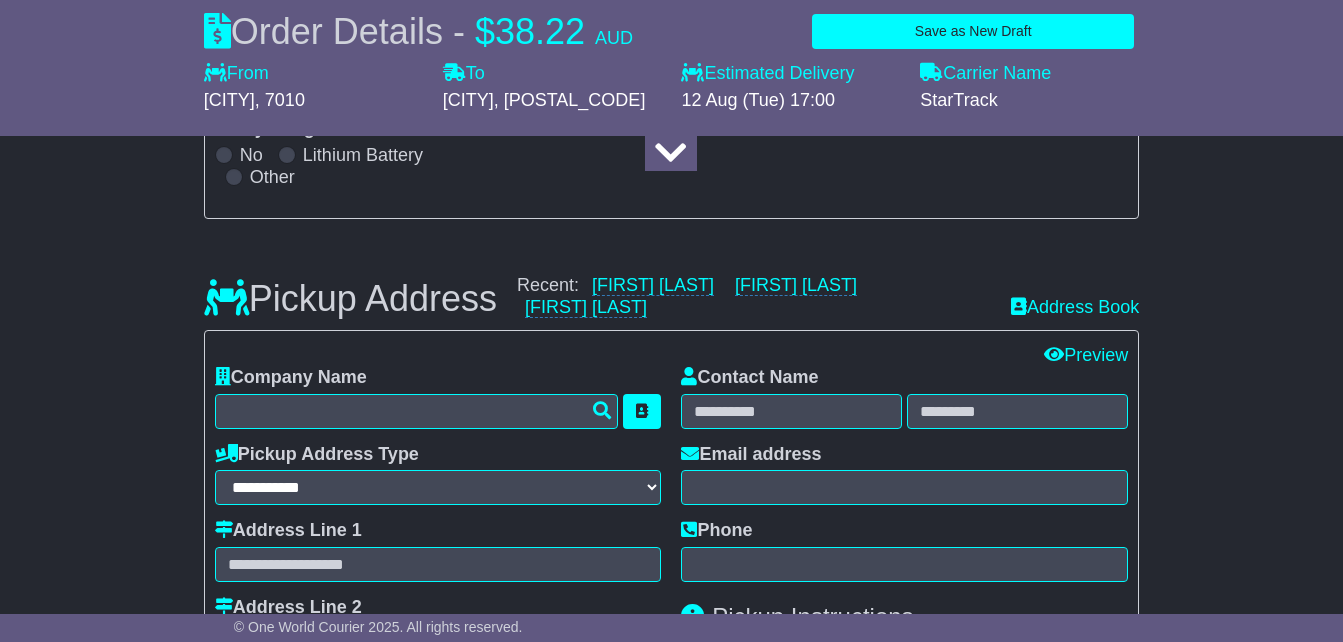 scroll, scrollTop: 500, scrollLeft: 0, axis: vertical 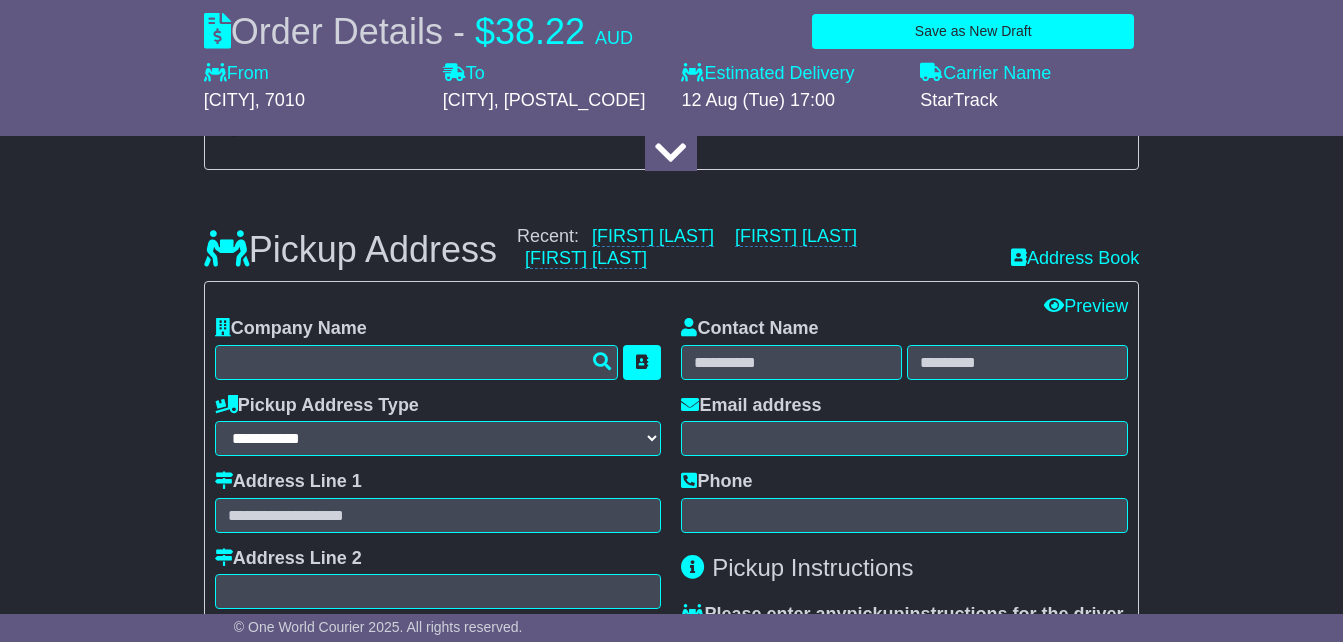 type on "**********" 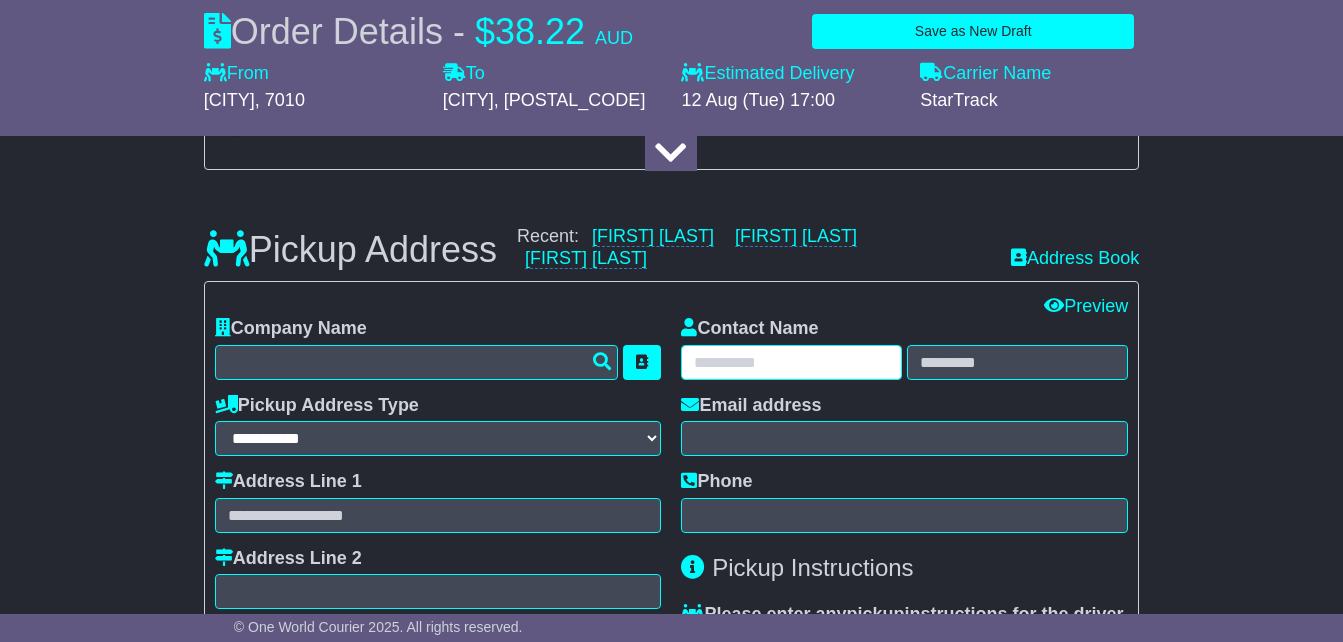 click at bounding box center [791, 362] 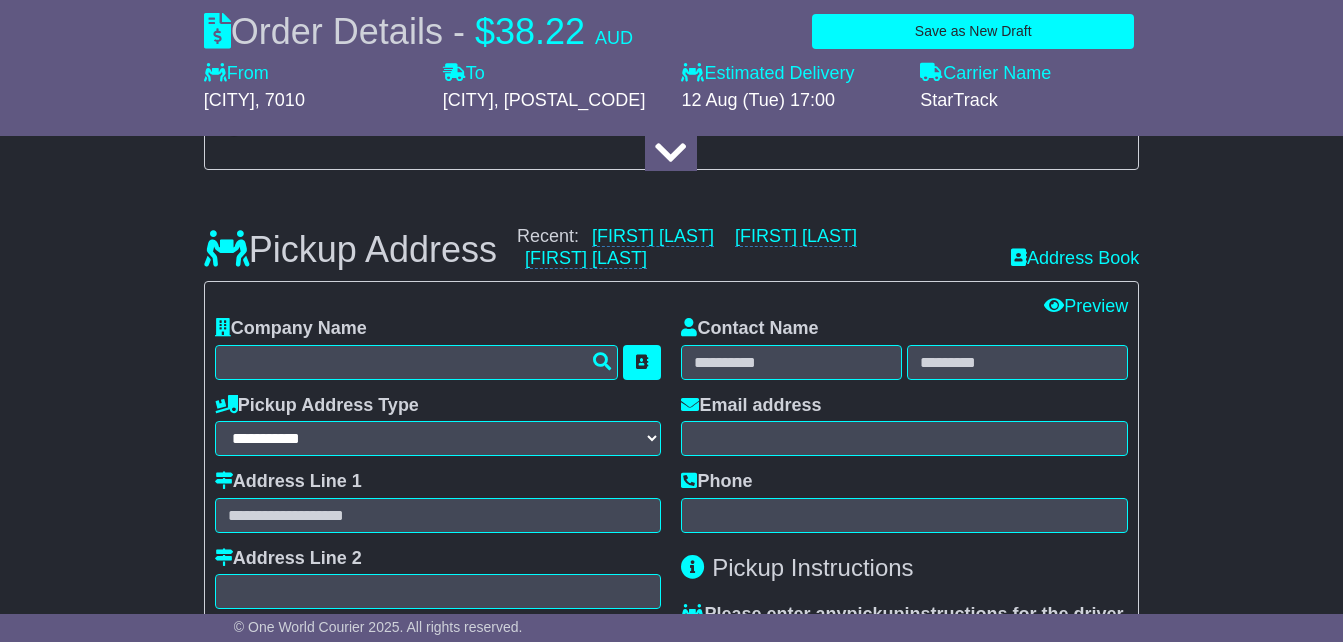 click on "Contact Name
Email address
Phone" at bounding box center (904, 425) 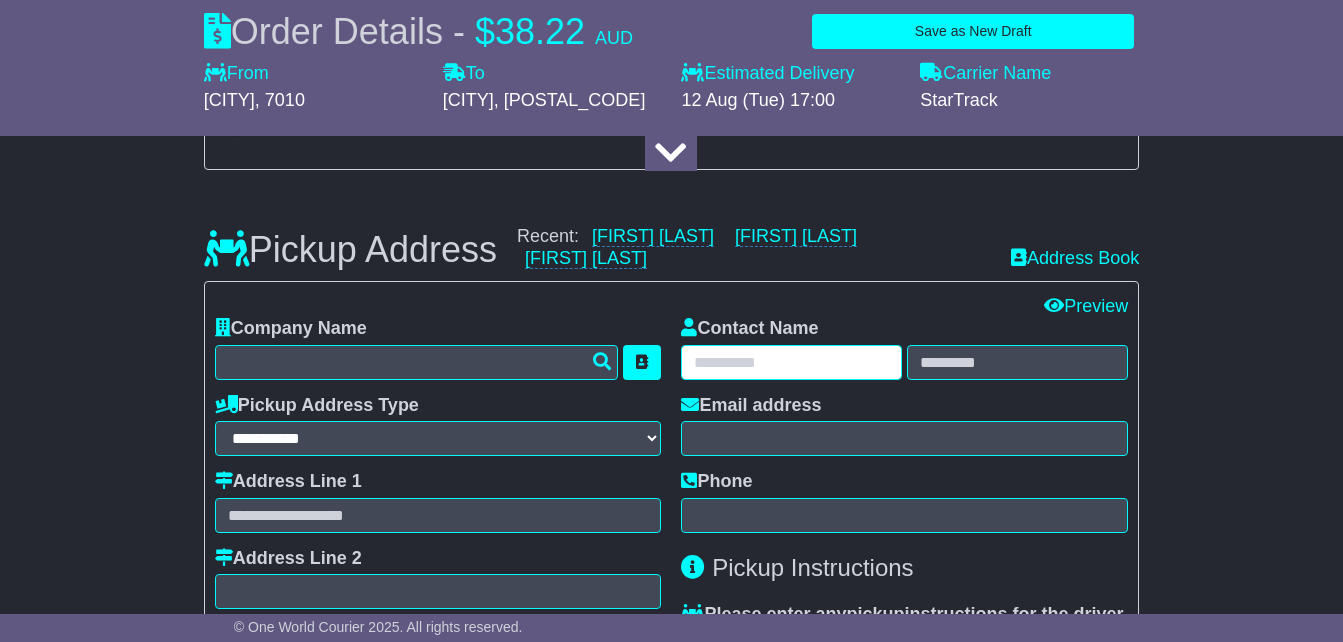 click at bounding box center [791, 362] 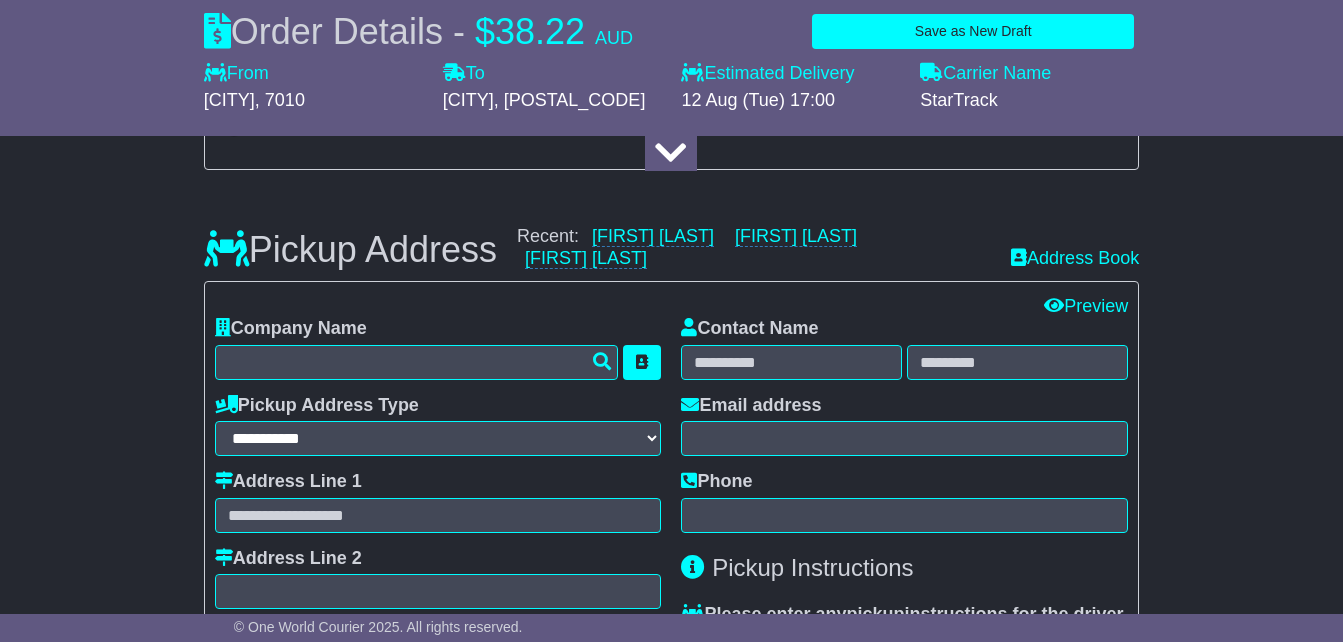 click on "Email address" at bounding box center (904, 426) 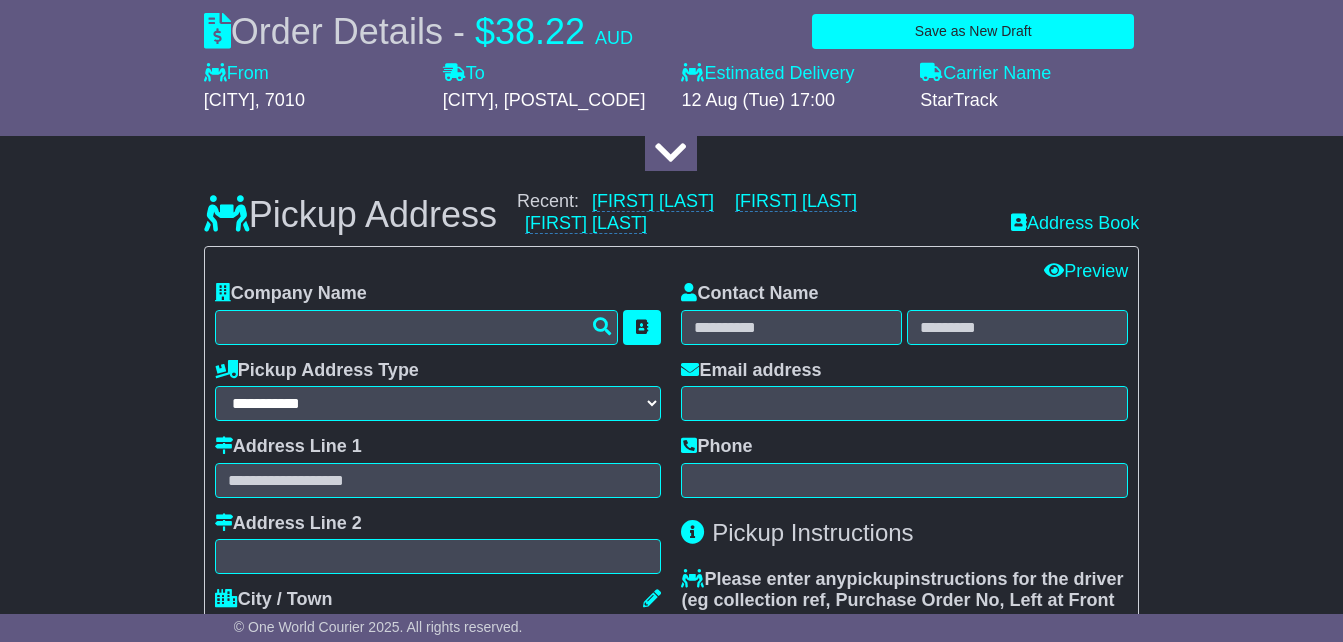 scroll, scrollTop: 500, scrollLeft: 0, axis: vertical 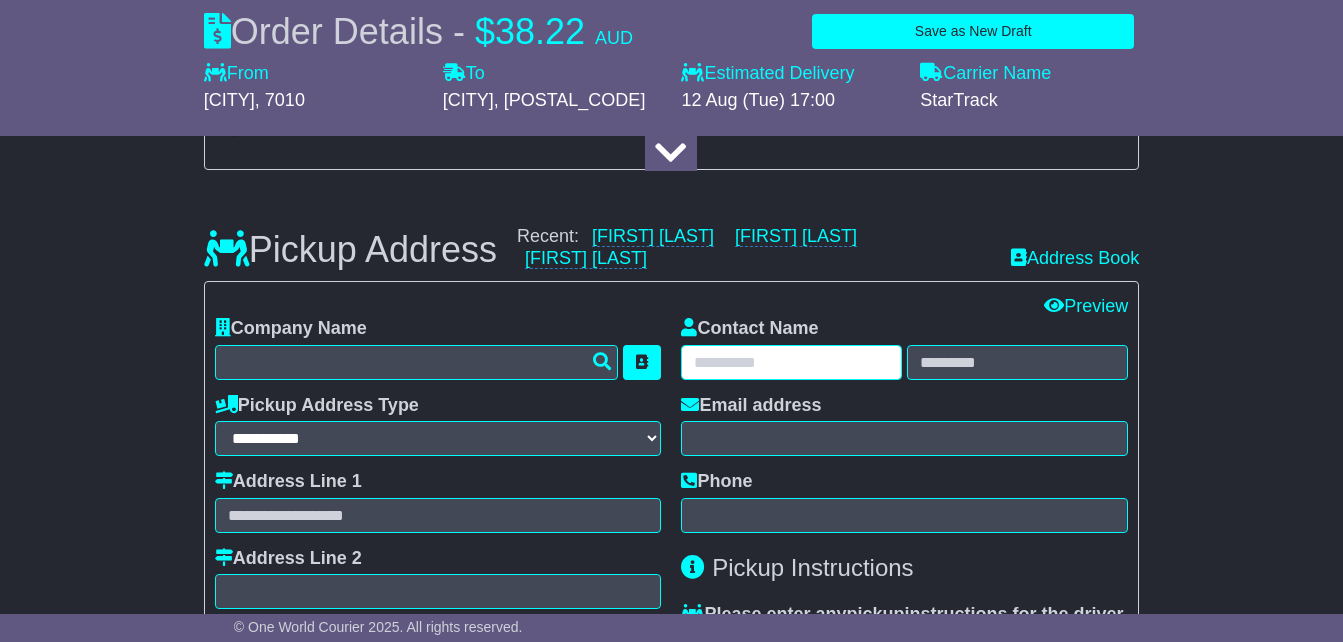 click at bounding box center [791, 362] 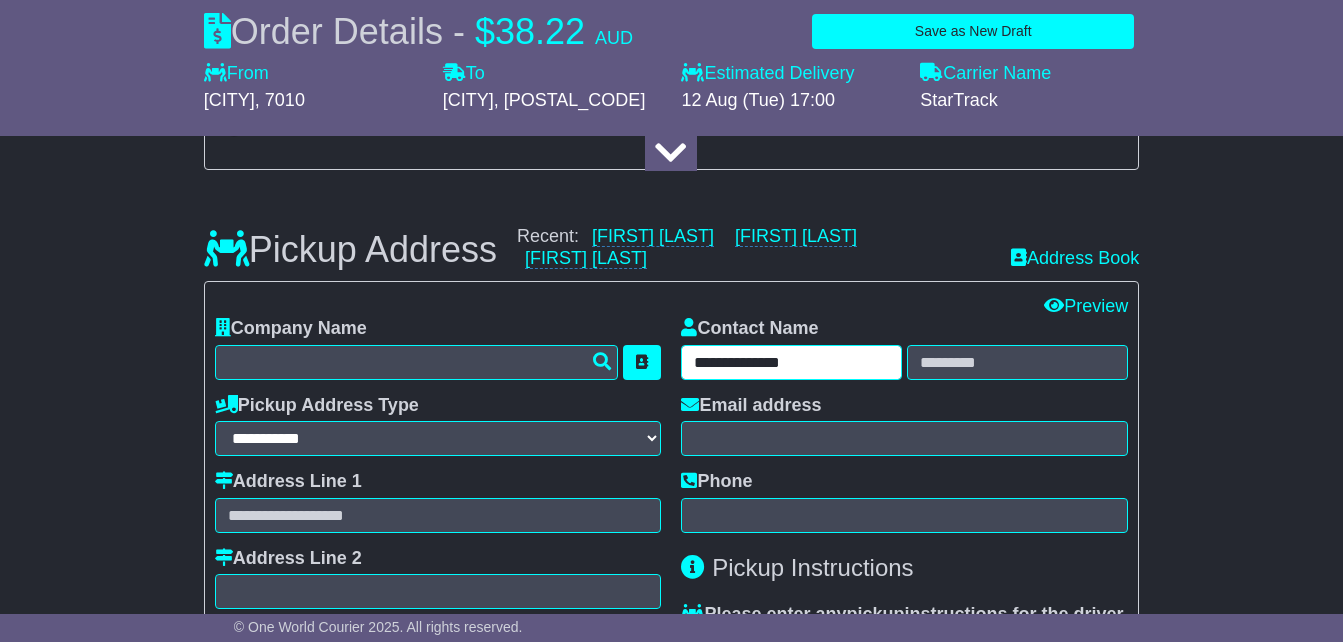 click on "**********" at bounding box center (791, 362) 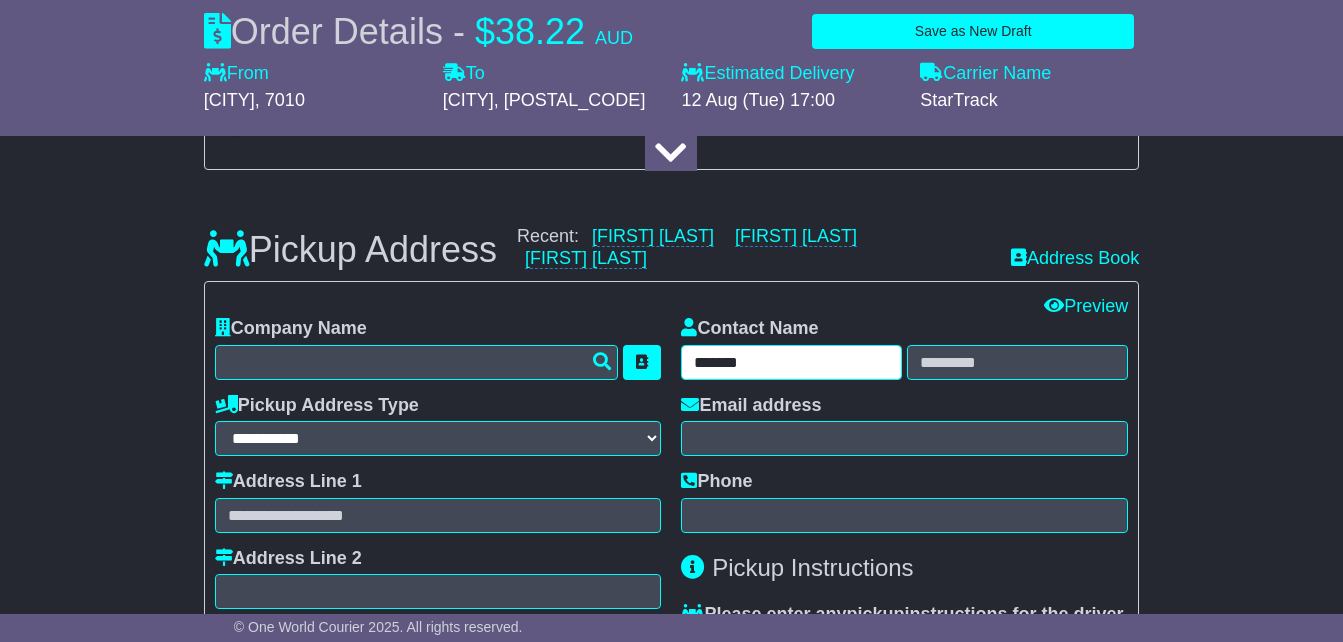type on "******" 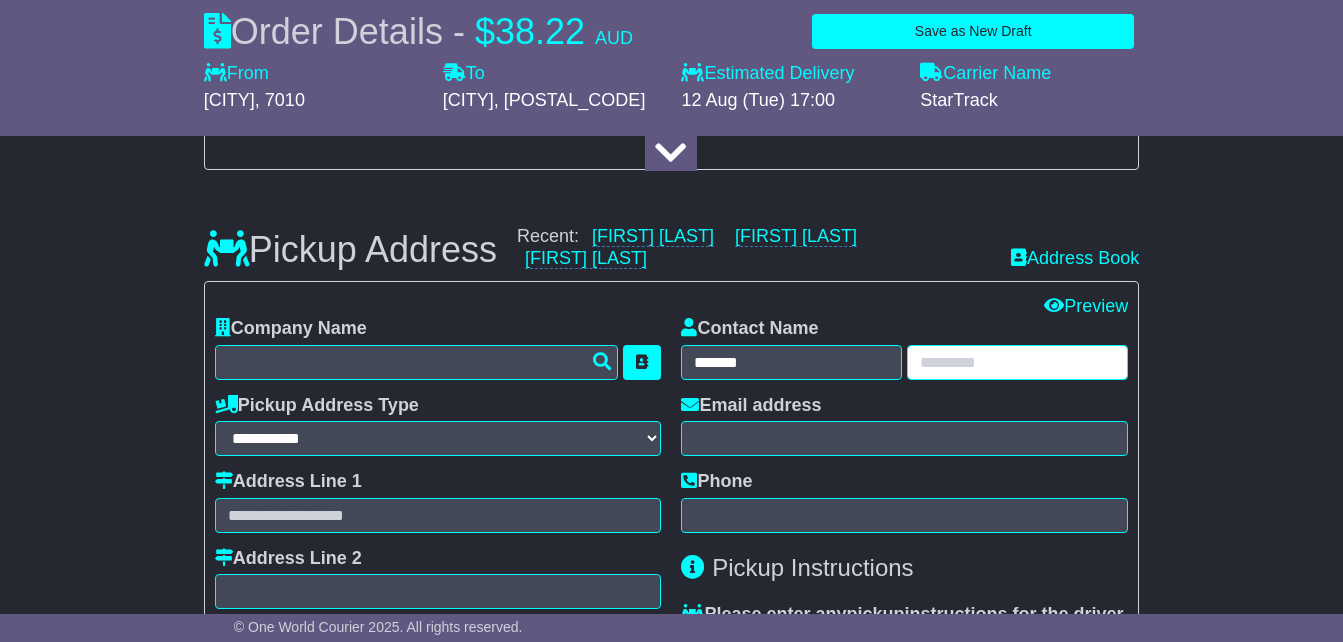 click at bounding box center [1017, 362] 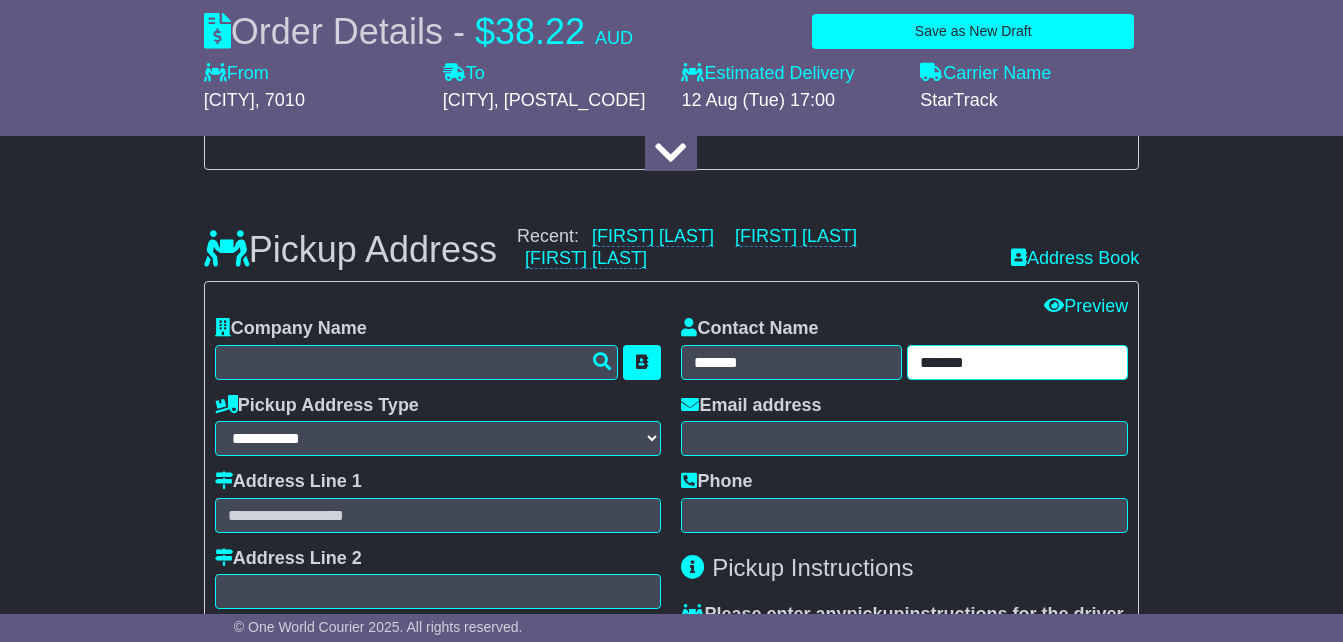 type on "*******" 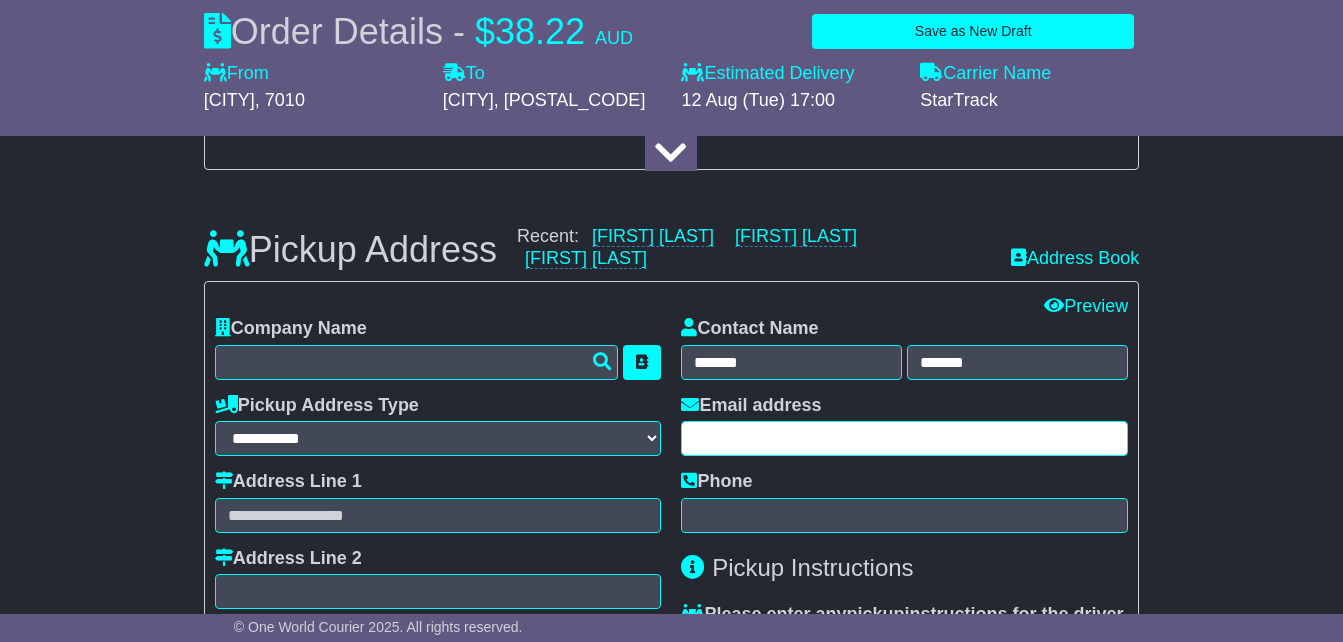 click at bounding box center [904, 438] 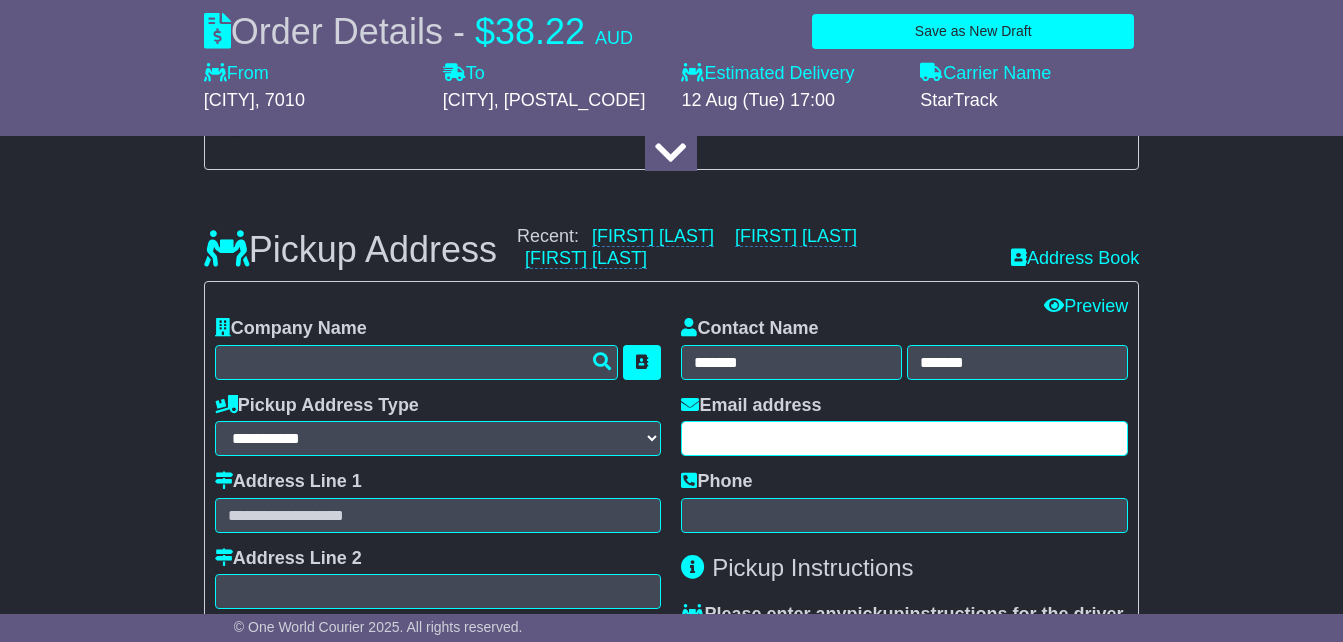 paste on "**********" 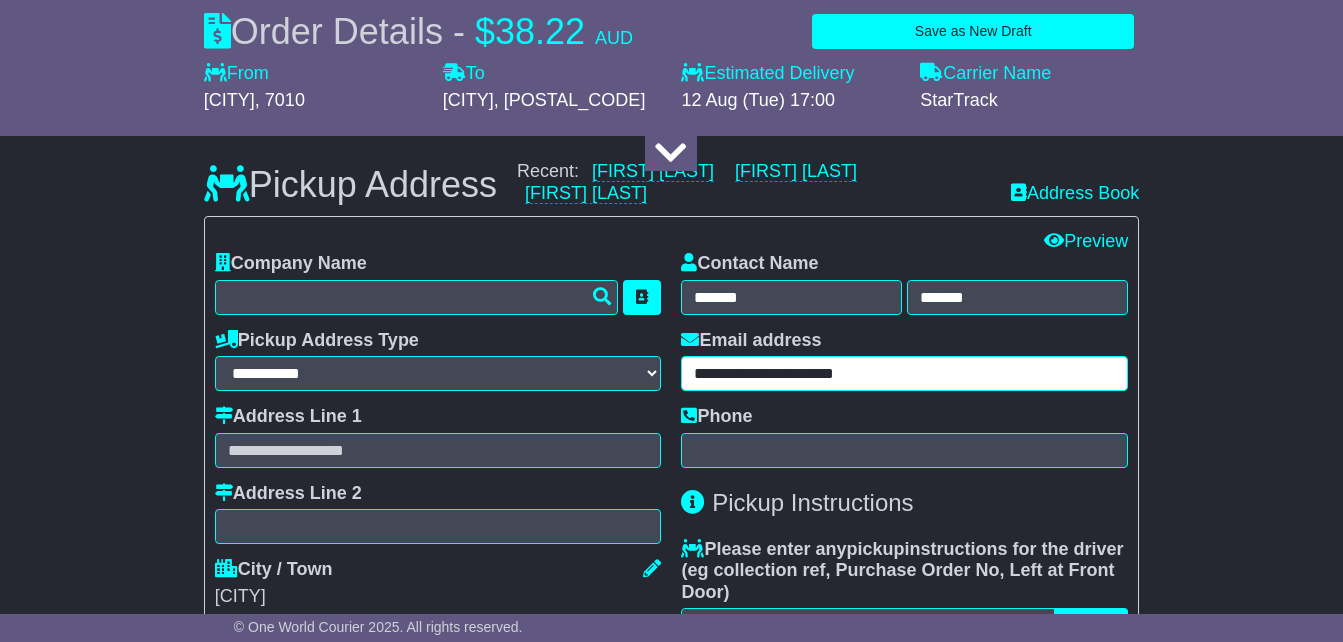 scroll, scrollTop: 600, scrollLeft: 0, axis: vertical 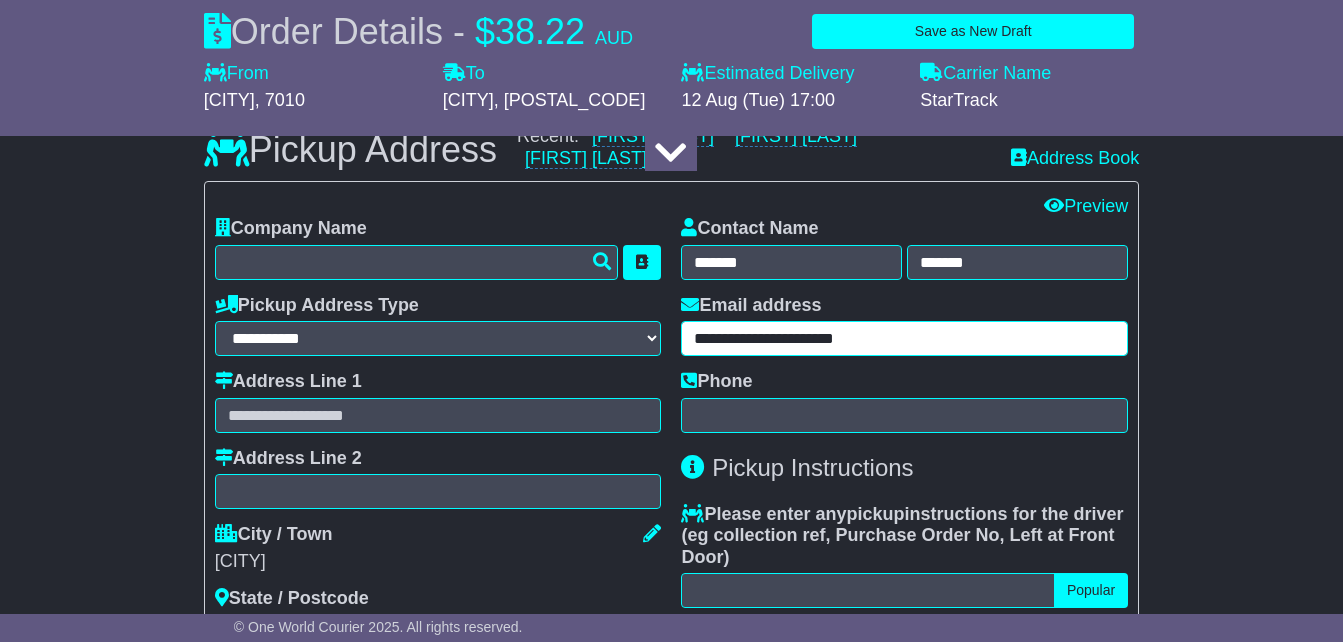 type on "**********" 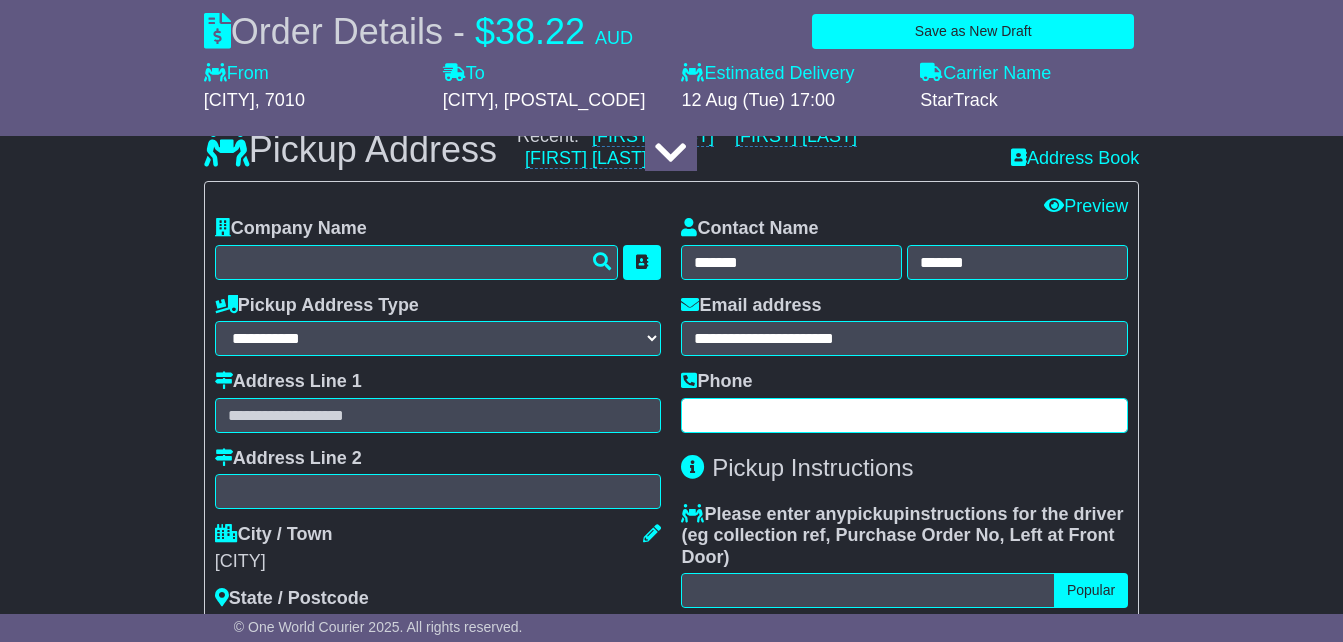 click at bounding box center (904, 415) 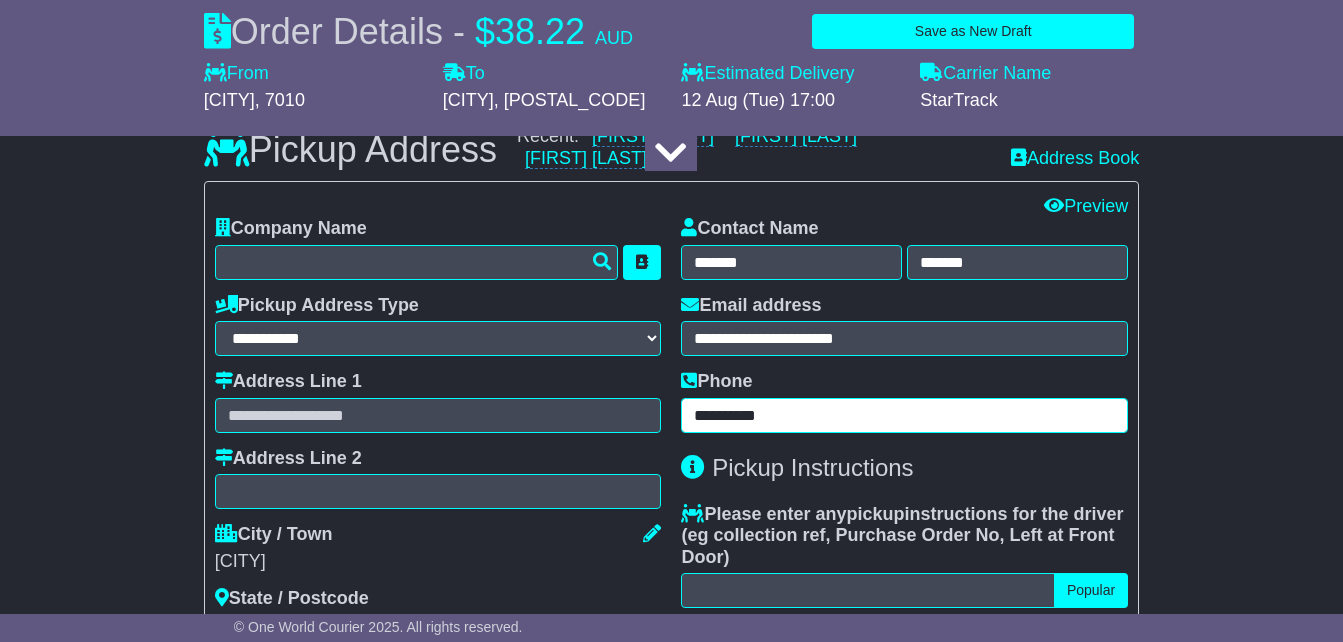 type on "**********" 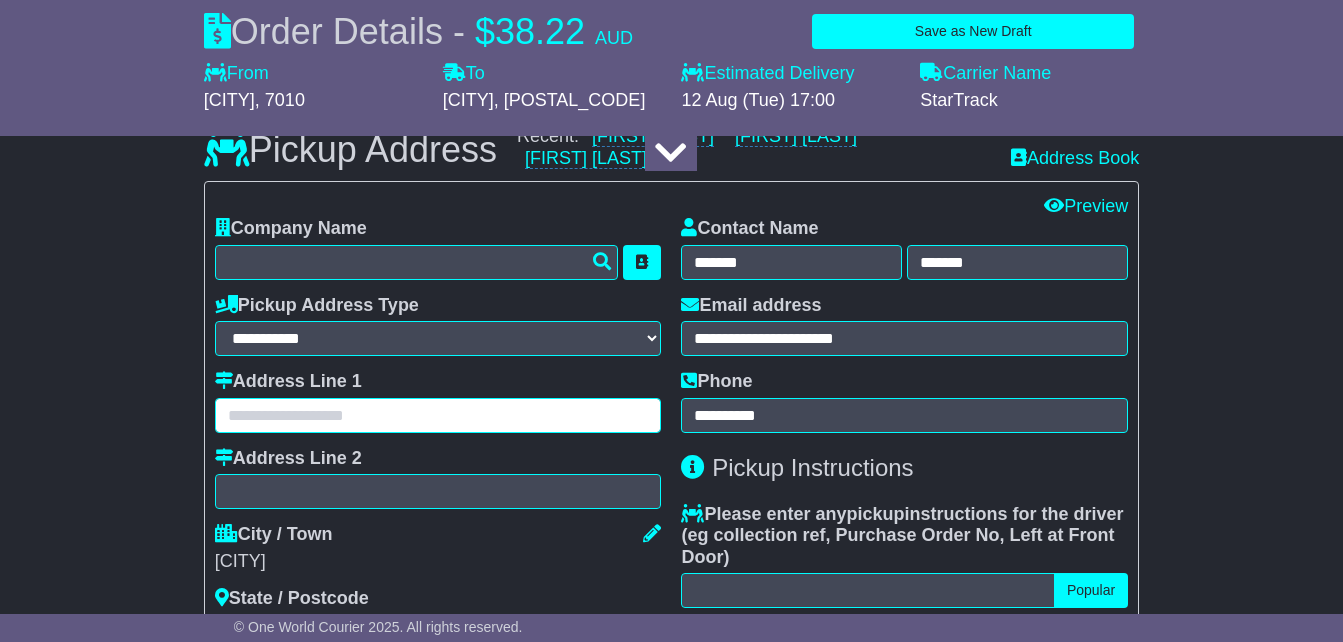 click at bounding box center [438, 415] 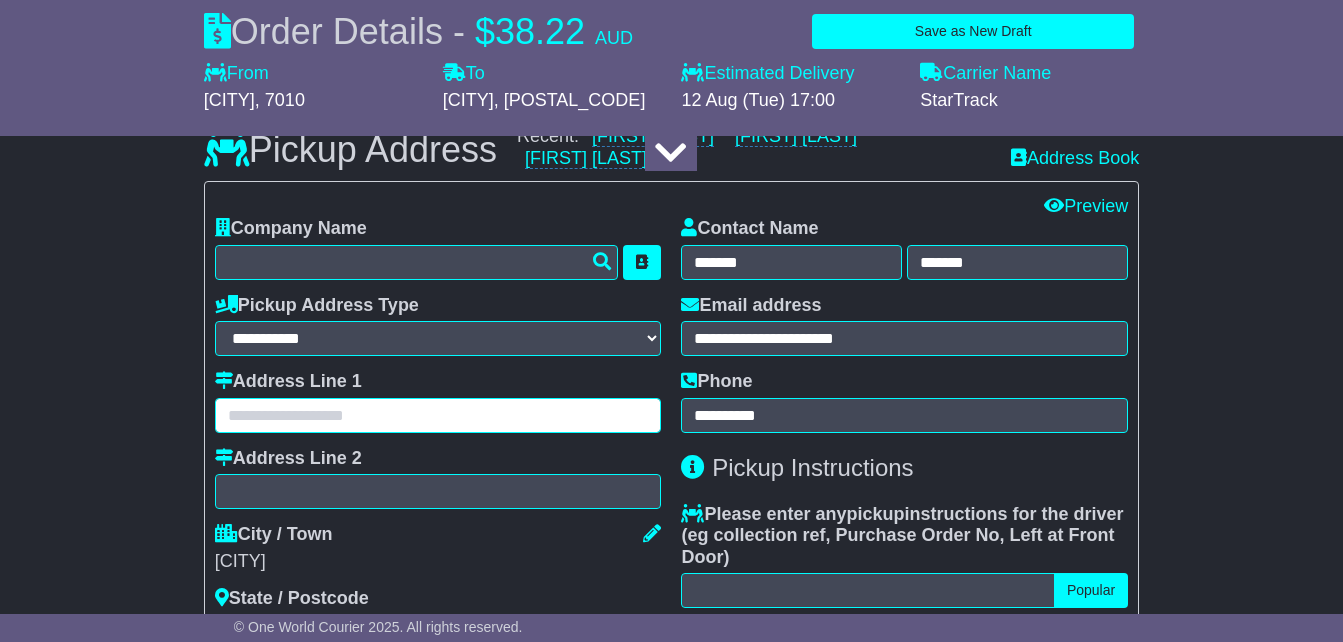 paste on "**********" 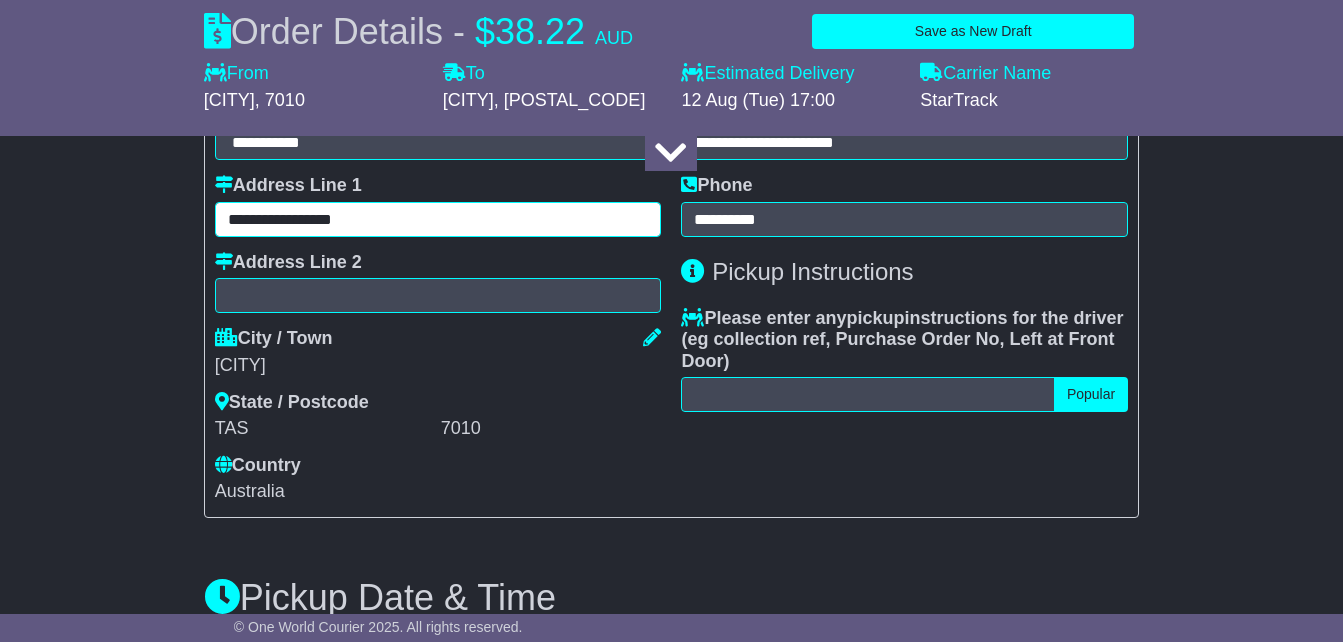 scroll, scrollTop: 800, scrollLeft: 0, axis: vertical 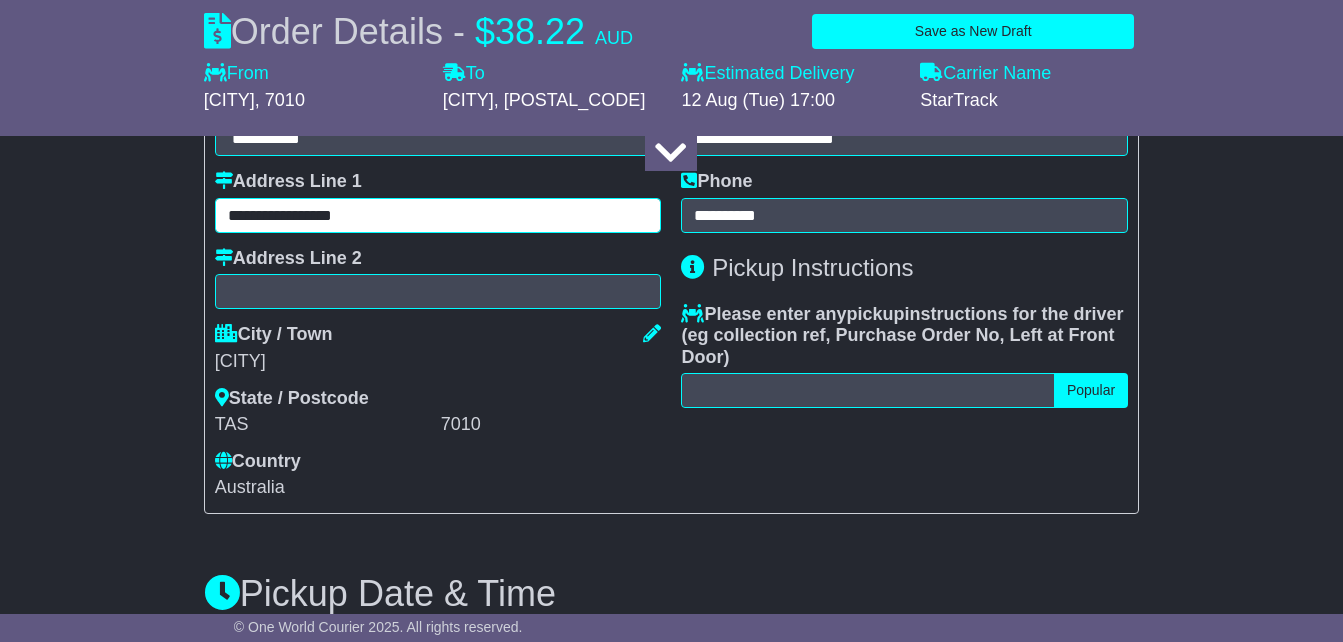 type on "**********" 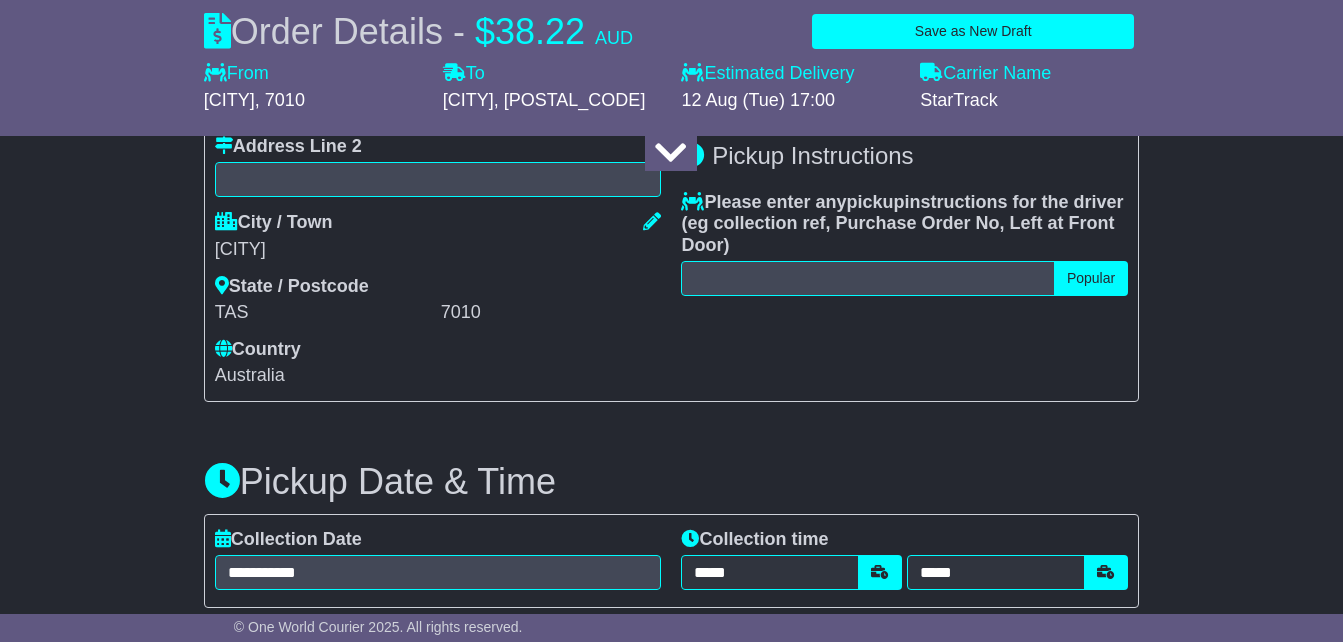 scroll, scrollTop: 800, scrollLeft: 0, axis: vertical 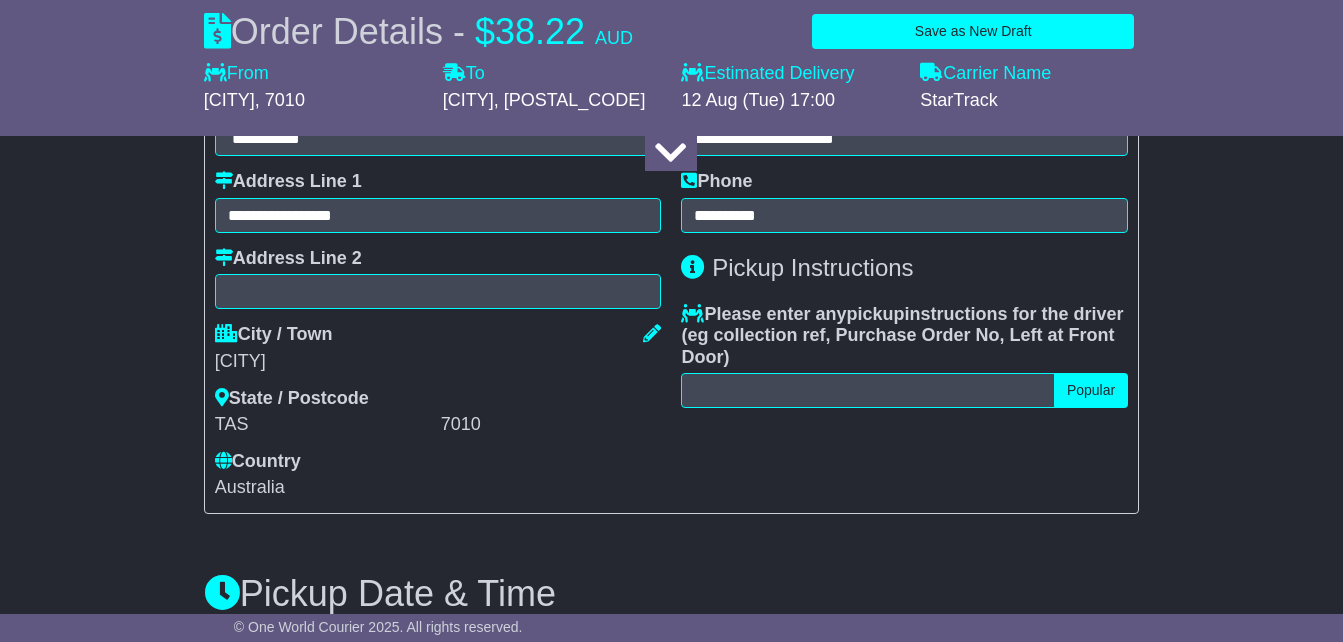 click on "**********" at bounding box center [904, 258] 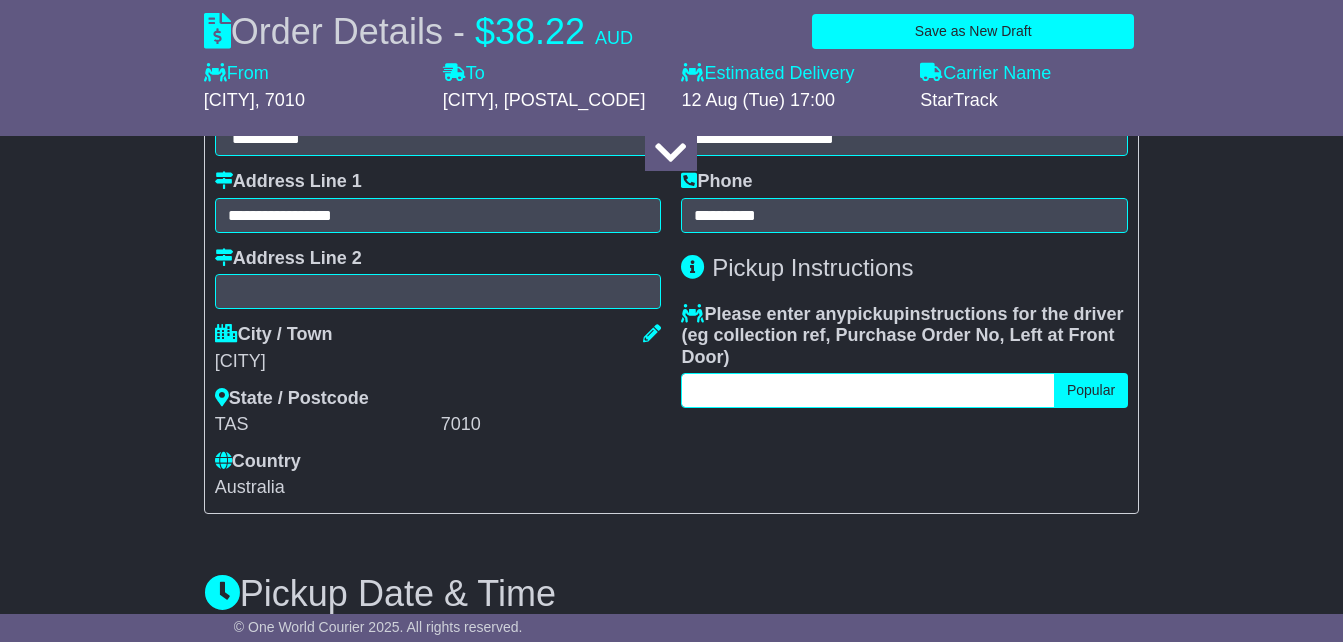 click at bounding box center (867, 390) 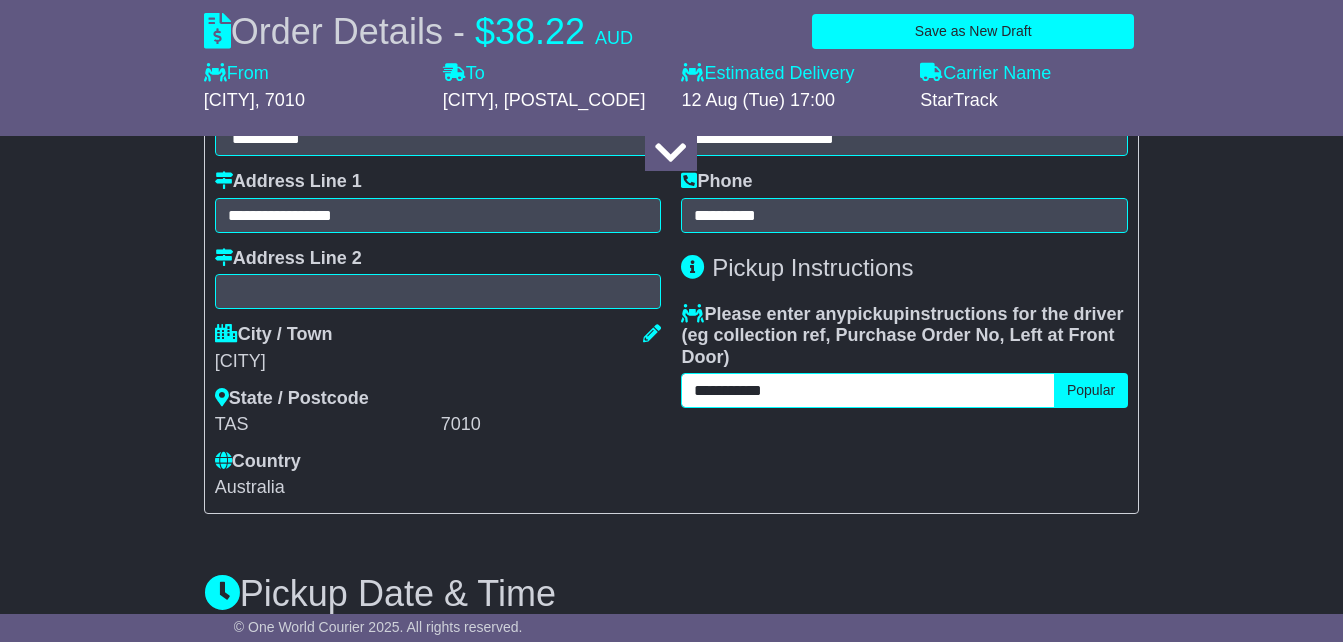 type on "**********" 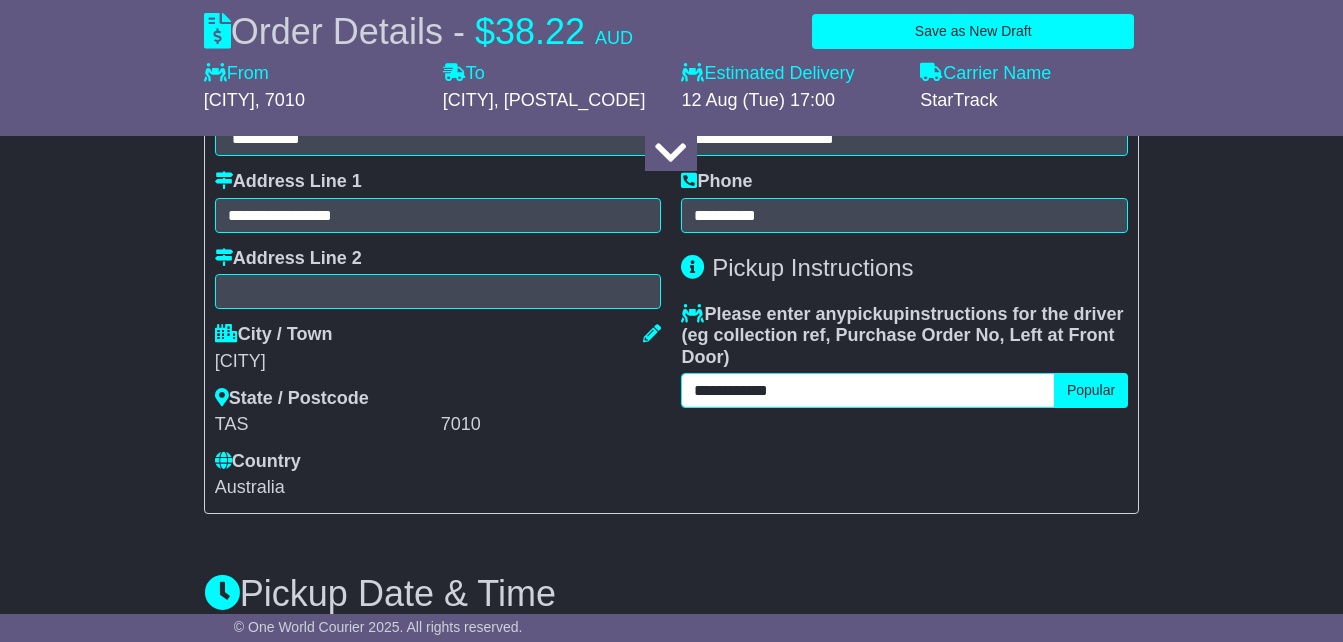 type 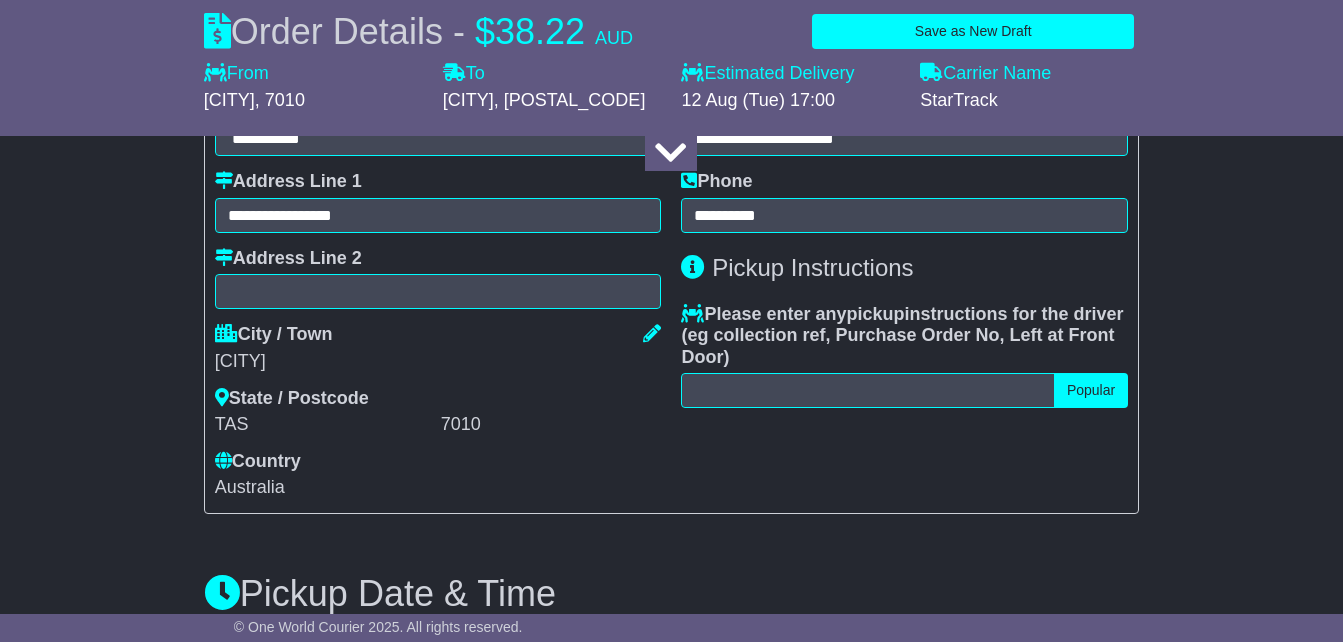 click on "**********" at bounding box center (904, 258) 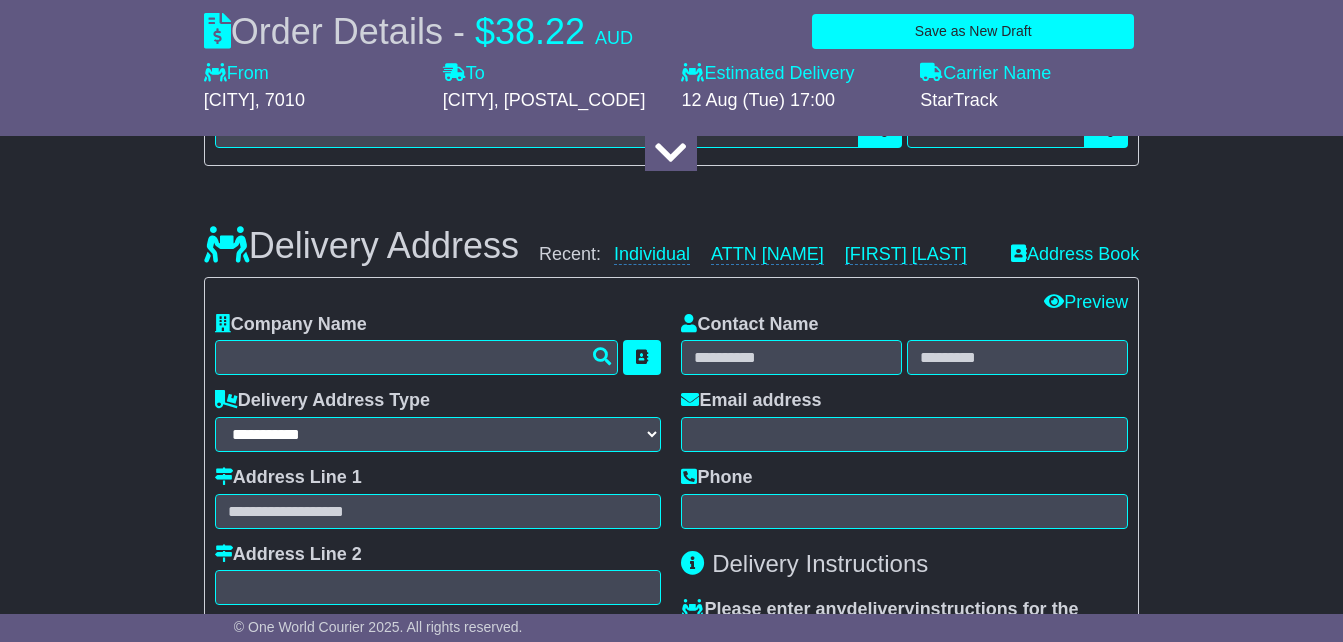 scroll, scrollTop: 1400, scrollLeft: 0, axis: vertical 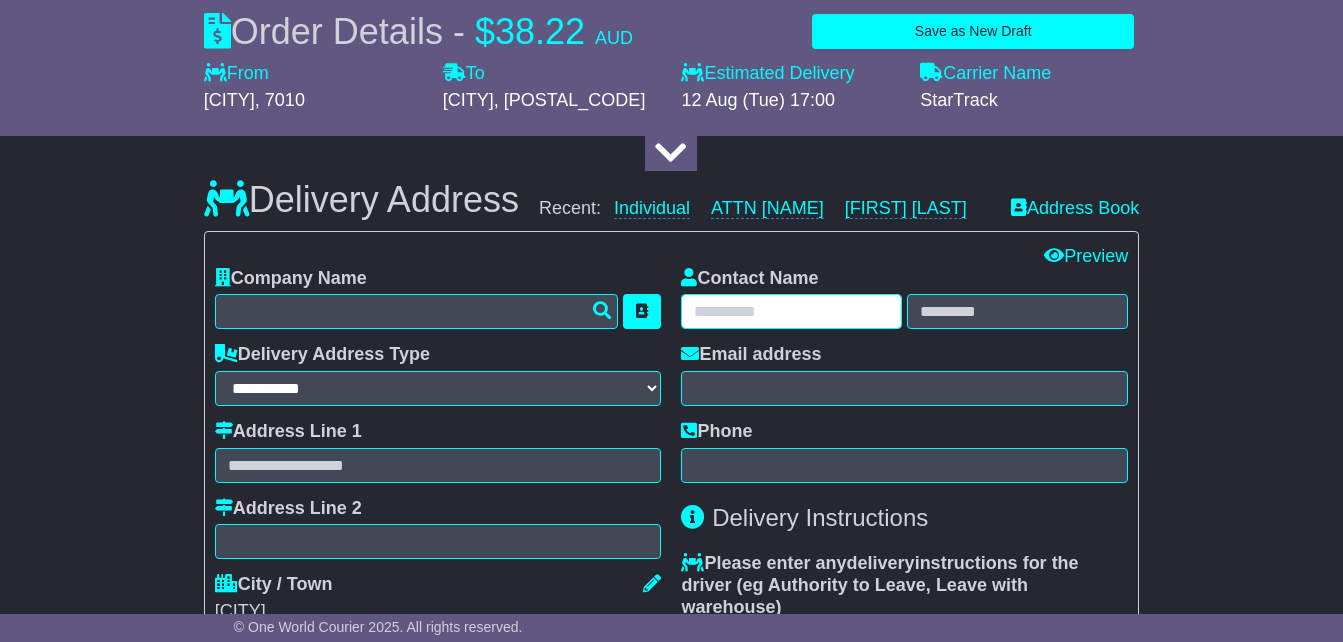 click at bounding box center [791, 311] 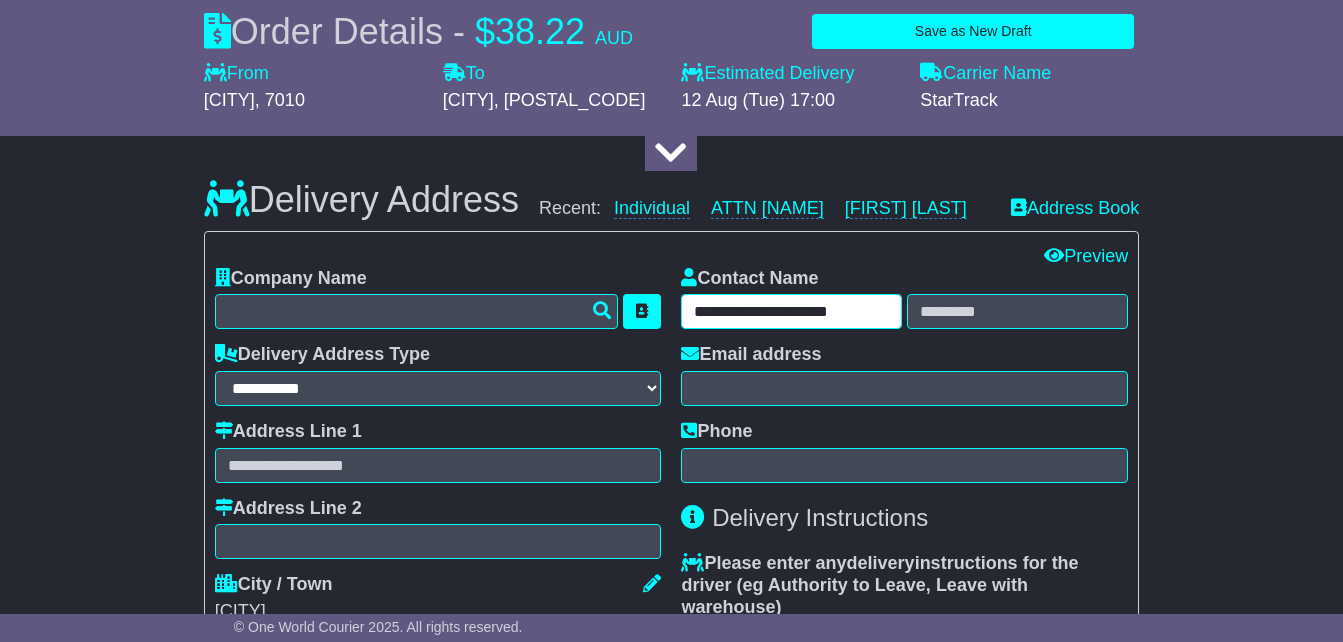scroll, scrollTop: 0, scrollLeft: 10, axis: horizontal 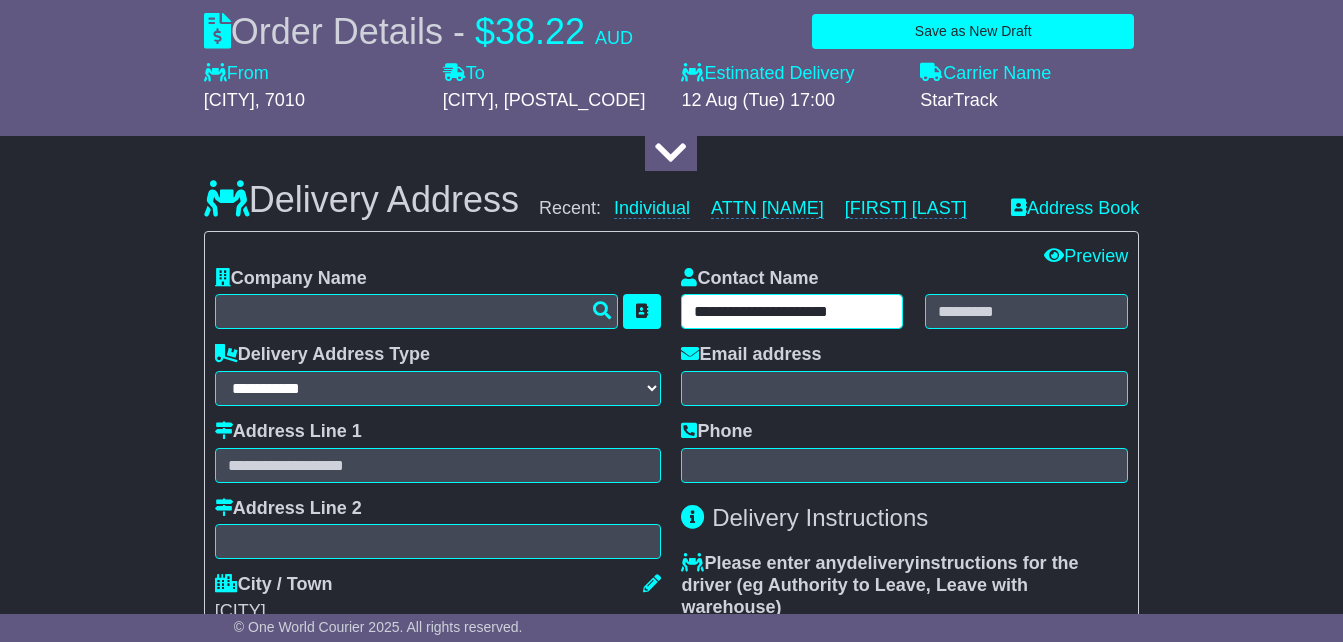 click on "**********" at bounding box center (791, 311) 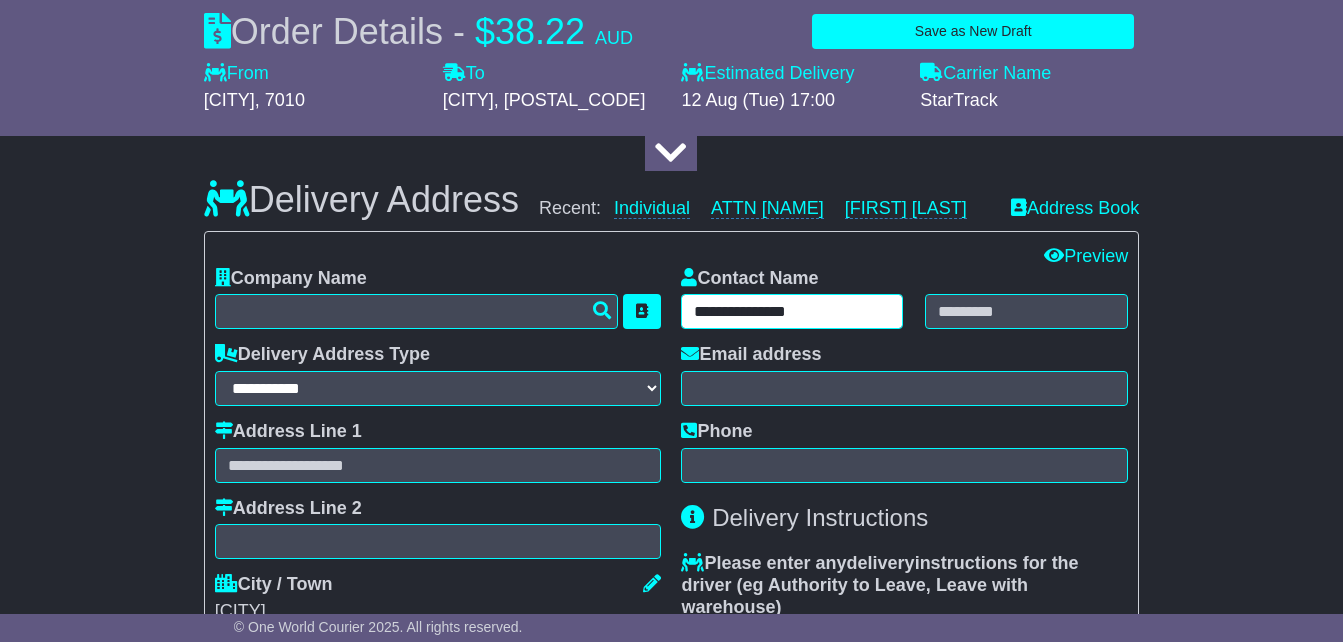 scroll, scrollTop: 0, scrollLeft: 0, axis: both 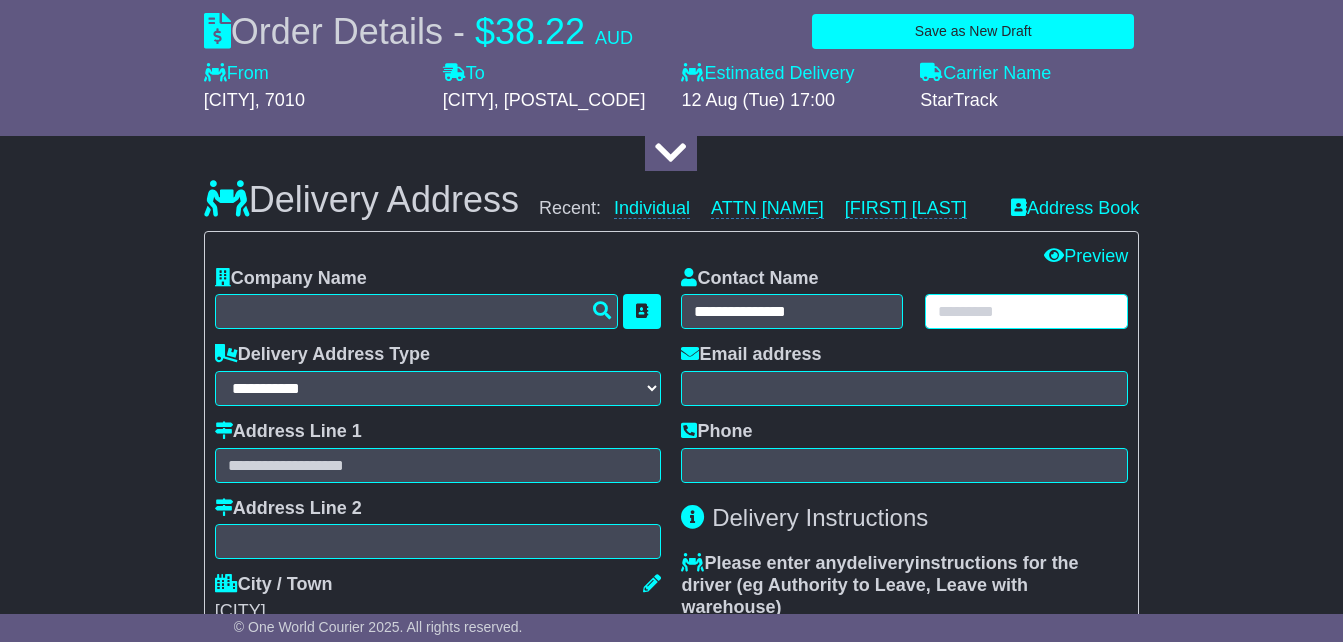 click at bounding box center (1026, 311) 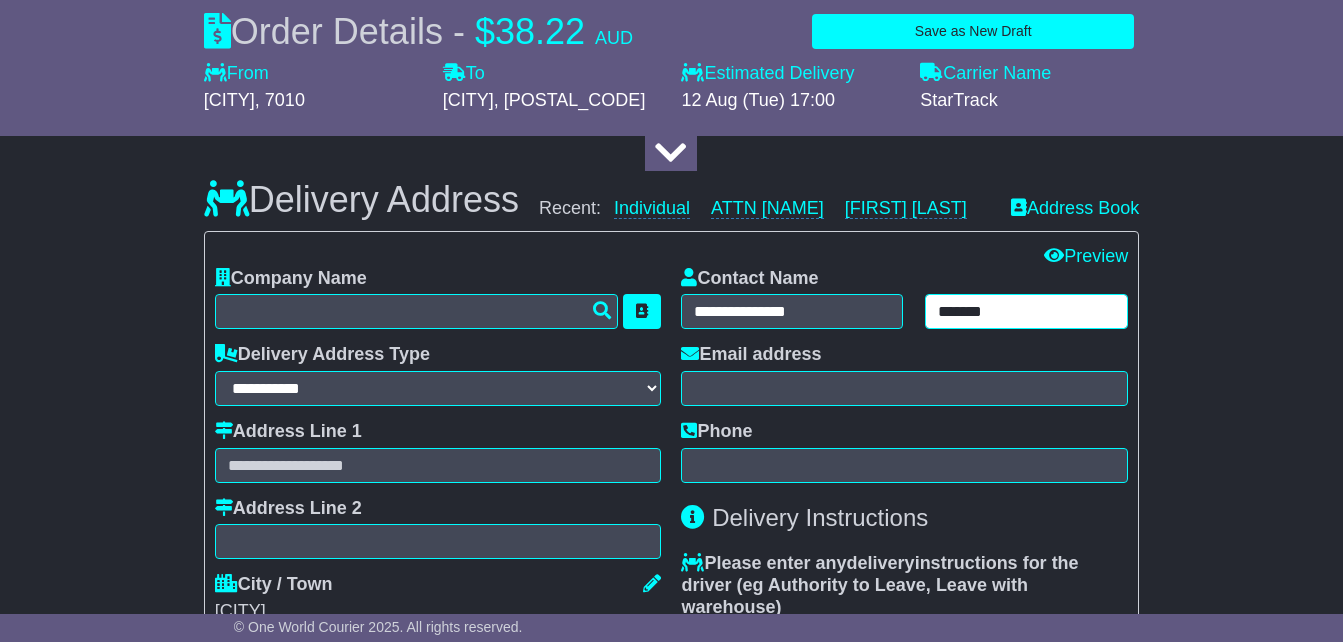 type on "*******" 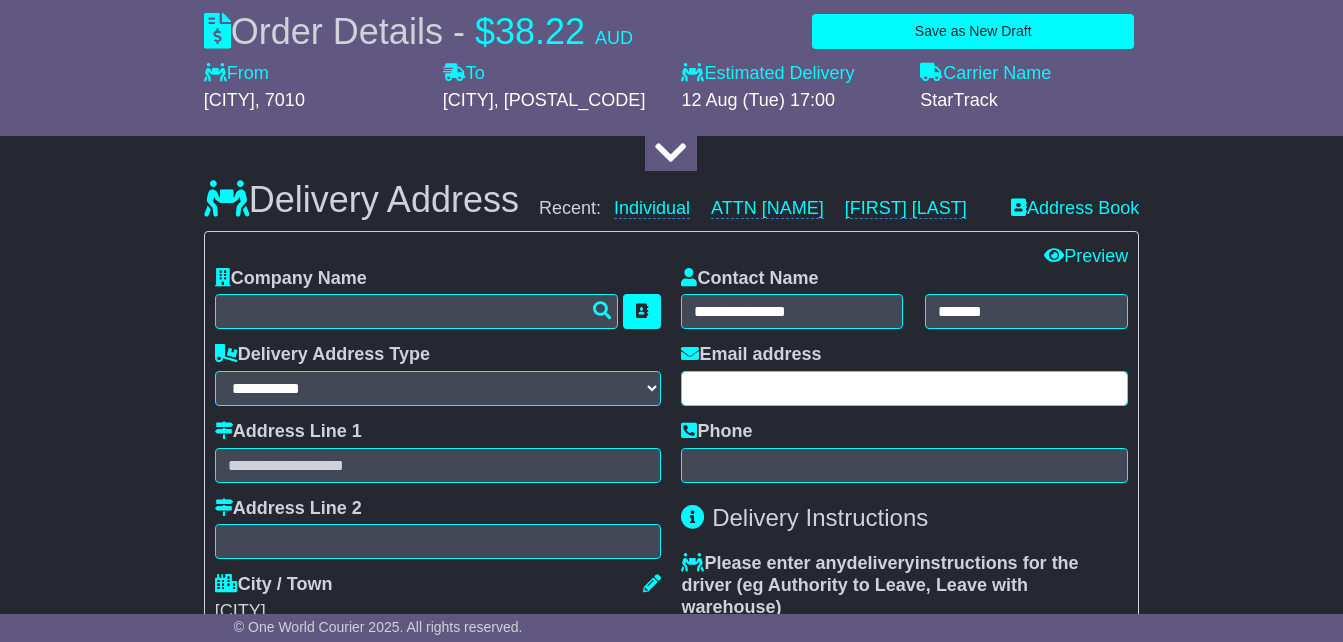 click at bounding box center [904, 388] 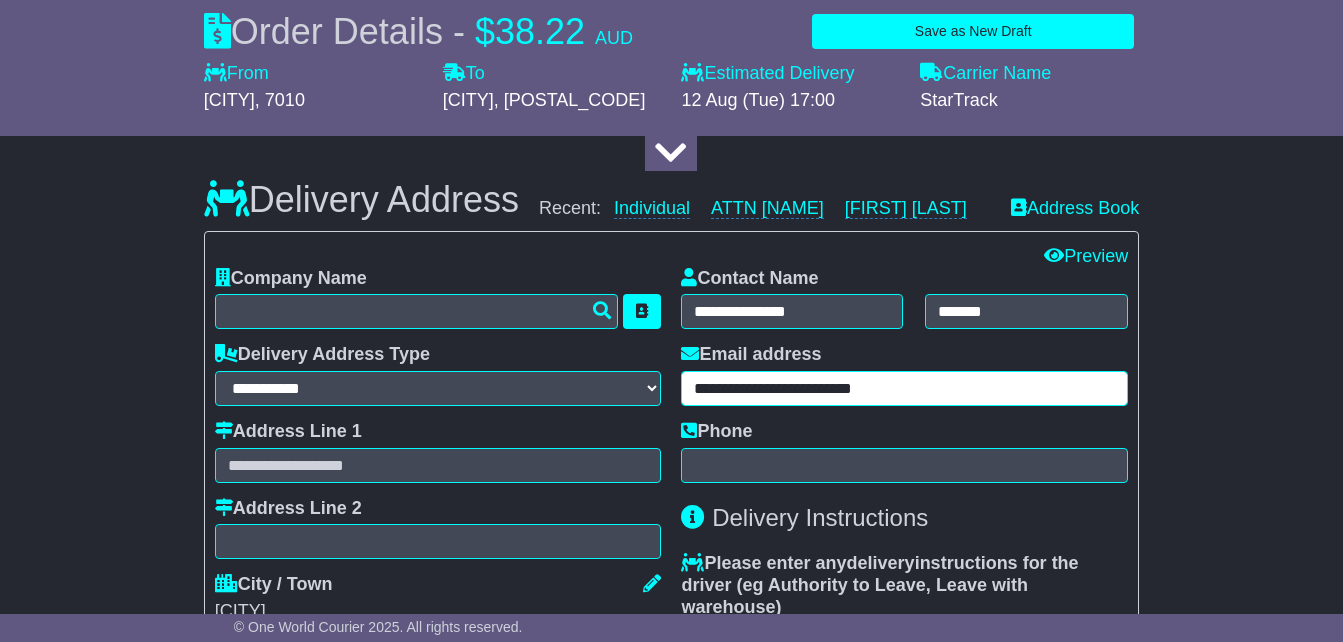 type on "**********" 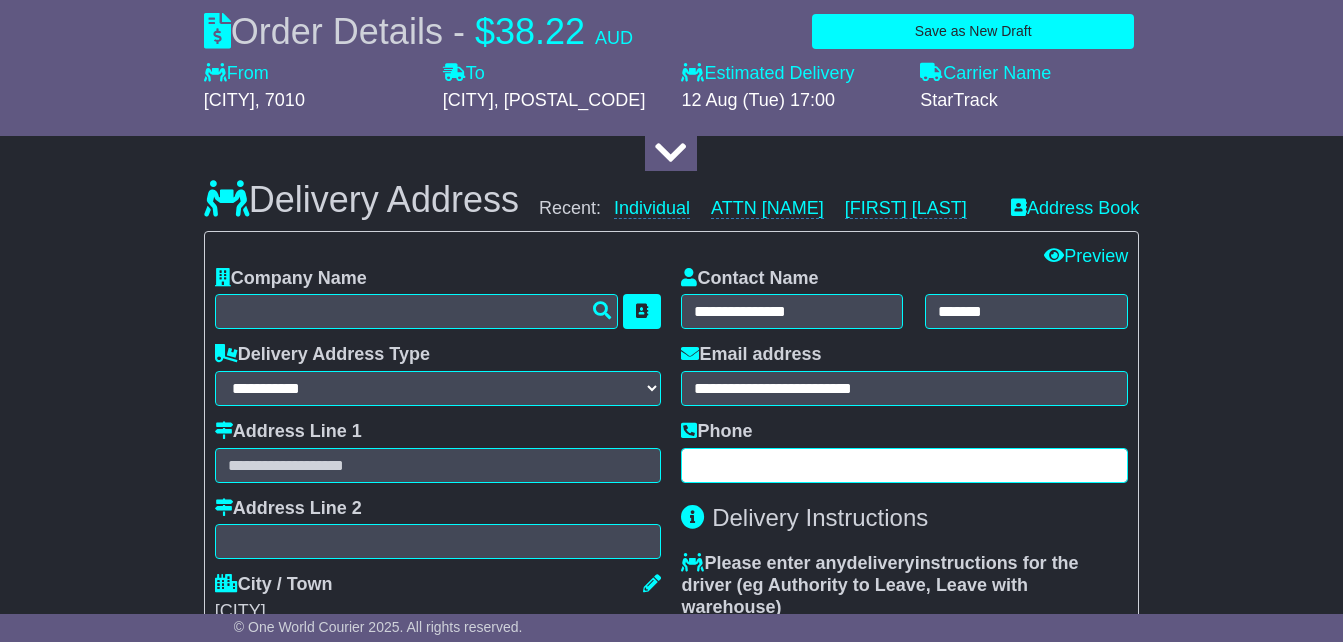 click at bounding box center (904, 465) 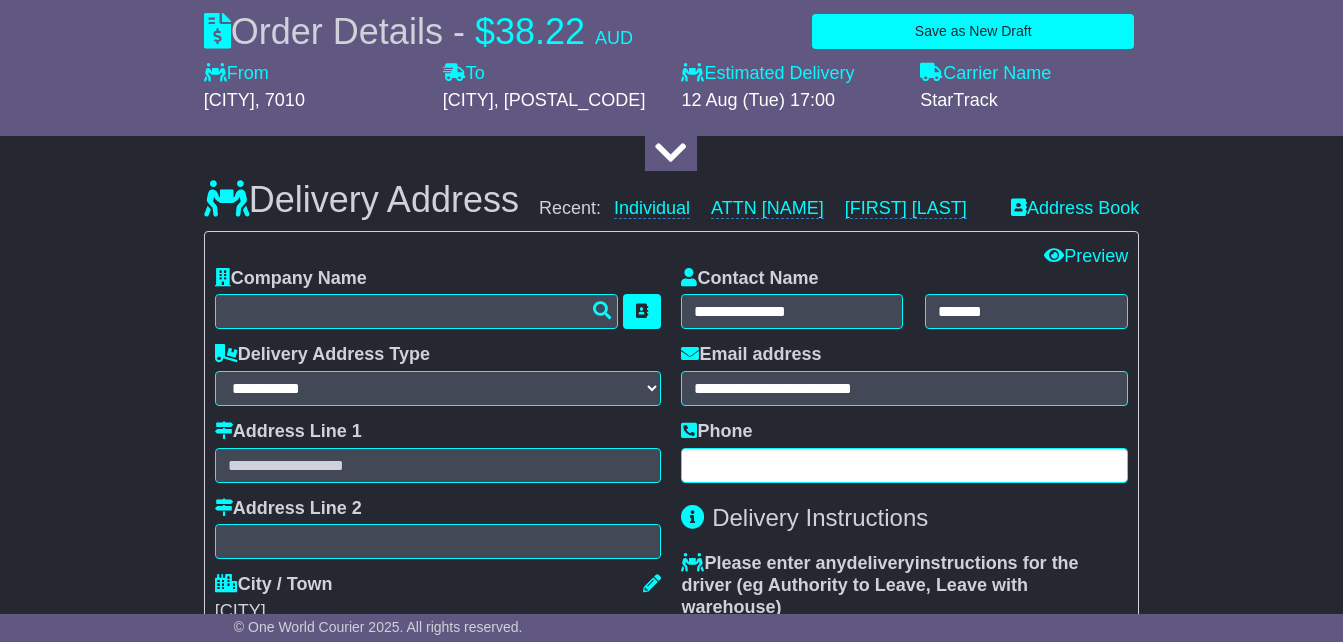 paste on "**********" 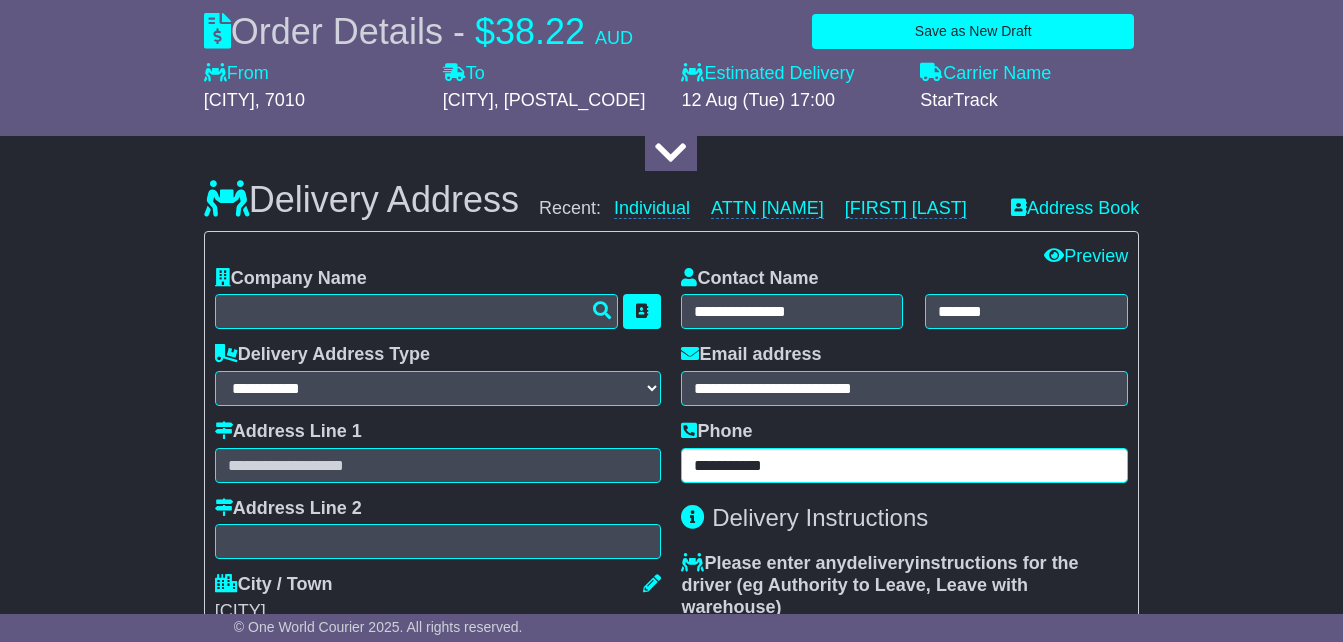 drag, startPoint x: 709, startPoint y: 464, endPoint x: 552, endPoint y: 450, distance: 157.62297 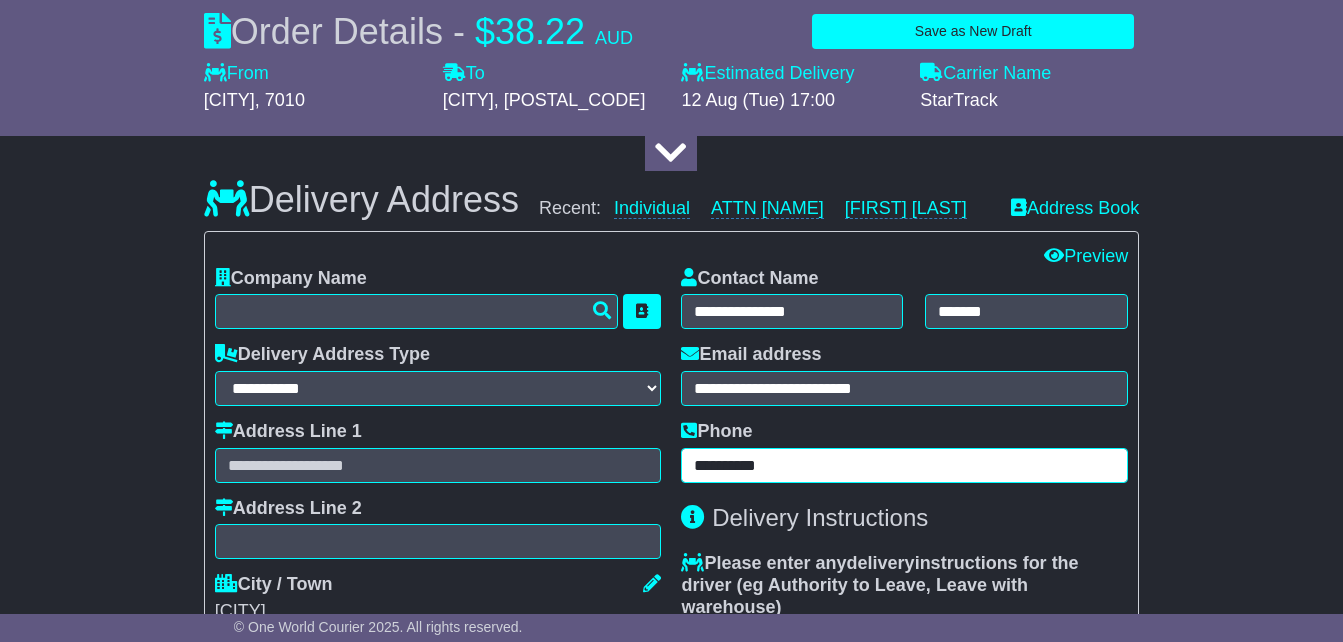 type on "**********" 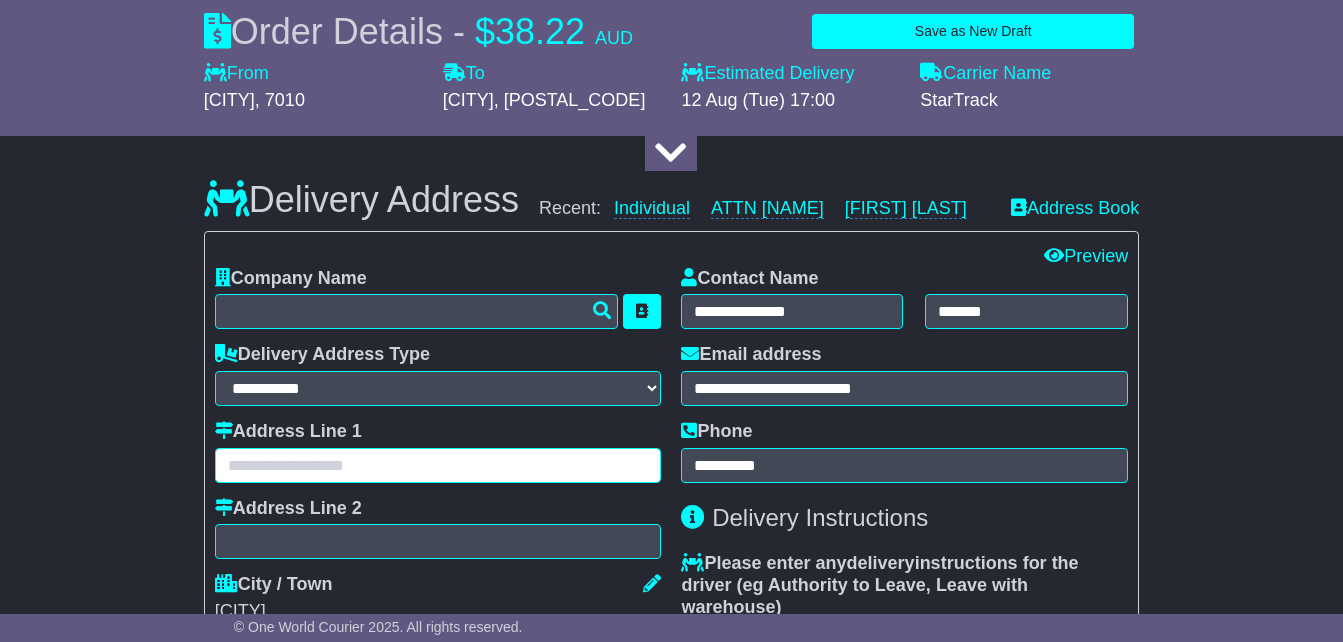 click at bounding box center [438, 465] 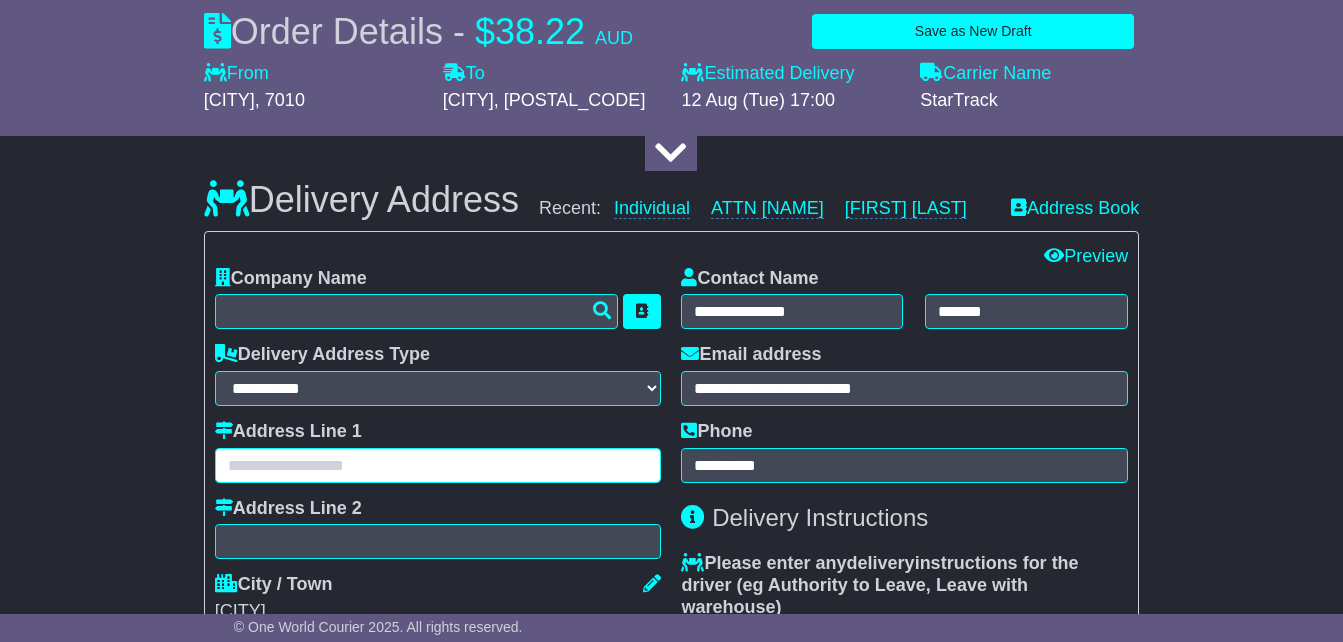 paste on "**********" 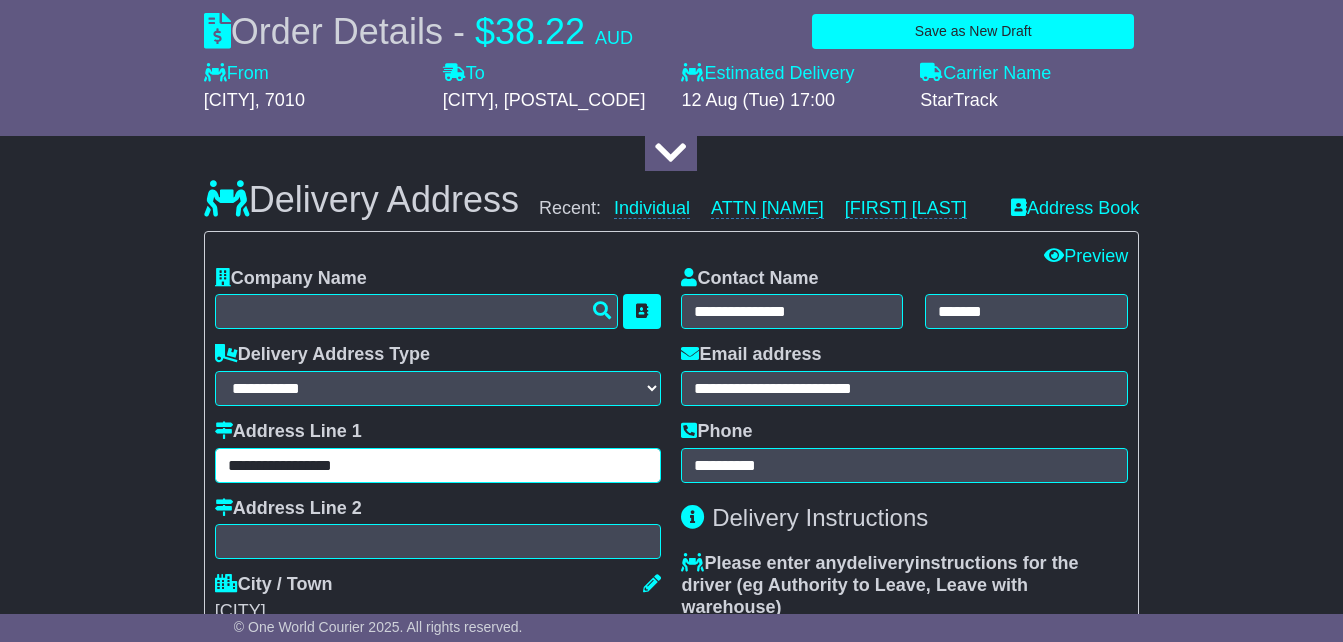 type on "**********" 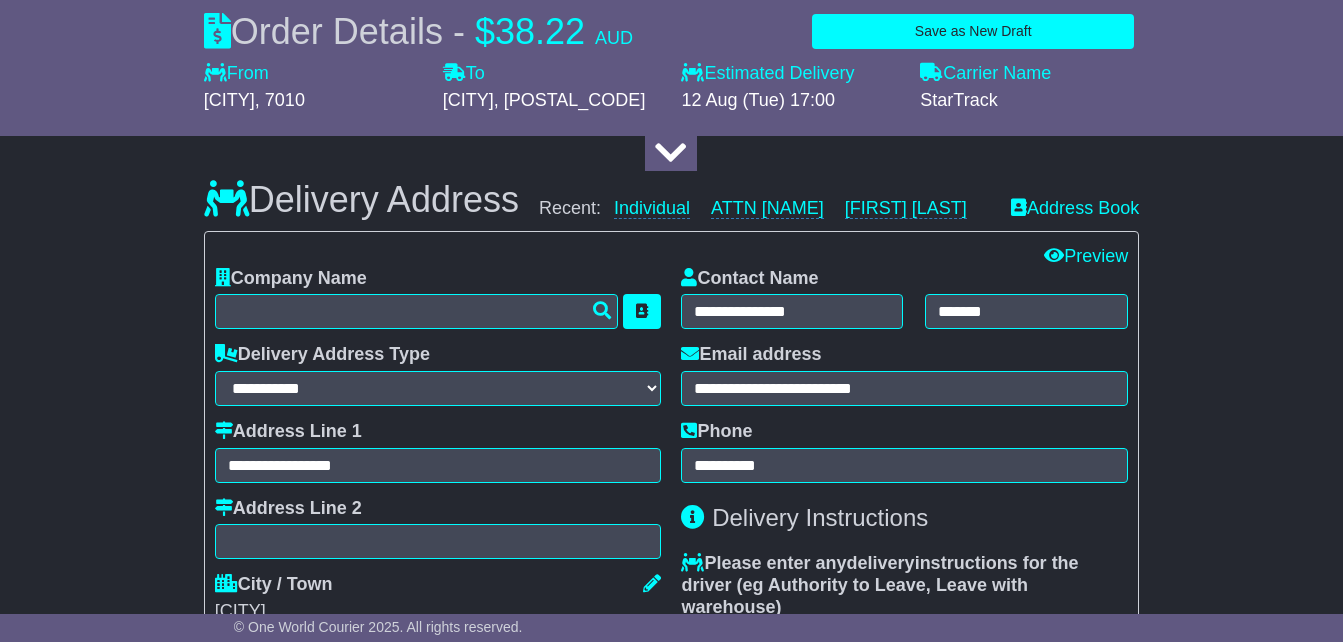 click on "**********" at bounding box center [671, 381] 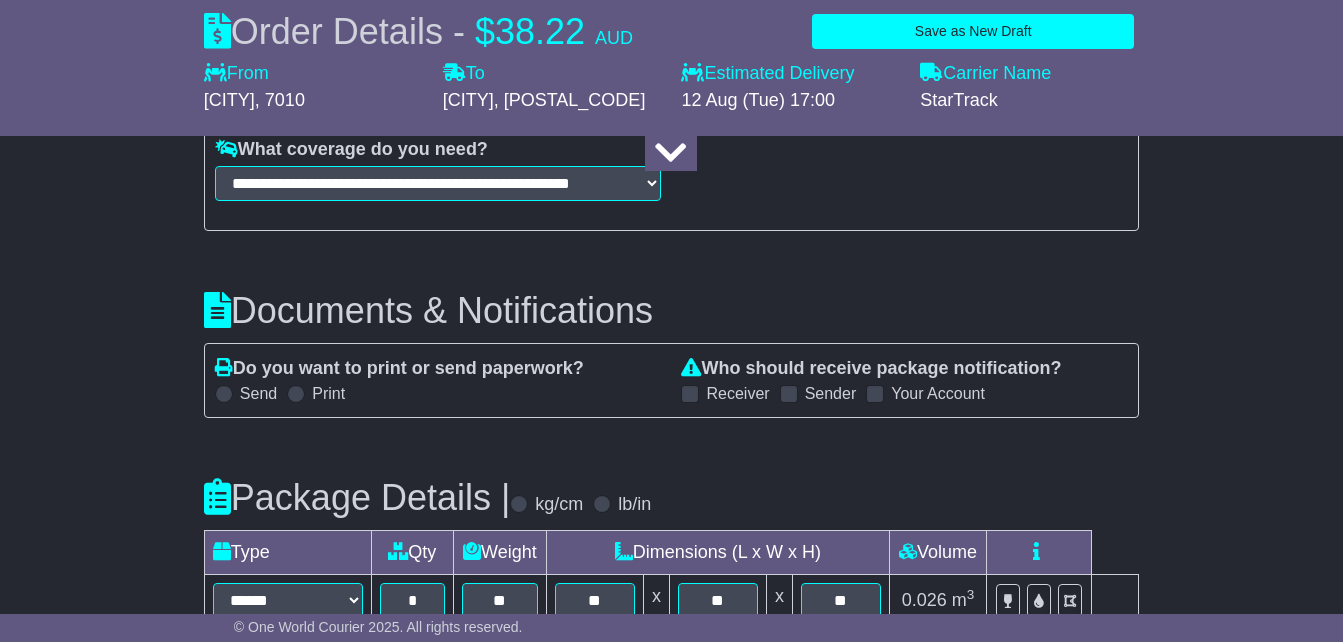 scroll, scrollTop: 2200, scrollLeft: 0, axis: vertical 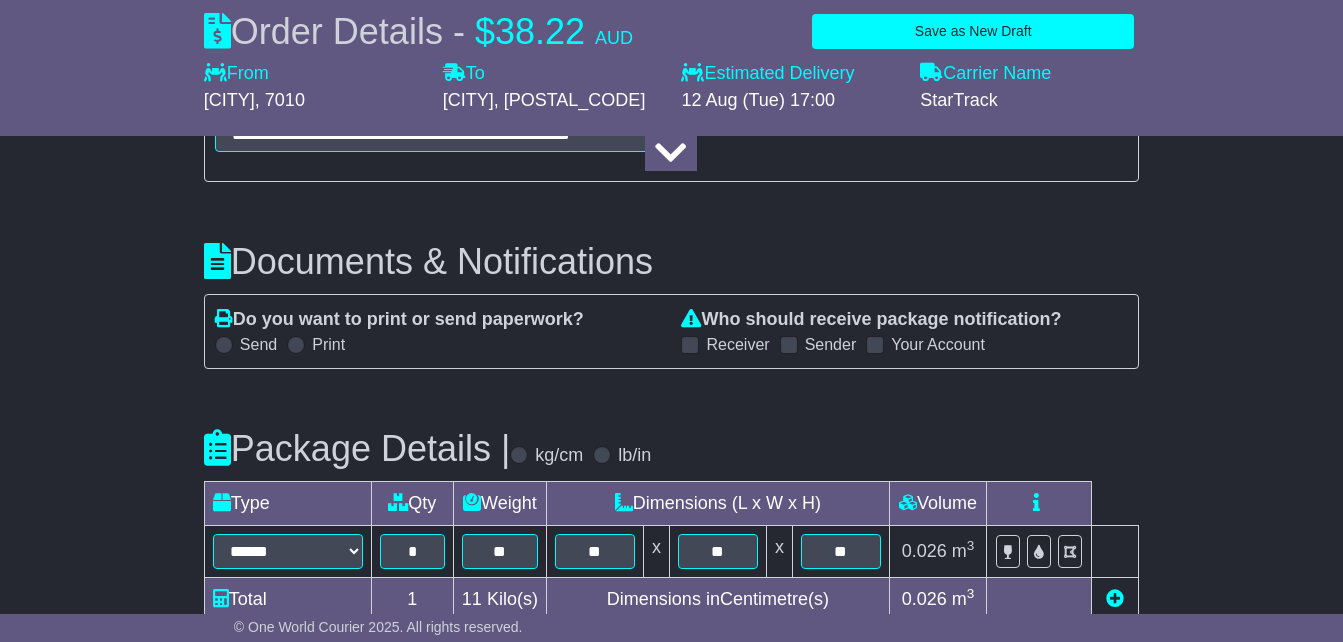 click at bounding box center [690, 345] 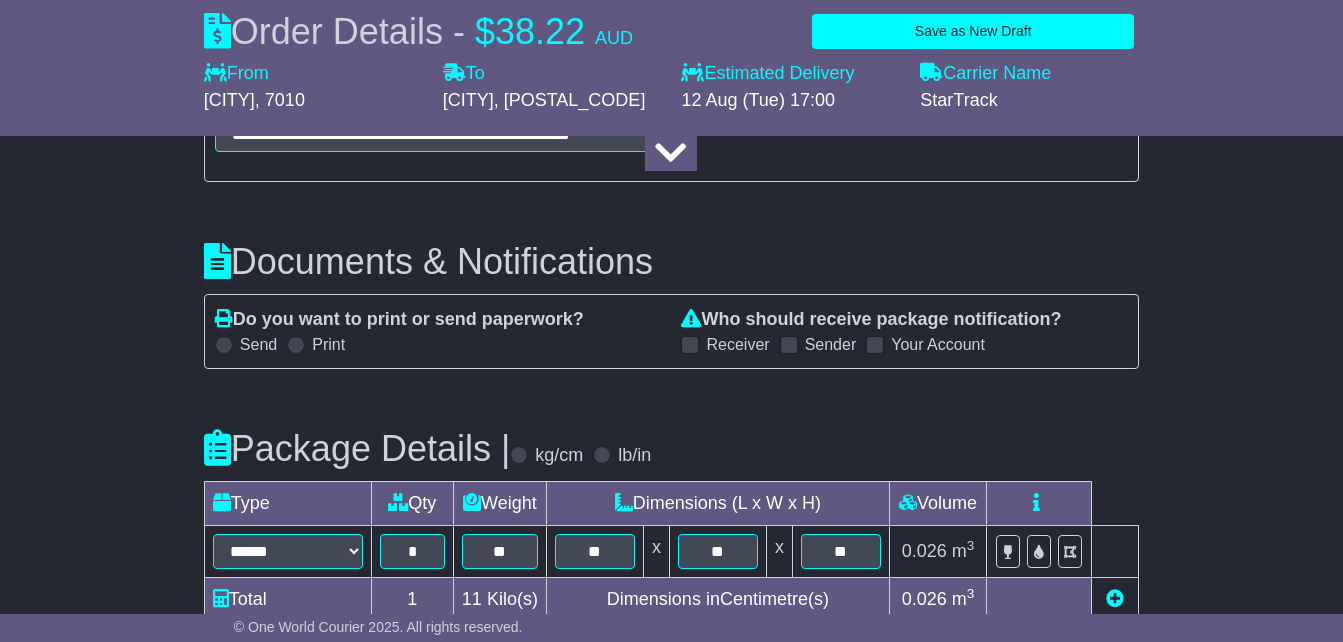 click on "Who should receive package notification?
Receiver
Sender
Your Account" at bounding box center (904, 332) 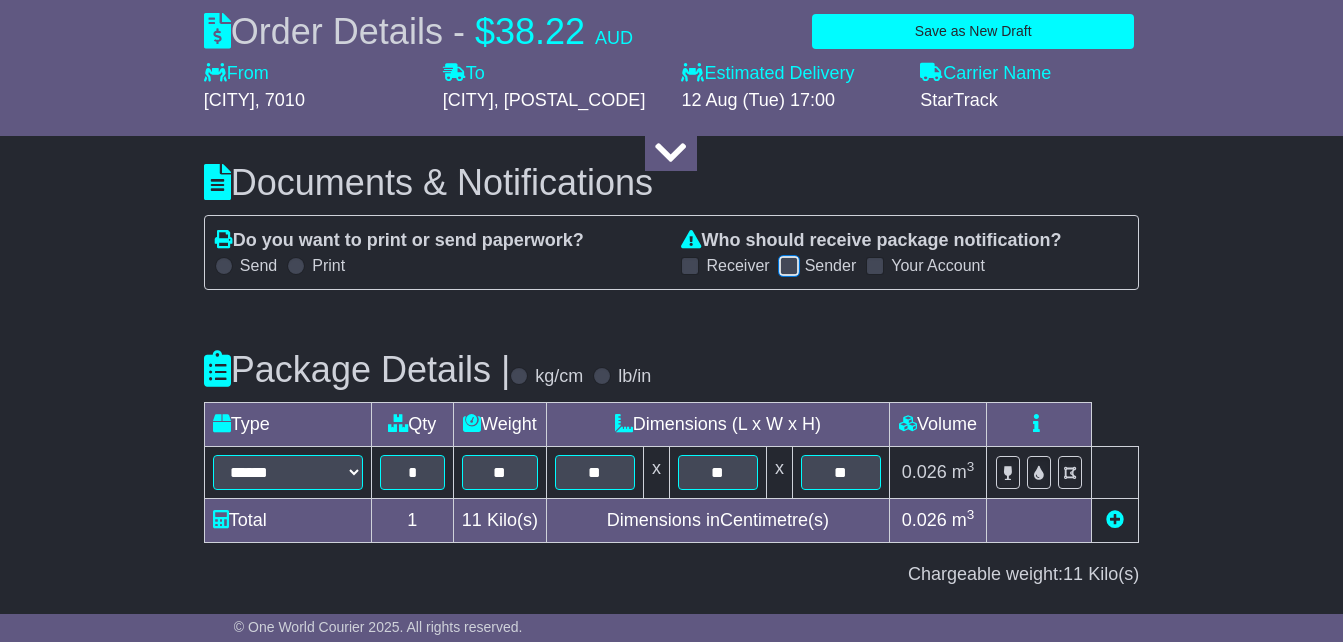scroll, scrollTop: 2400, scrollLeft: 0, axis: vertical 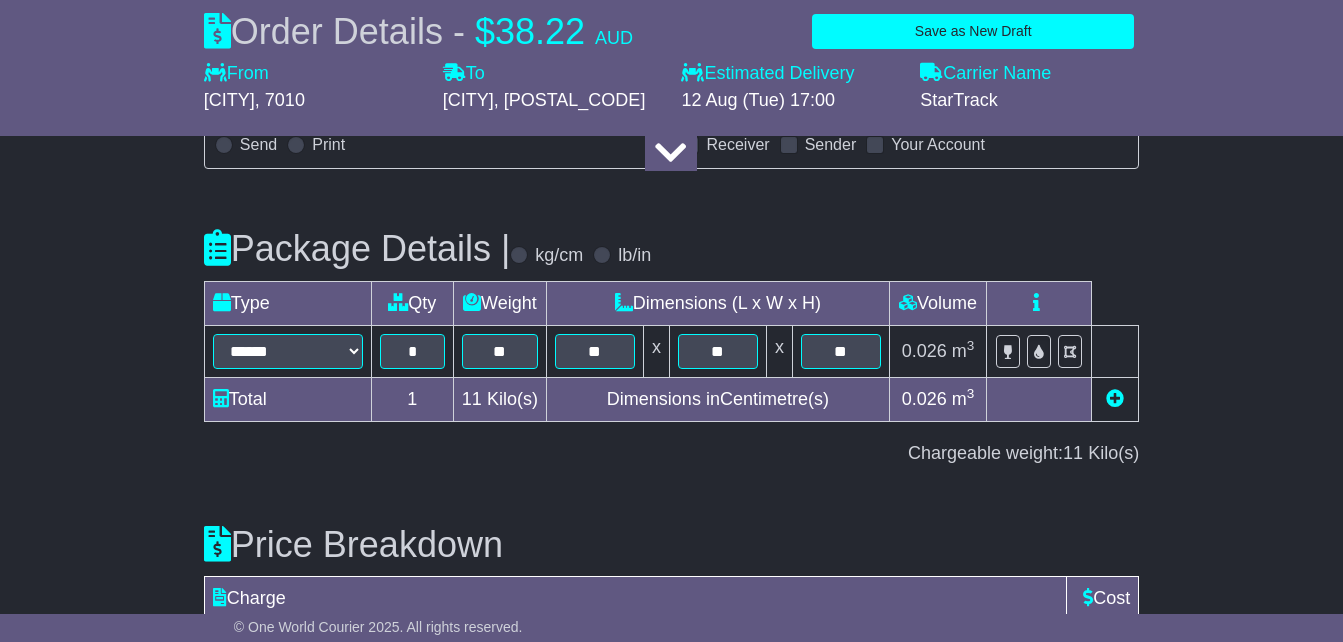 click on "**********" at bounding box center (671, -619) 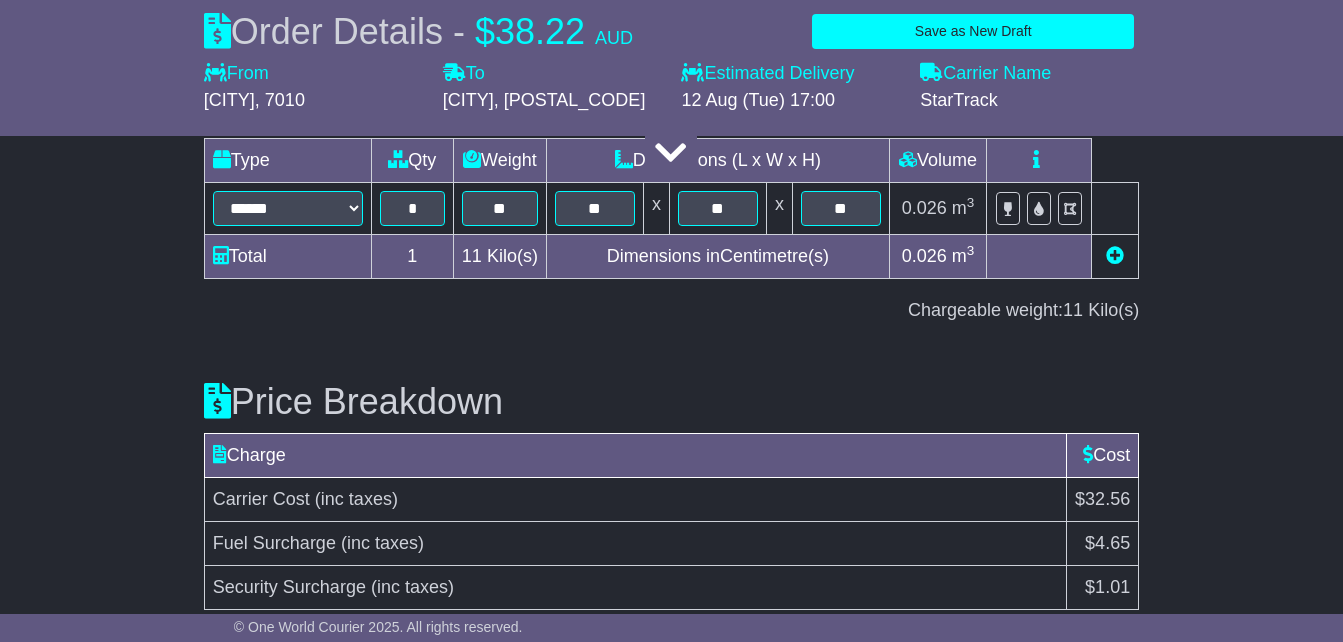 scroll, scrollTop: 2637, scrollLeft: 0, axis: vertical 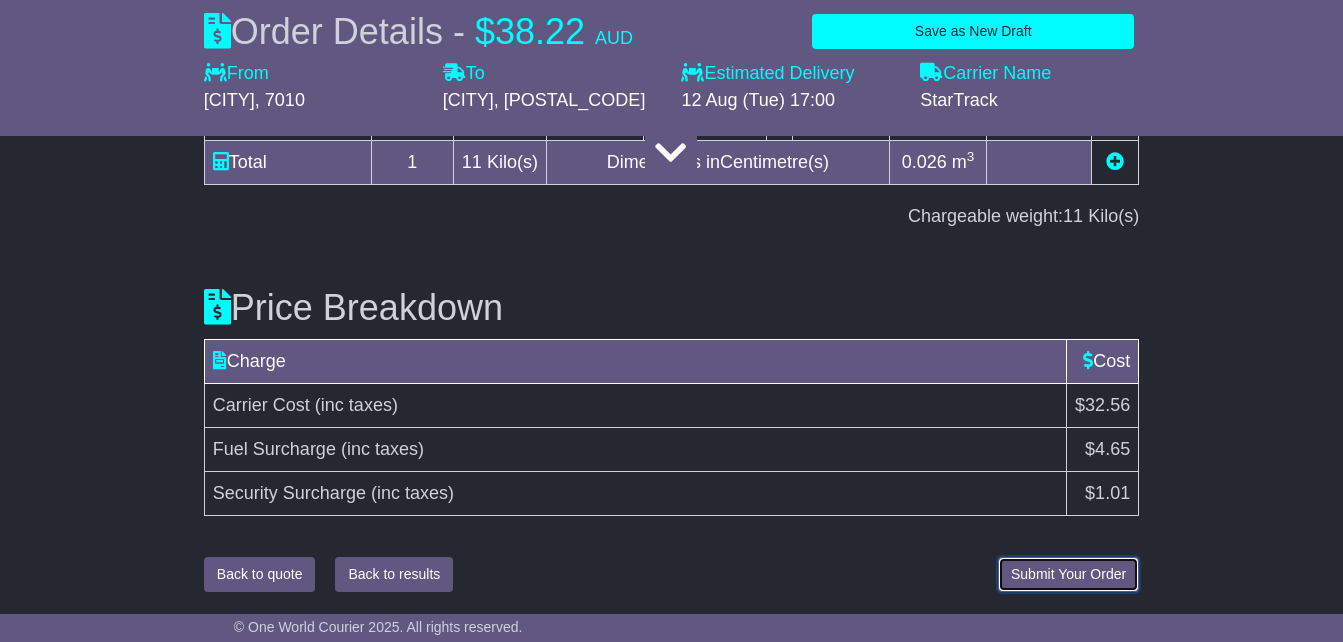 click on "Submit Your Order" at bounding box center (1068, 574) 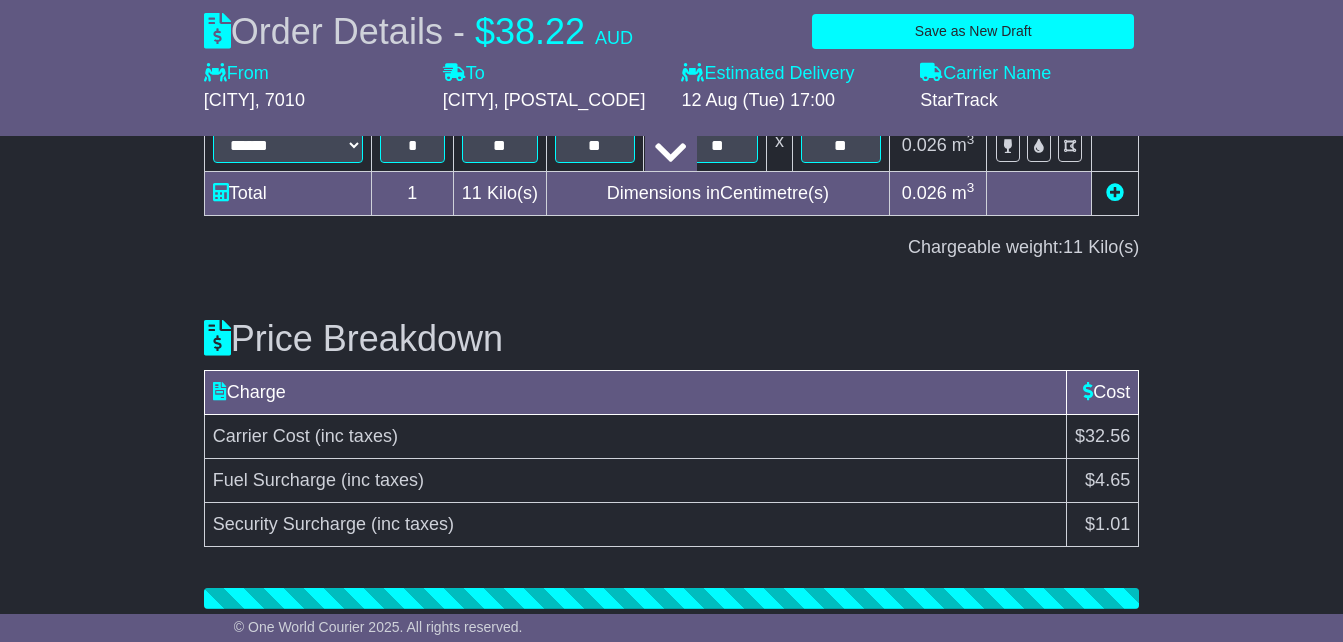 scroll, scrollTop: 2712, scrollLeft: 0, axis: vertical 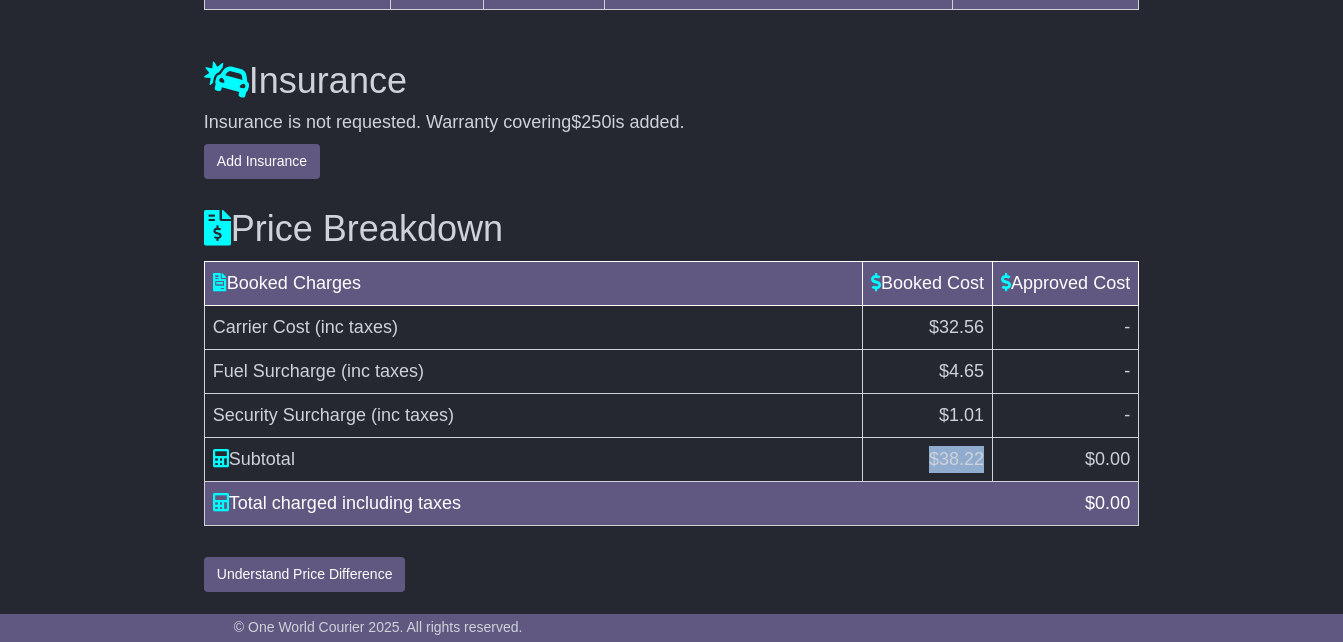 drag, startPoint x: 916, startPoint y: 463, endPoint x: 978, endPoint y: 459, distance: 62.1289 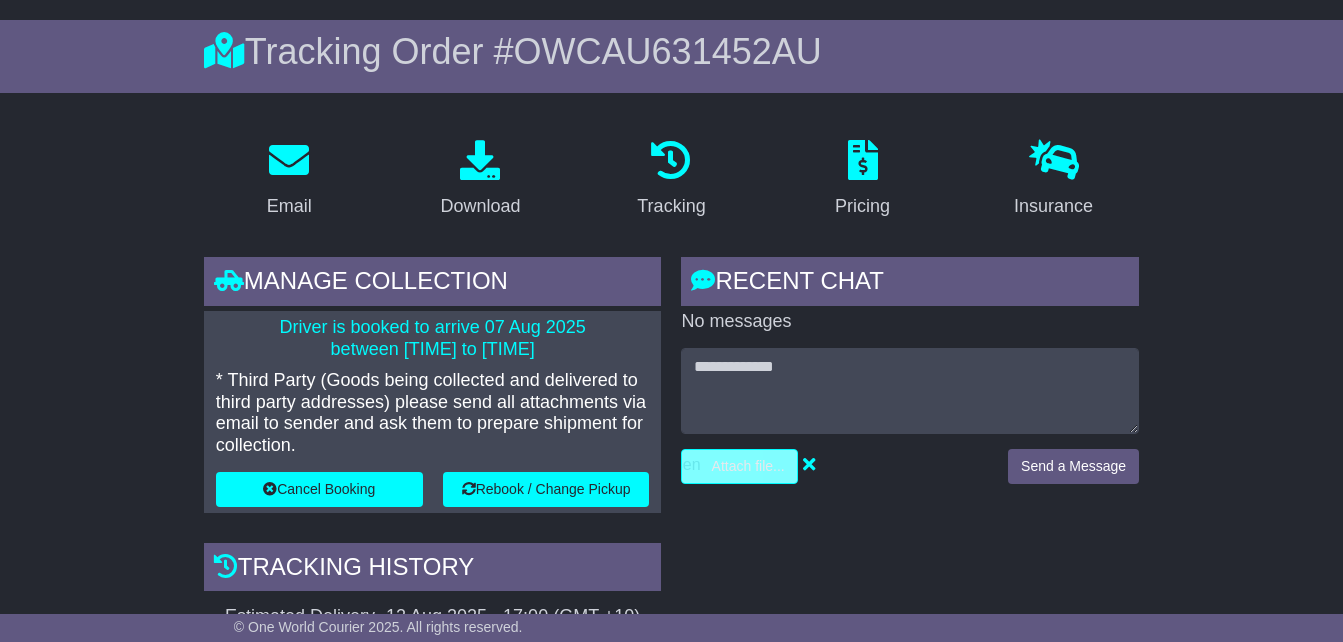 scroll, scrollTop: 300, scrollLeft: 0, axis: vertical 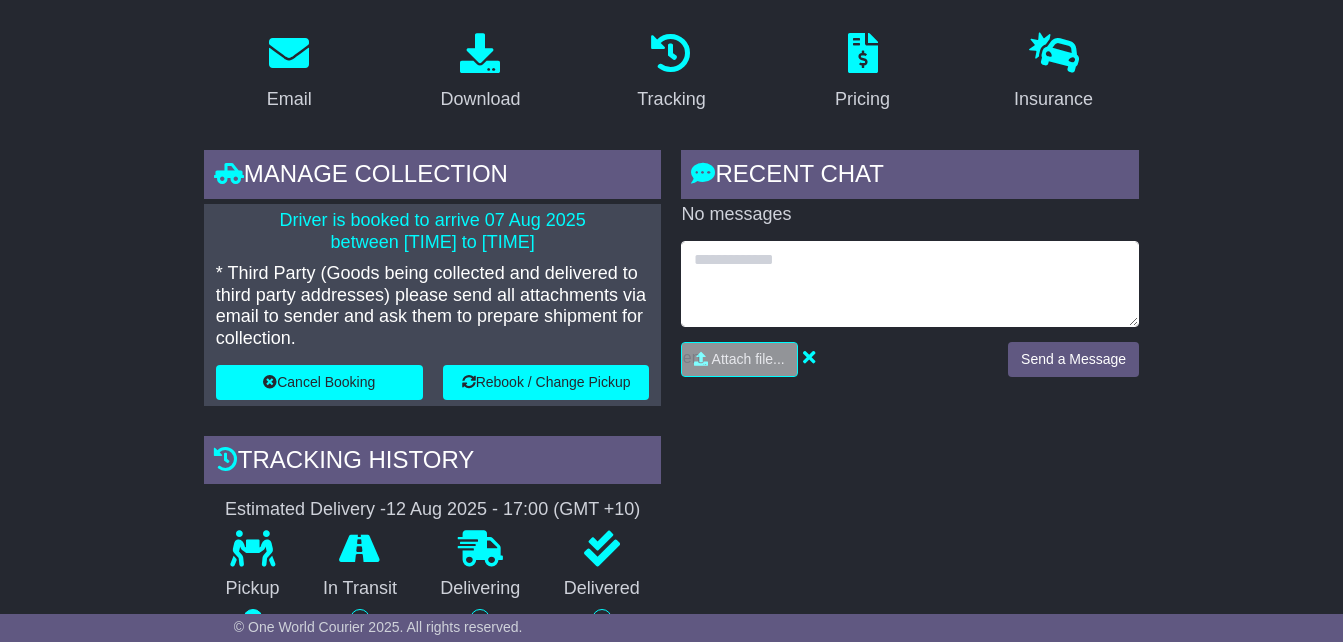 click at bounding box center (910, 284) 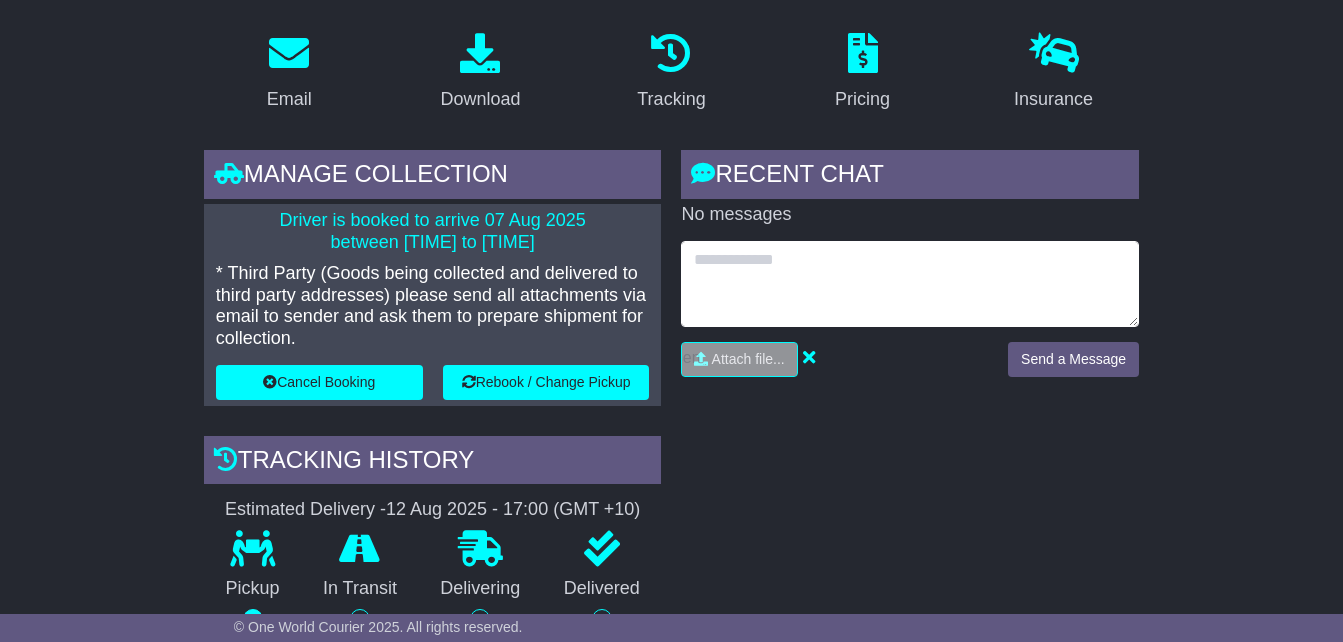 type on "*" 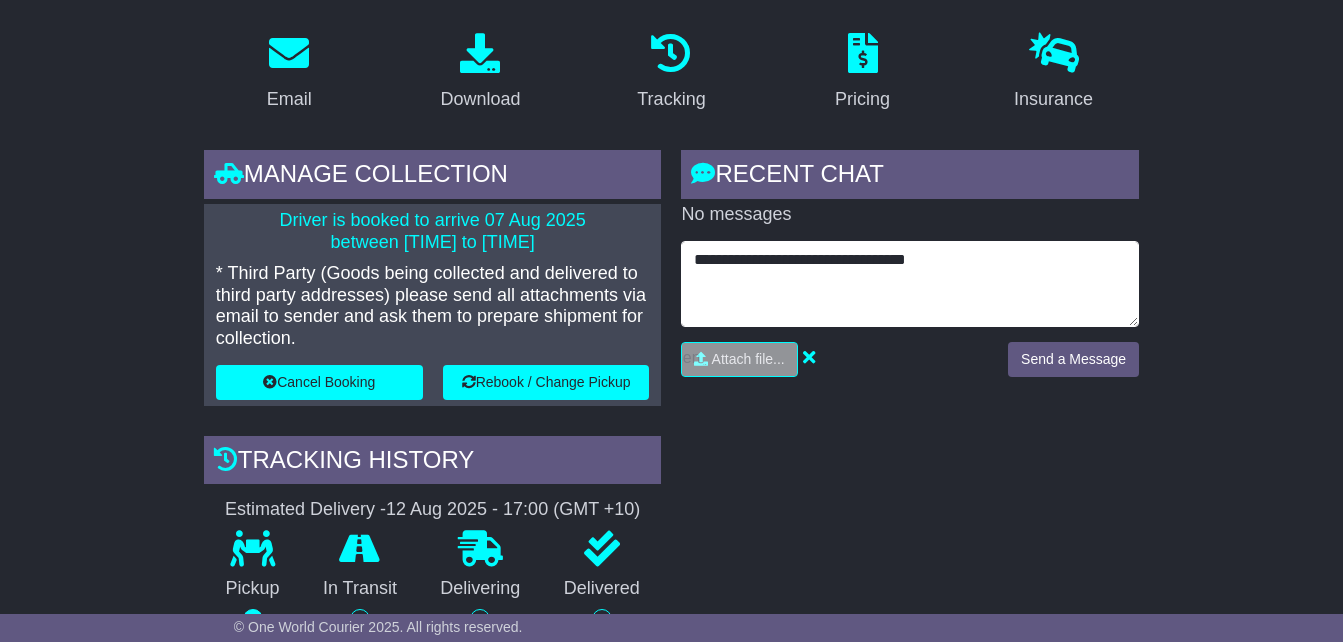 type on "**********" 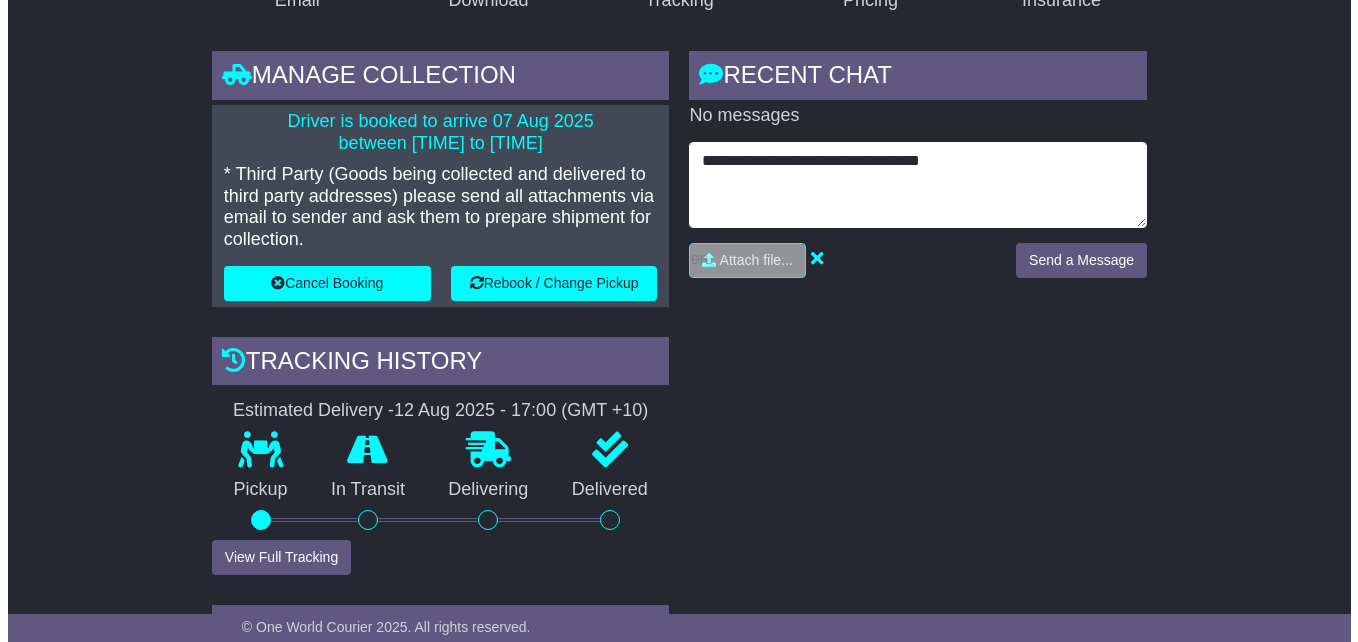 scroll, scrollTop: 400, scrollLeft: 0, axis: vertical 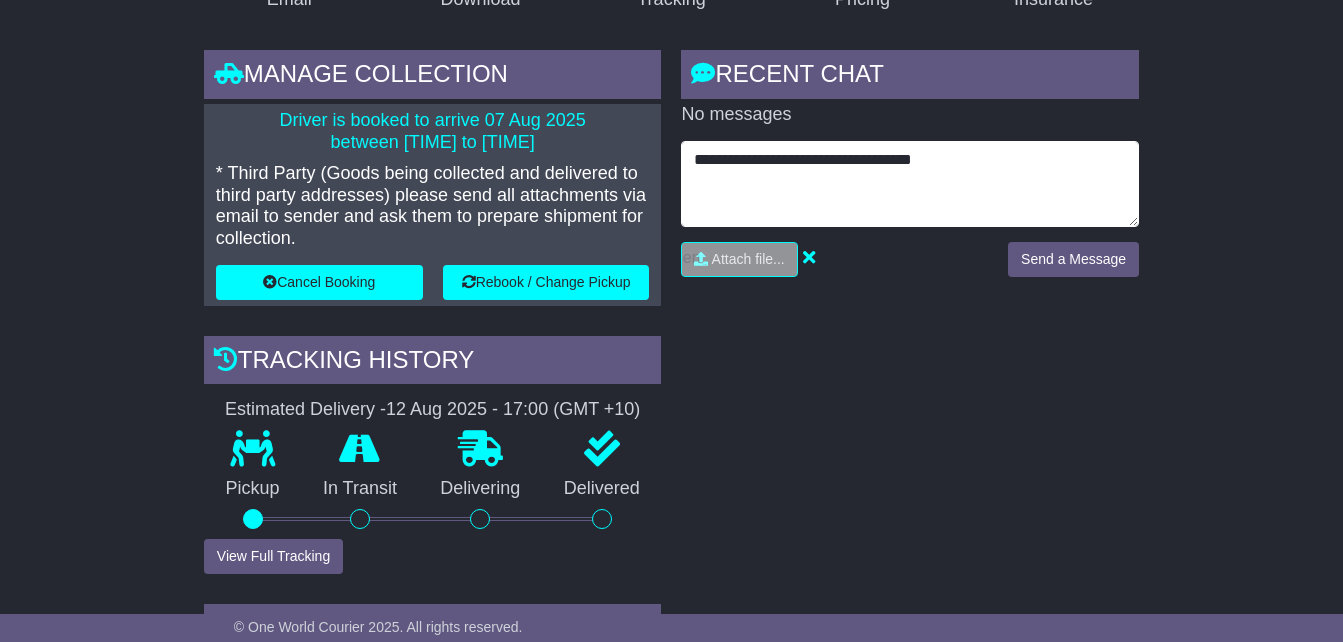 type 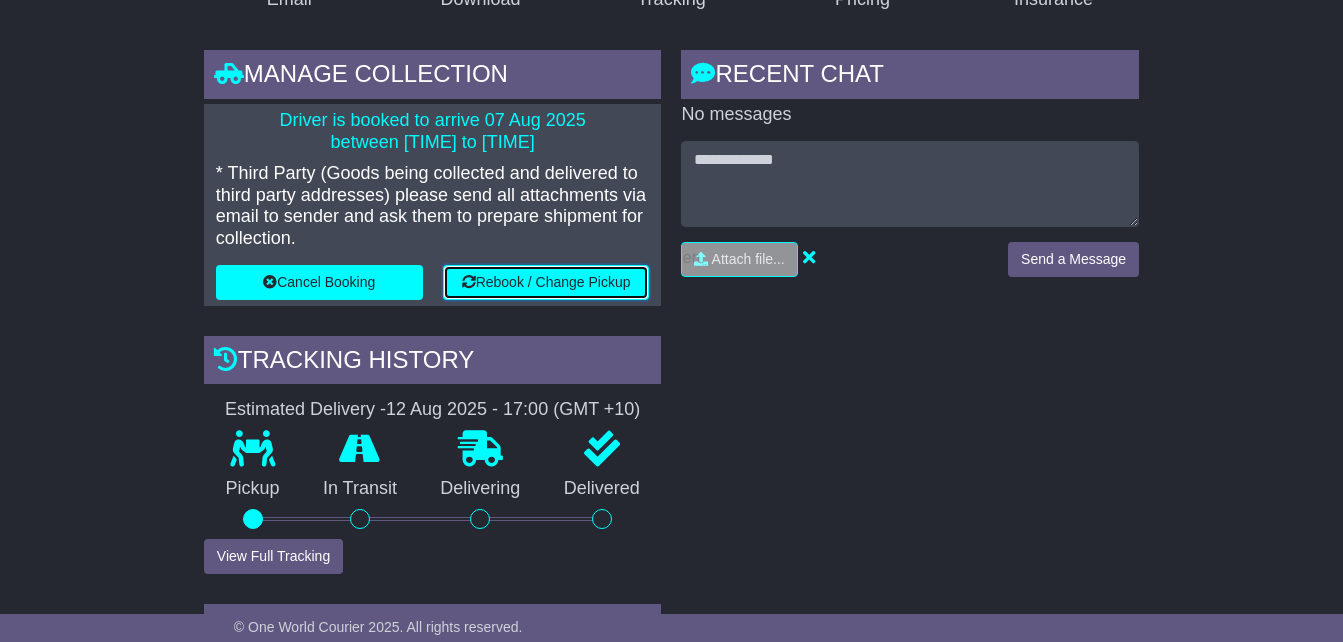 drag, startPoint x: 554, startPoint y: 267, endPoint x: 564, endPoint y: 261, distance: 11.661903 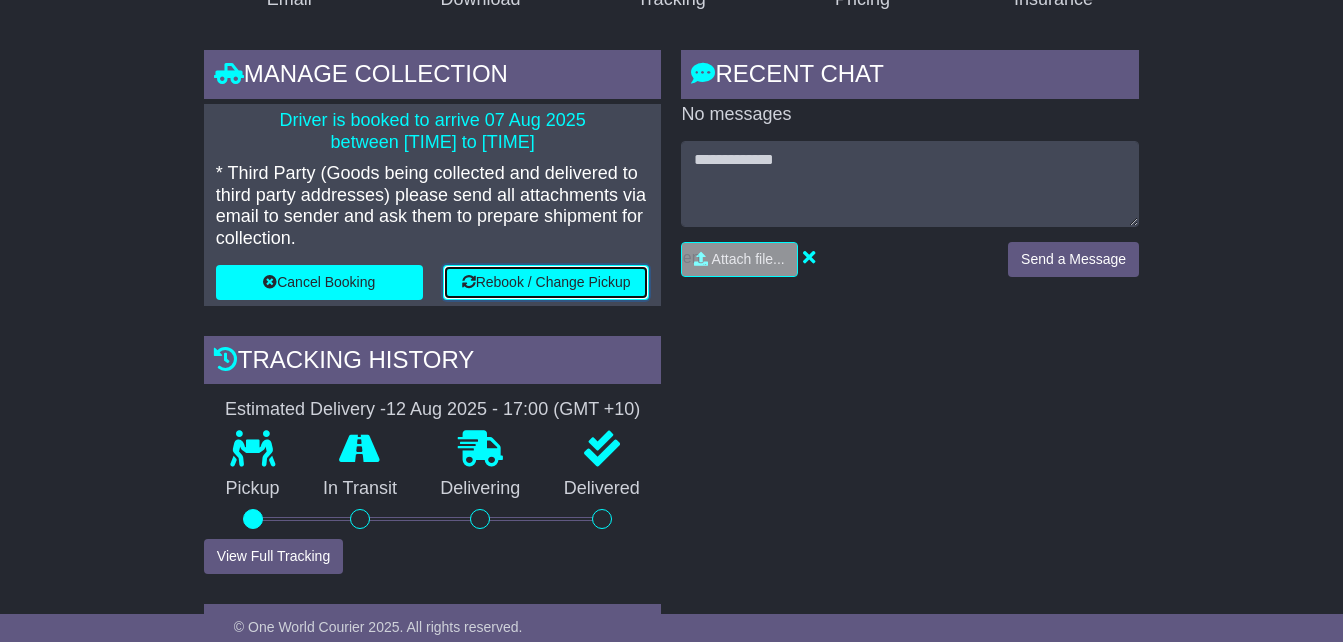 click on "Rebook / Change Pickup" at bounding box center (546, 282) 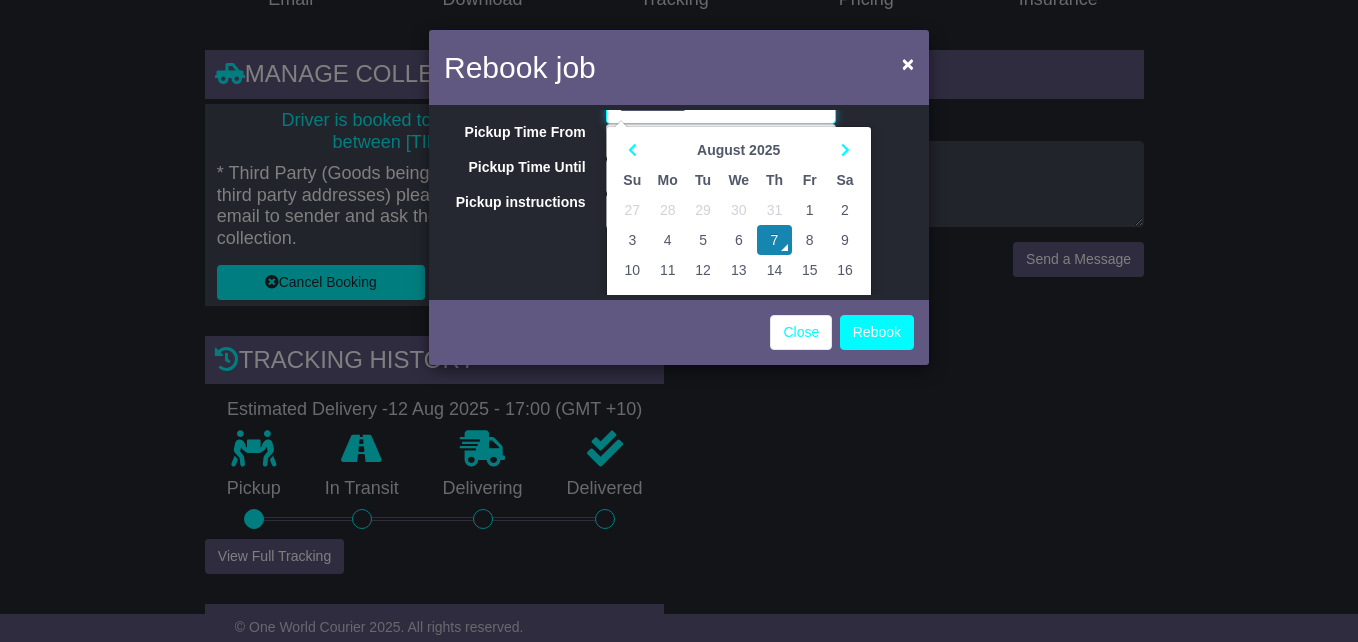 scroll, scrollTop: 100, scrollLeft: 0, axis: vertical 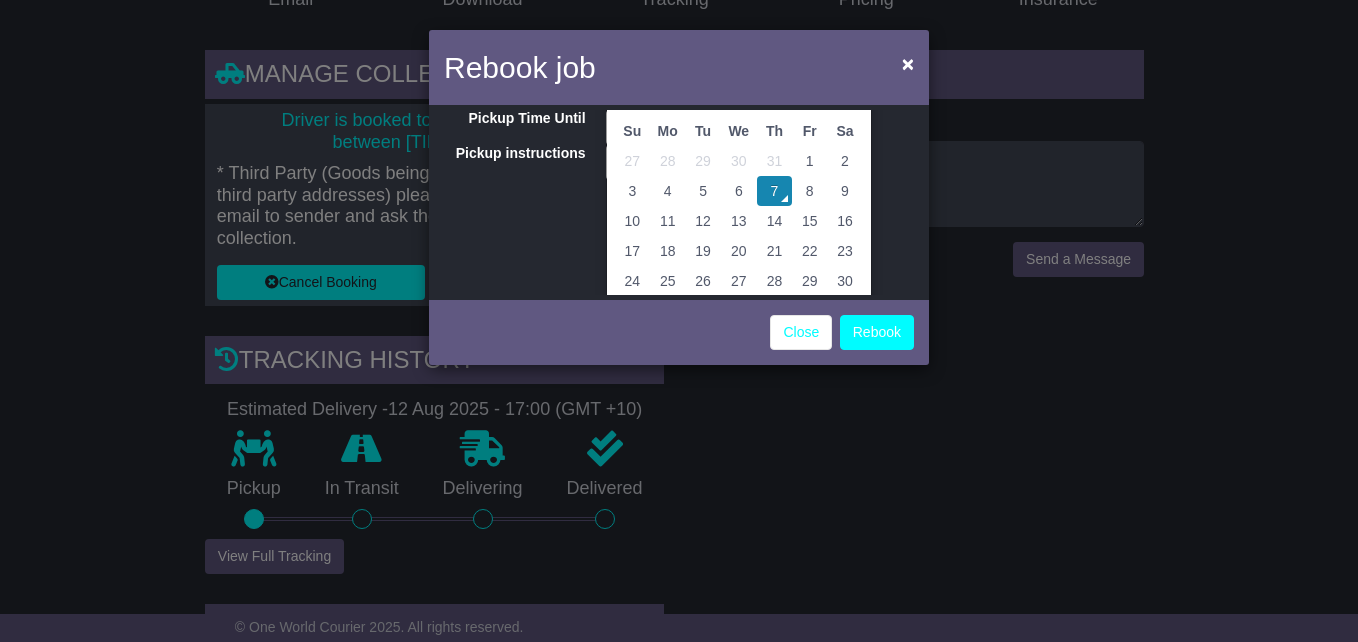 click on "8" at bounding box center (809, 191) 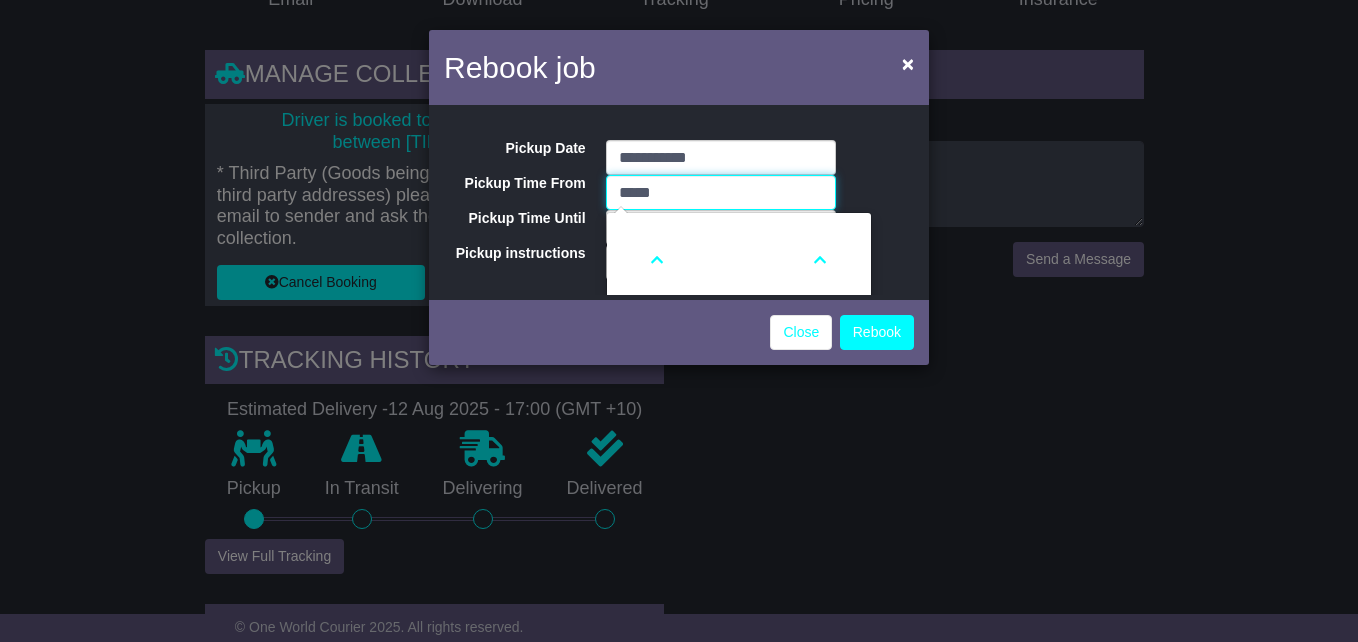 drag, startPoint x: 670, startPoint y: 190, endPoint x: 536, endPoint y: 183, distance: 134.18271 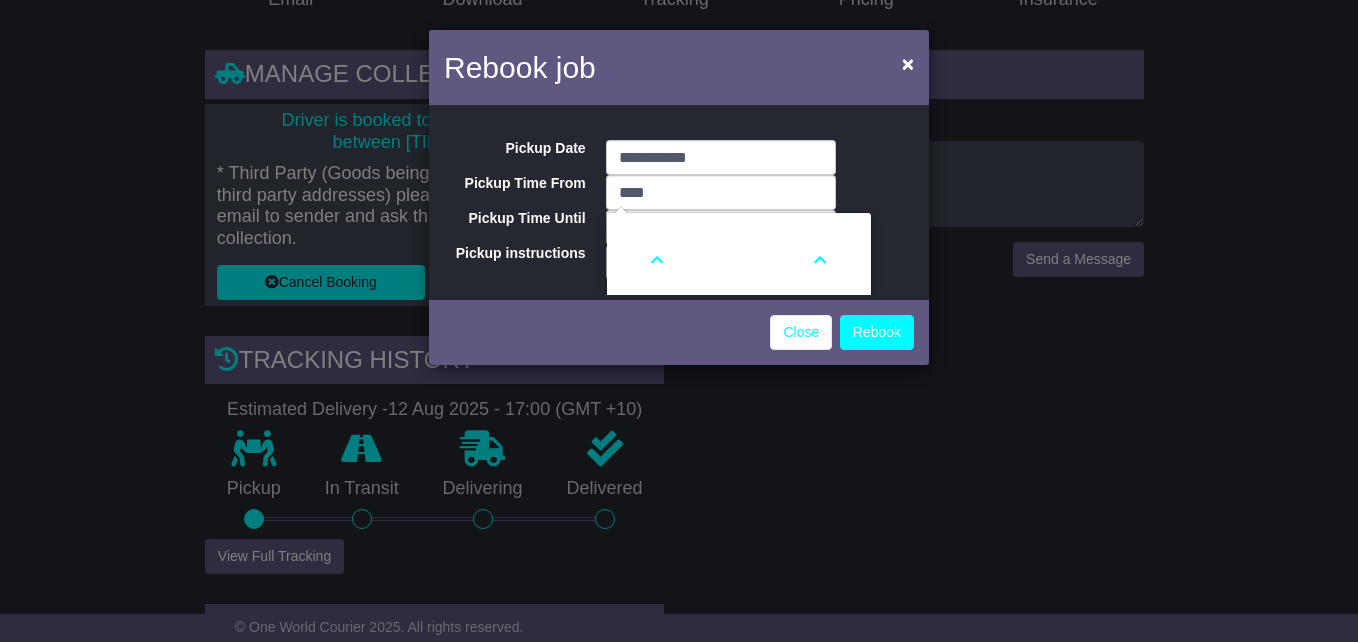 type on "*****" 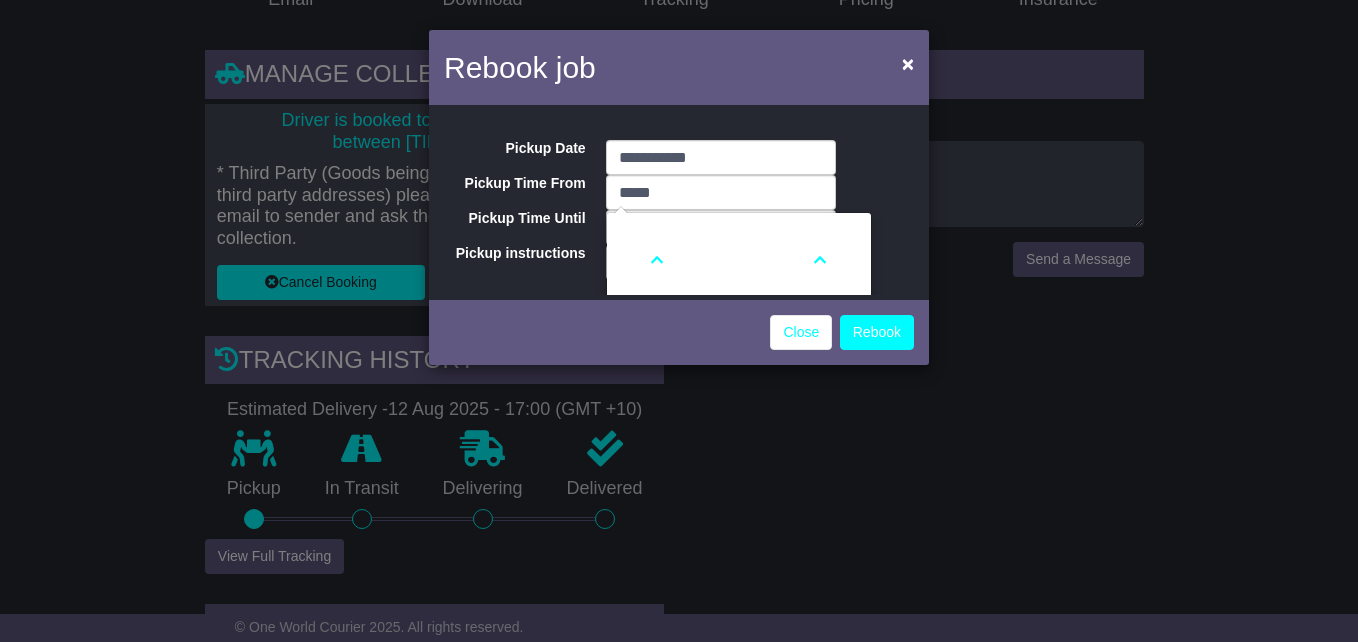 click on "**********" at bounding box center [679, 202] 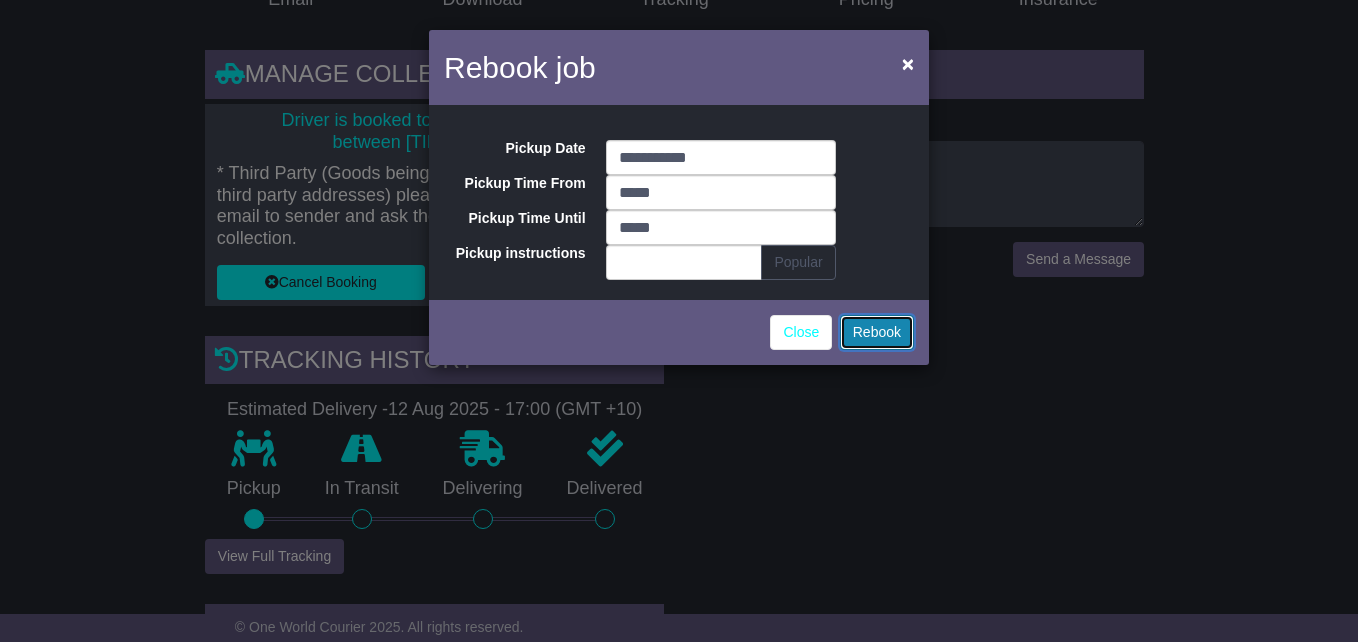 click on "Rebook" at bounding box center [877, 332] 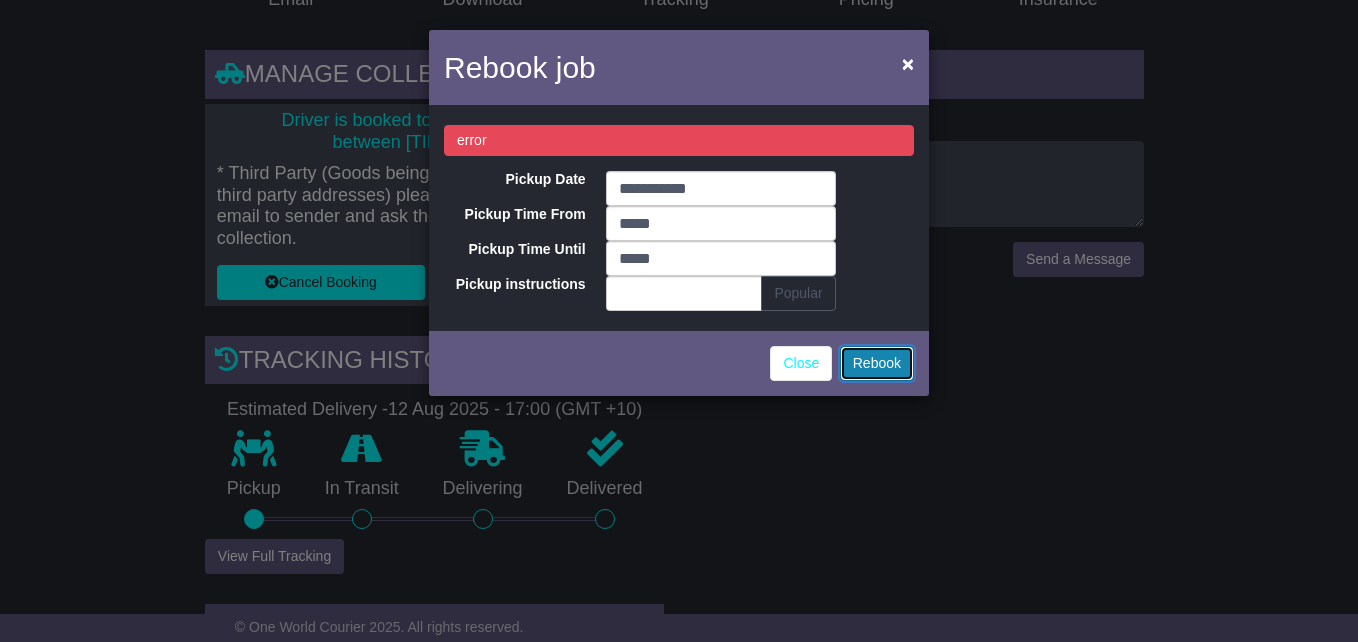 click on "Rebook" at bounding box center [877, 363] 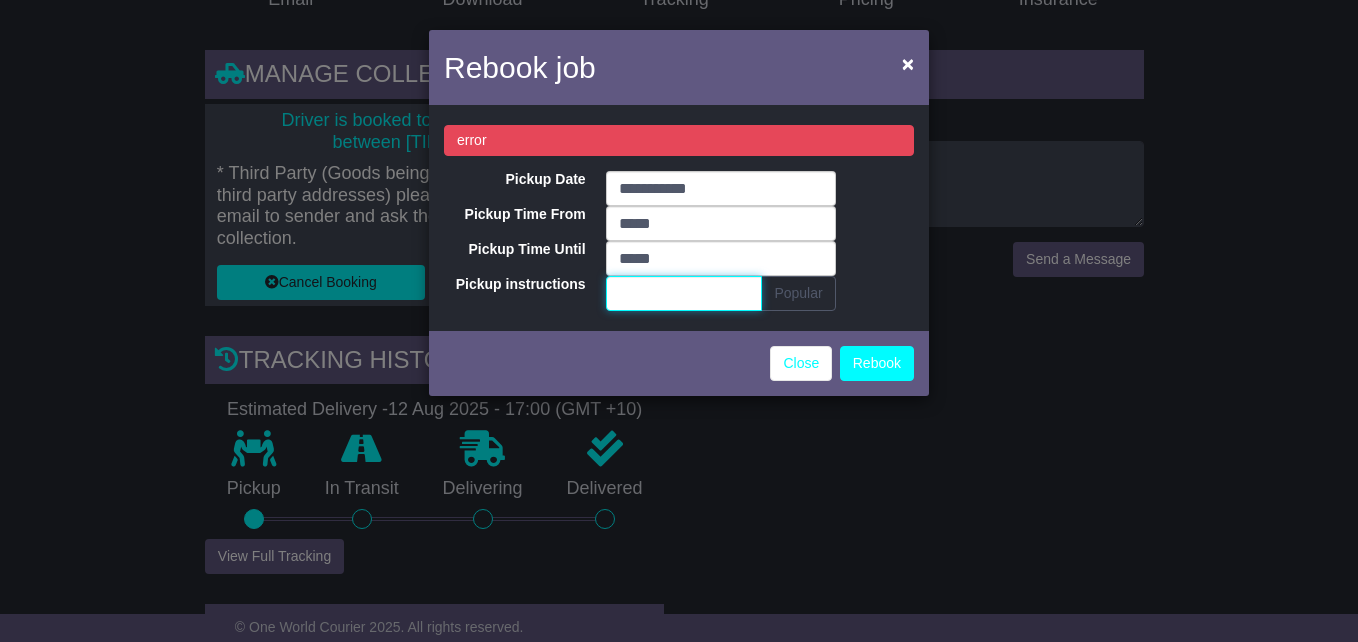 click on "Pickup instructions" at bounding box center [684, 293] 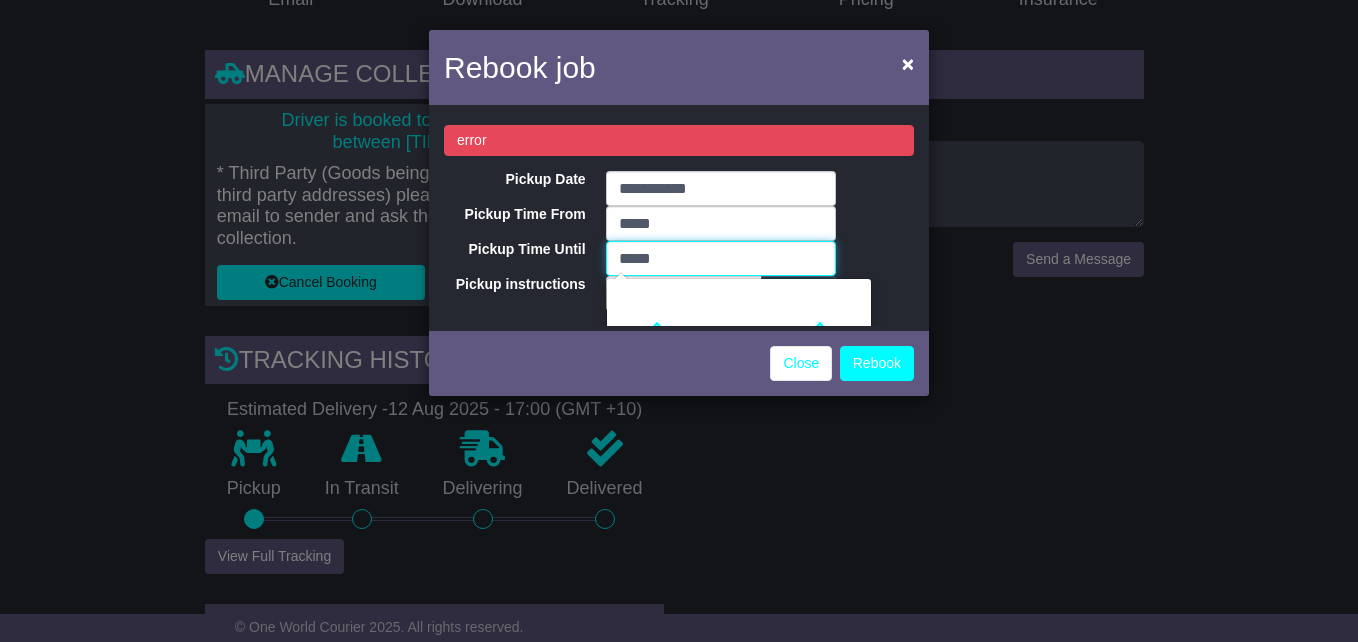 click on "*****" at bounding box center (721, 258) 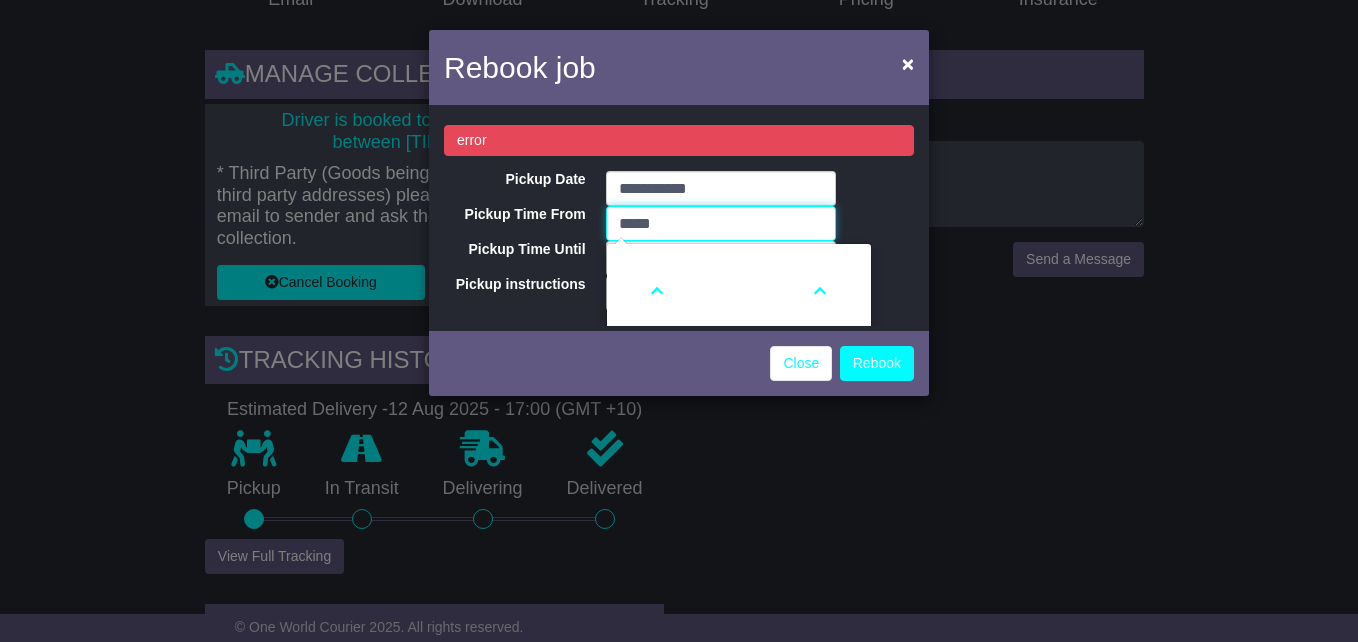 click on "*****" at bounding box center [721, 223] 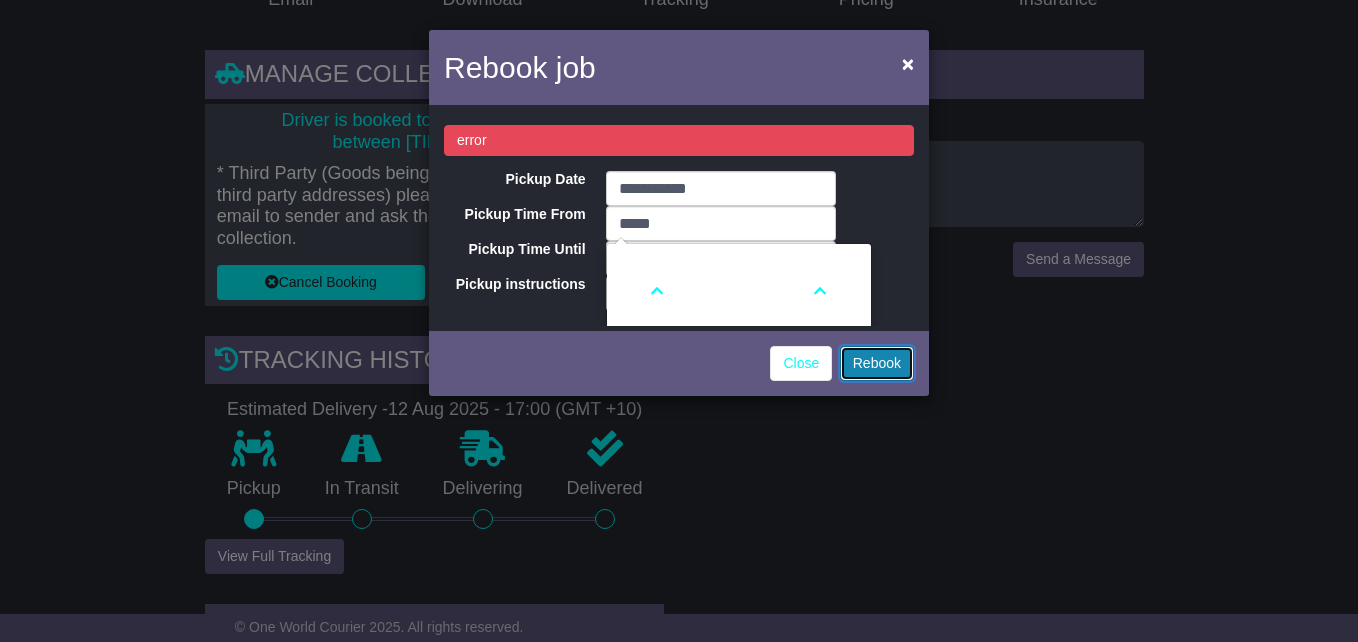 click on "Rebook" at bounding box center [877, 363] 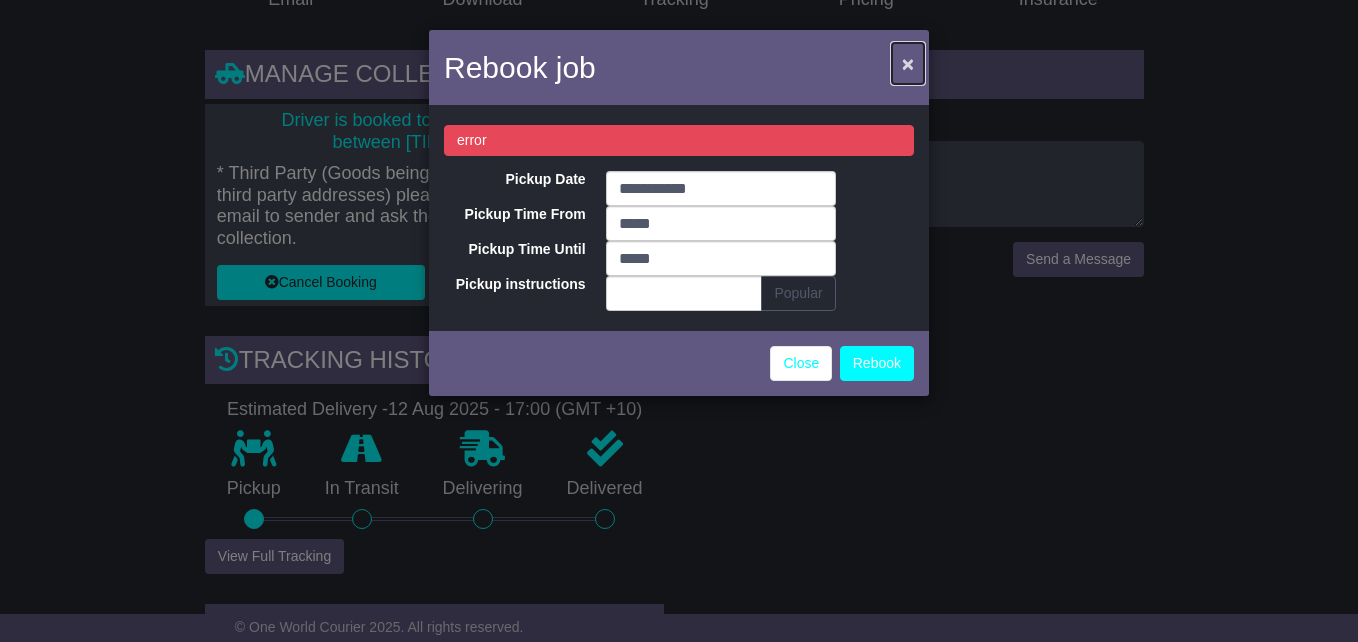 click on "×" at bounding box center [908, 63] 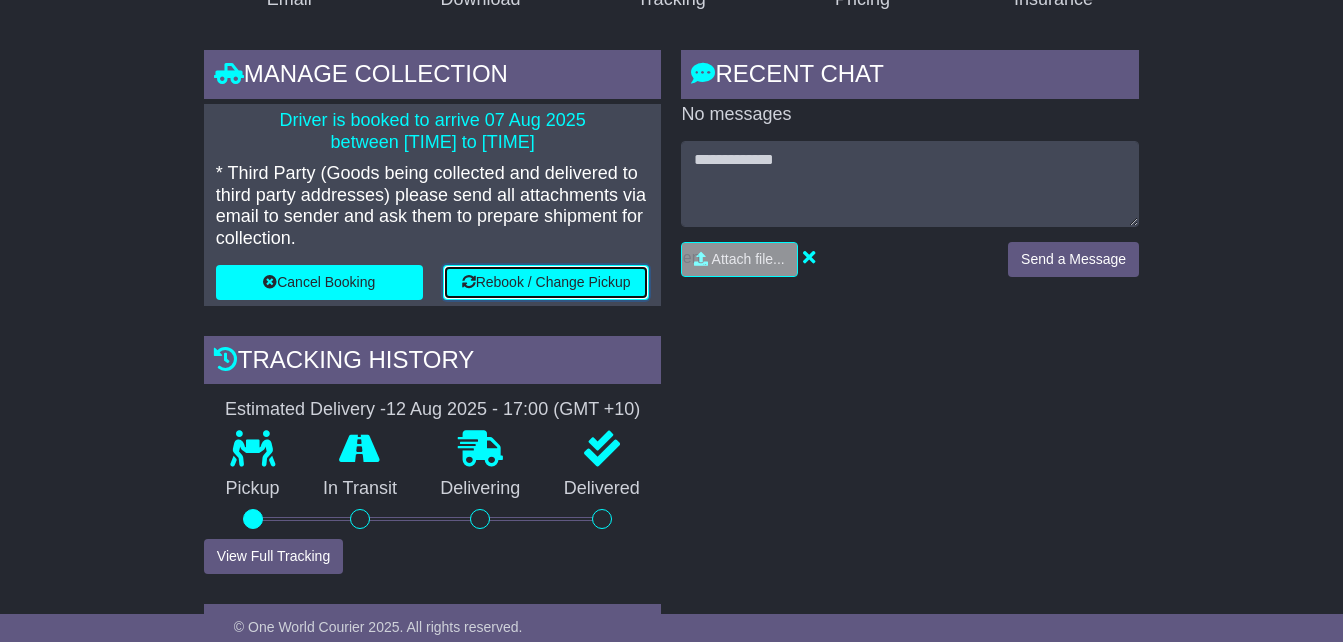 click on "Rebook / Change Pickup" at bounding box center [546, 282] 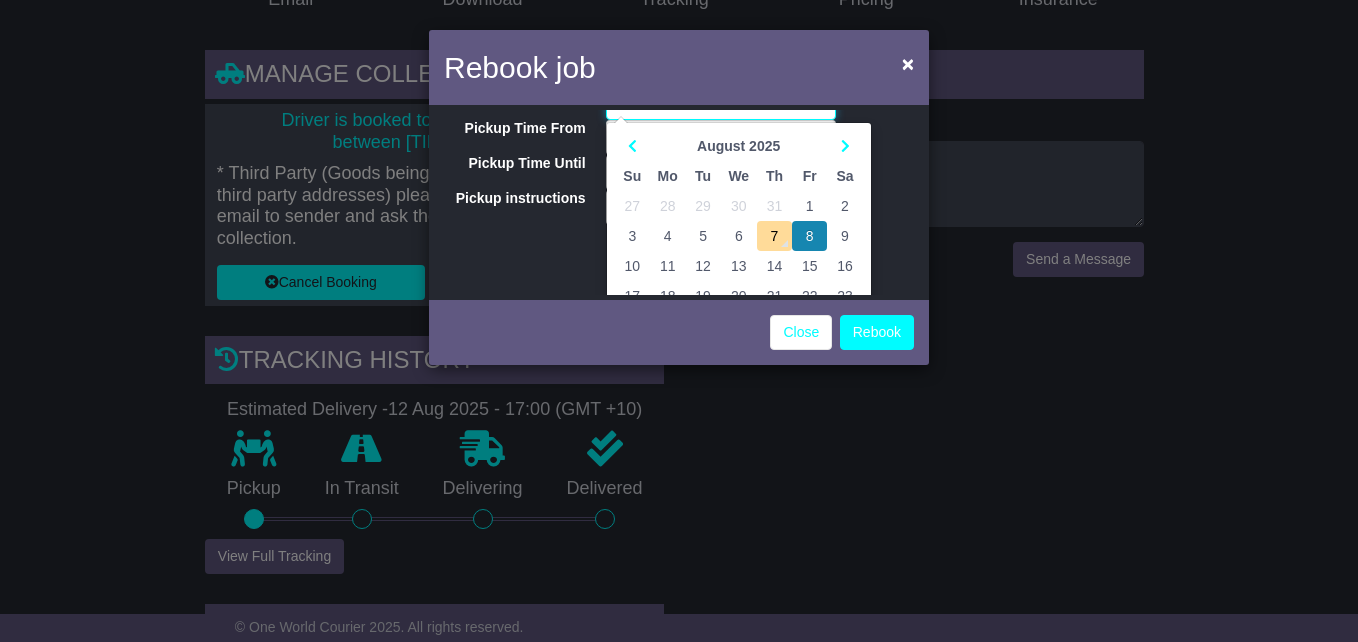 scroll, scrollTop: 100, scrollLeft: 0, axis: vertical 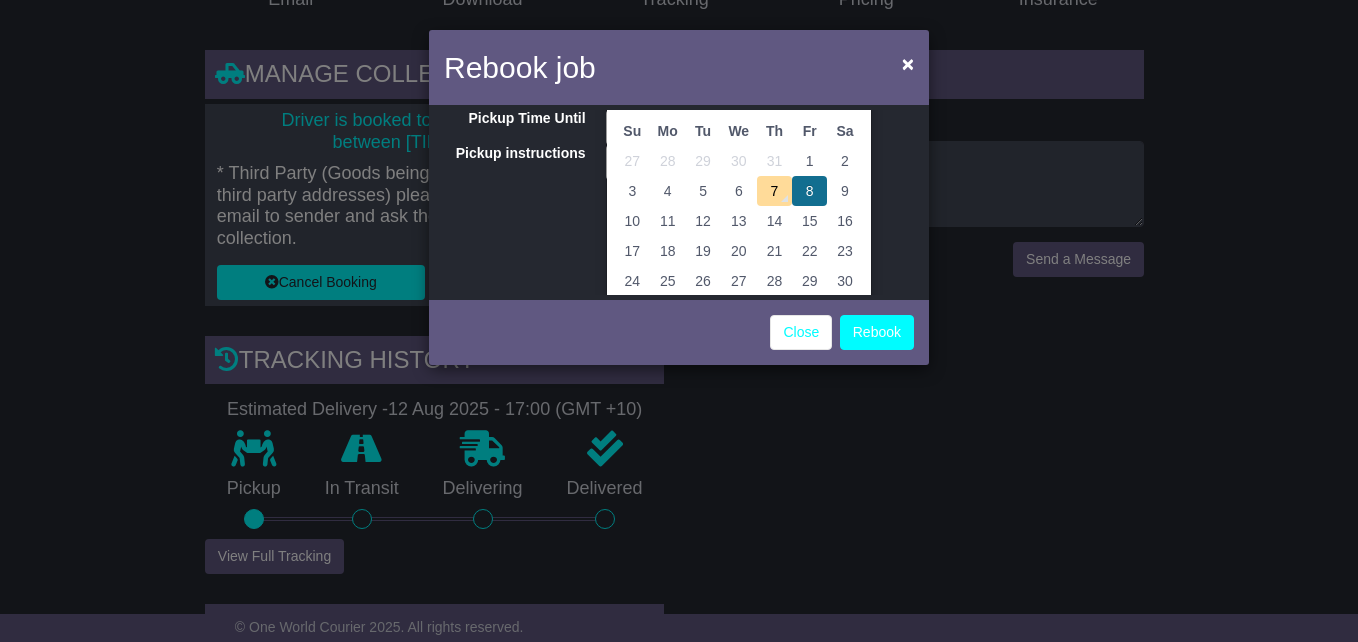 click on "8" at bounding box center (809, 191) 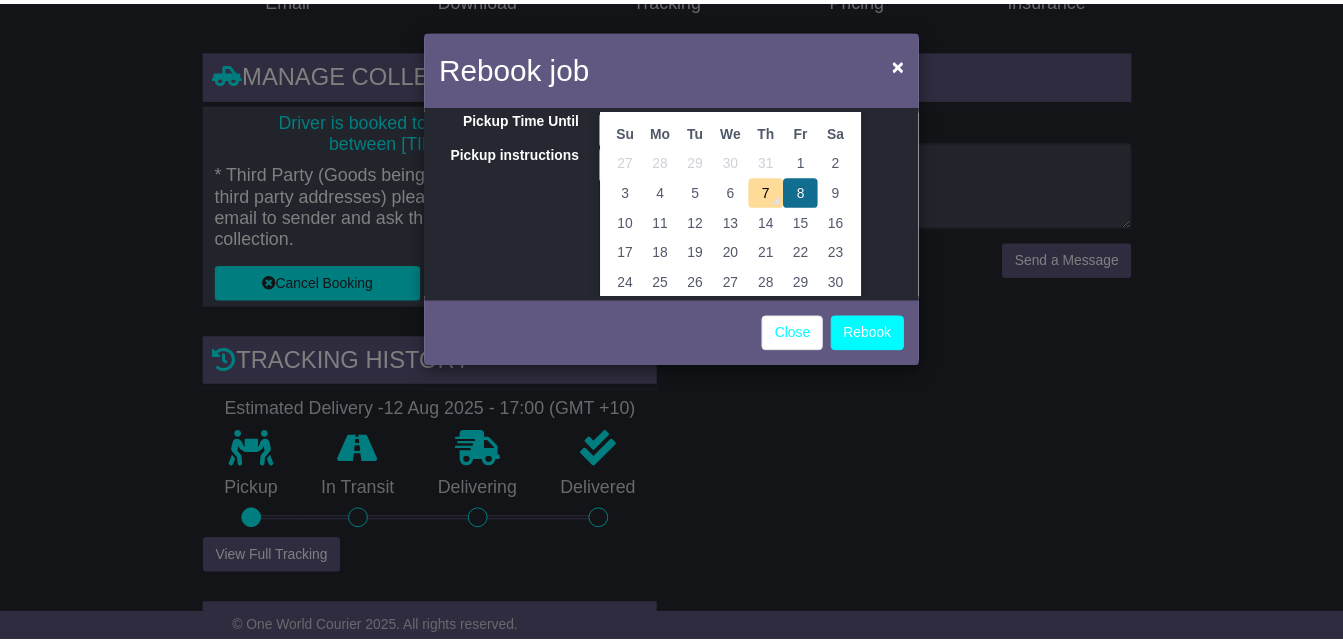 scroll, scrollTop: 0, scrollLeft: 0, axis: both 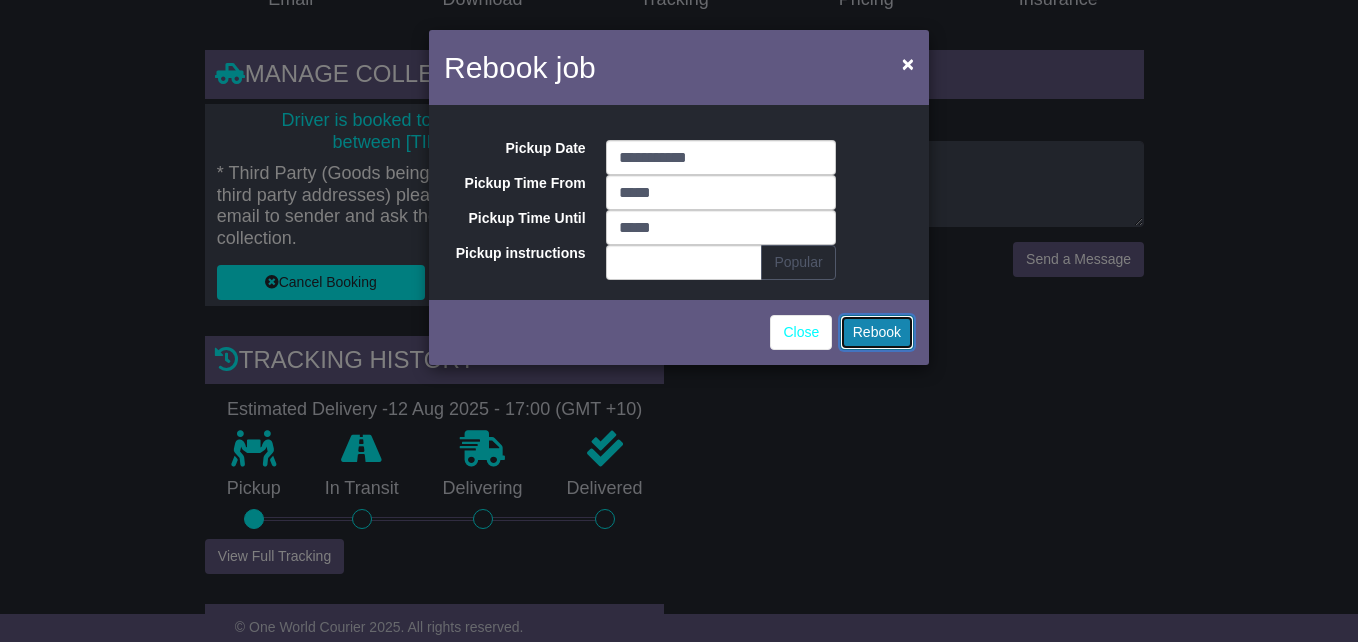 click on "Rebook" at bounding box center (877, 332) 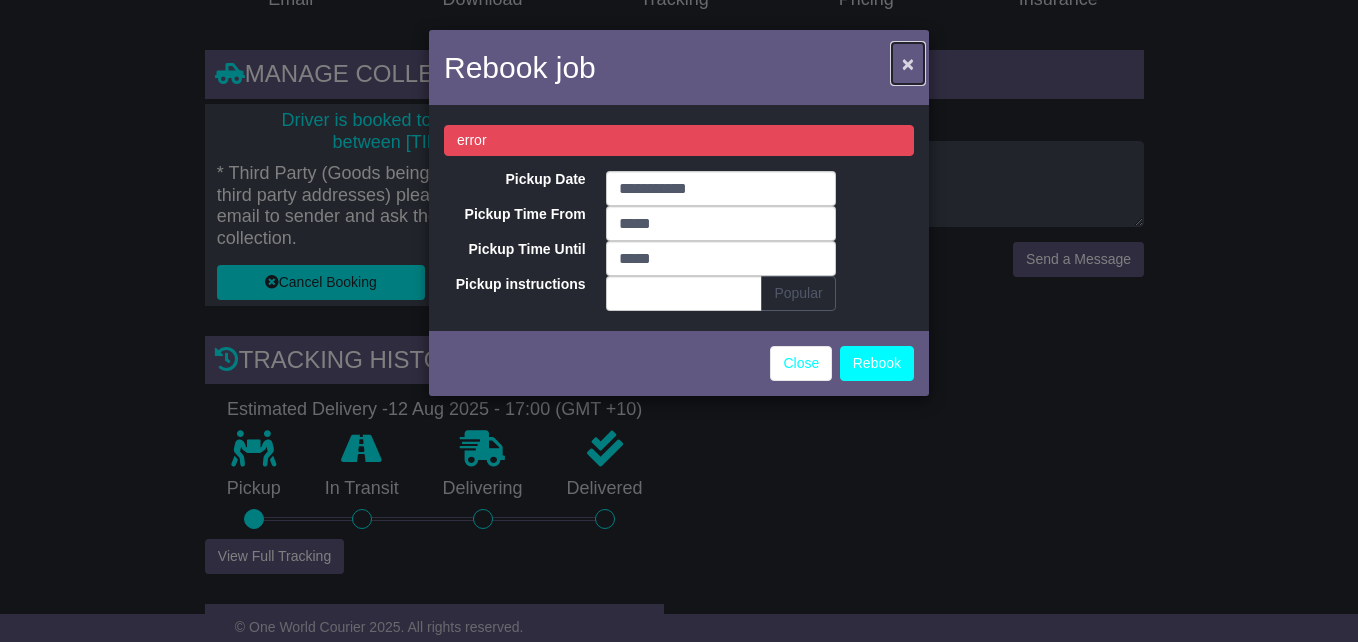 click on "×" at bounding box center [908, 63] 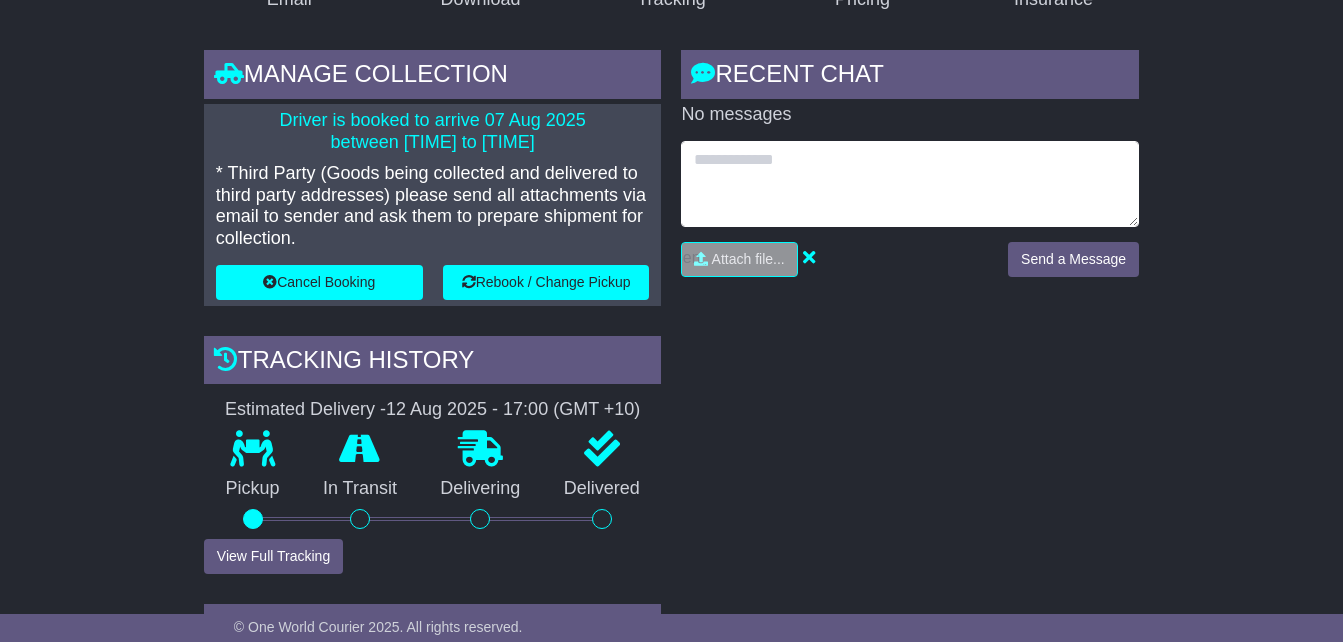 click at bounding box center (910, 184) 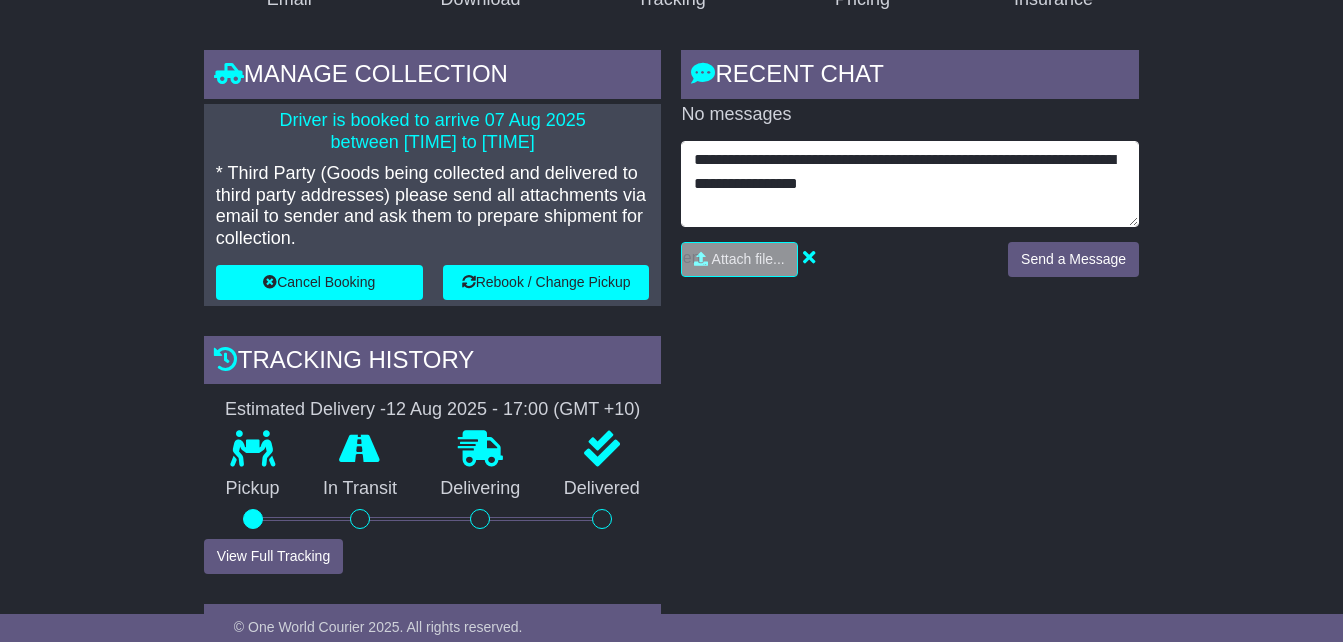 click on "**********" at bounding box center [910, 184] 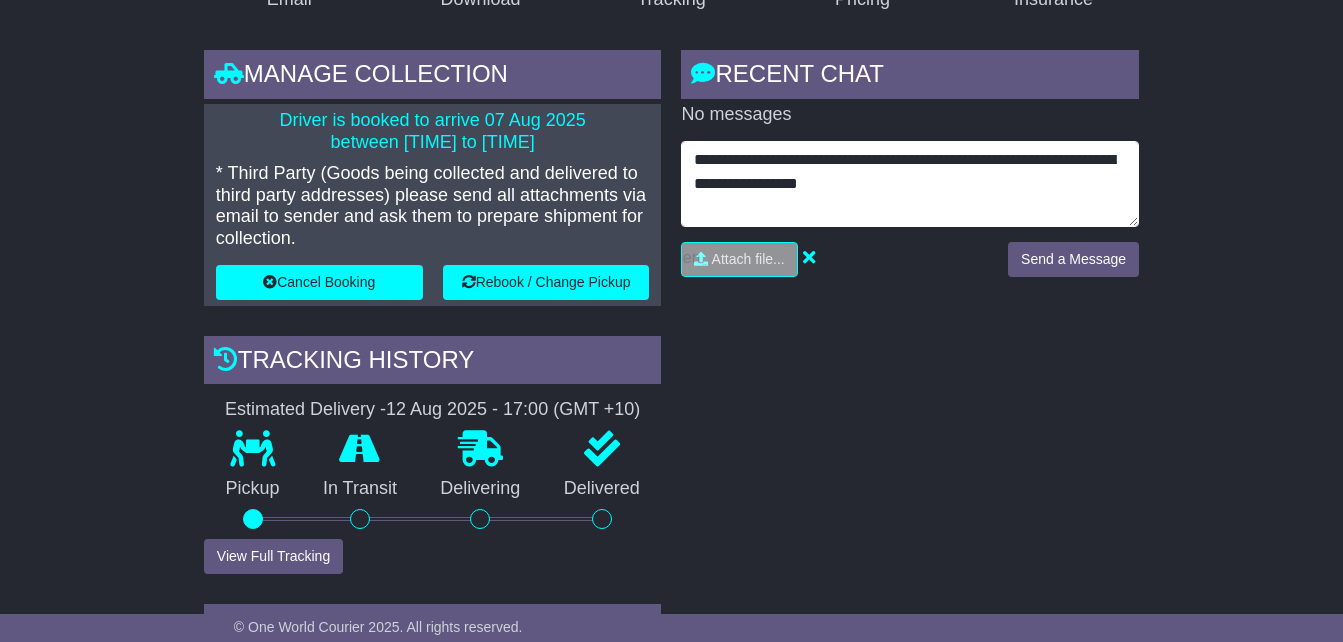 click on "**********" at bounding box center (910, 184) 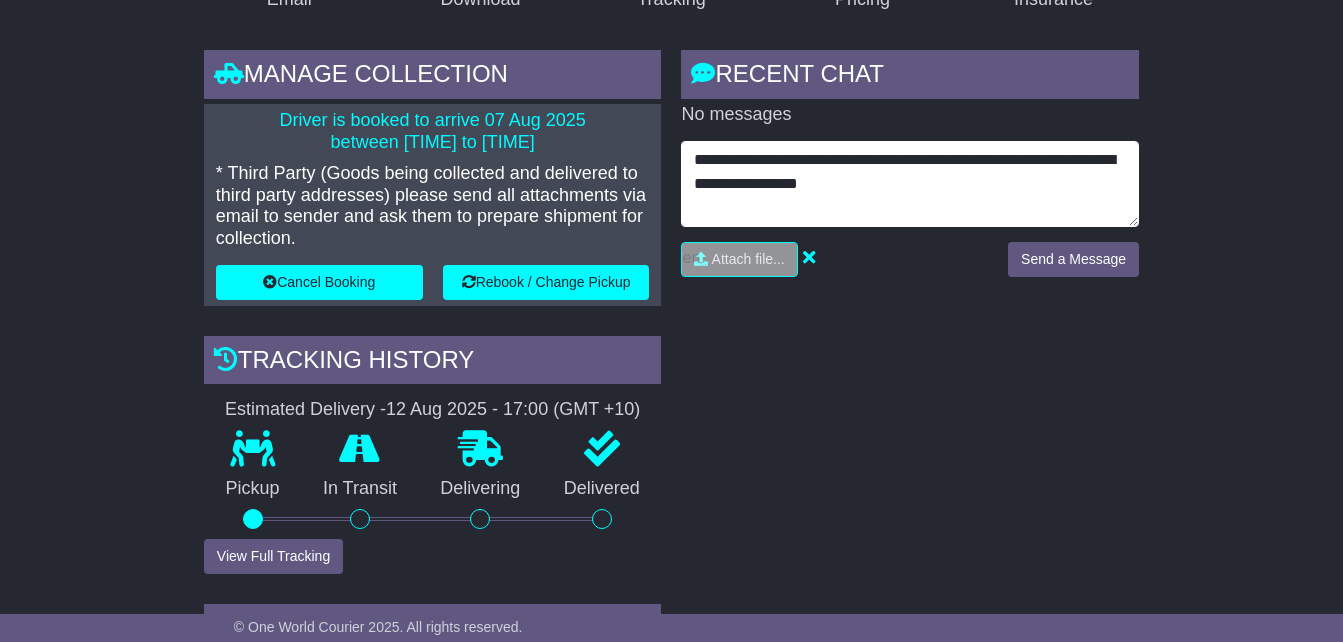 click on "**********" at bounding box center [910, 184] 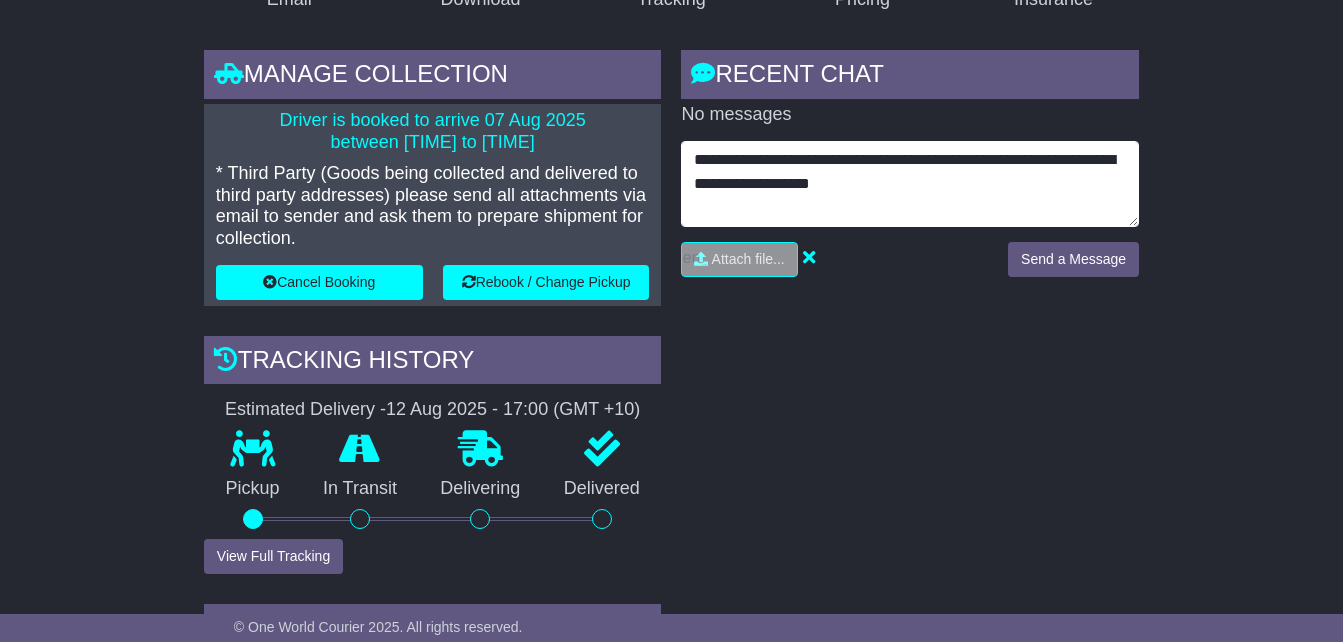 click on "**********" at bounding box center (910, 184) 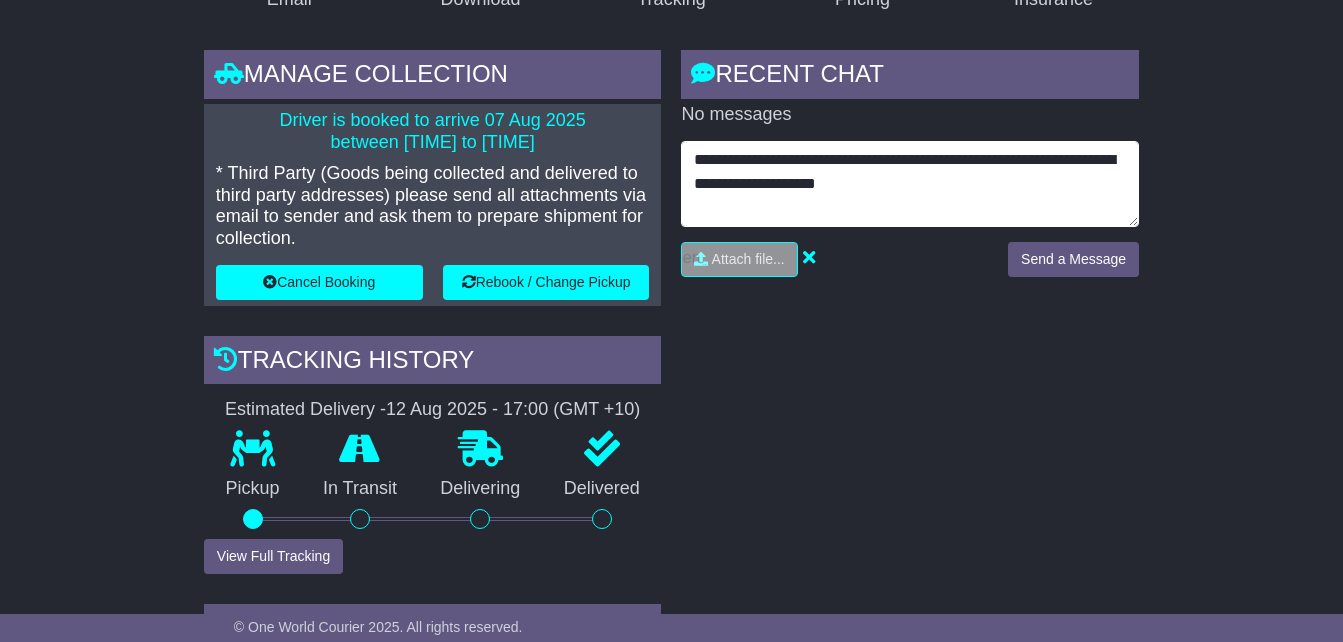 click on "**********" at bounding box center (910, 184) 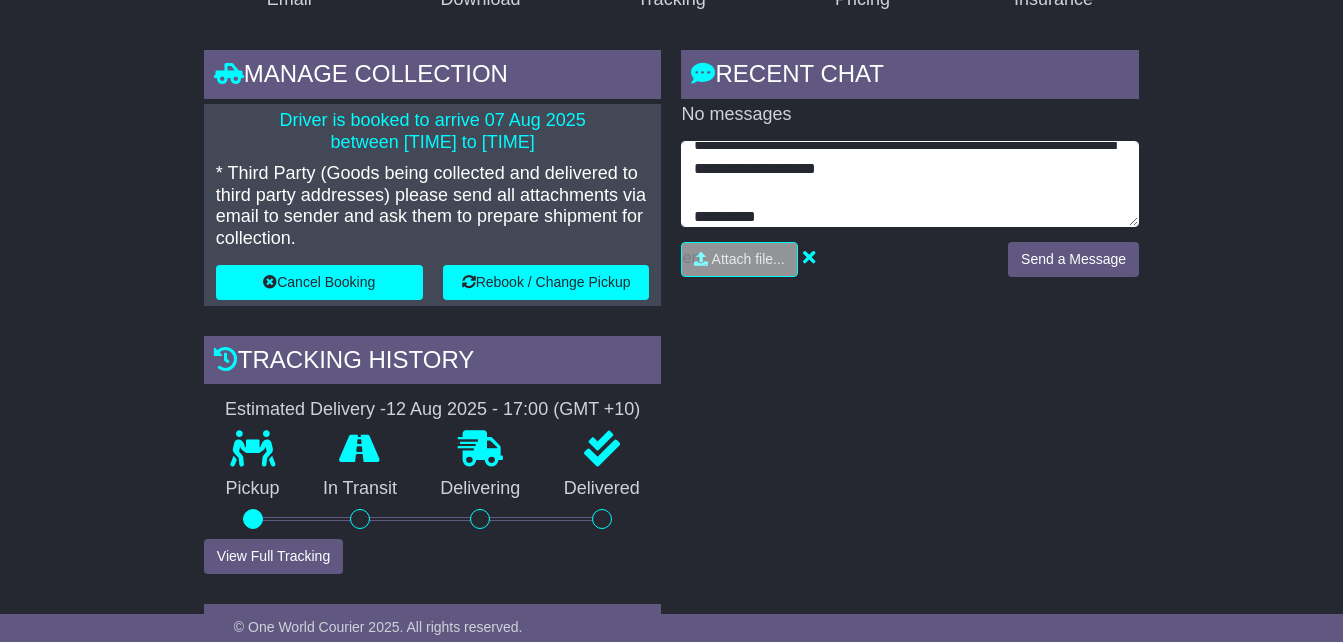 scroll, scrollTop: 39, scrollLeft: 0, axis: vertical 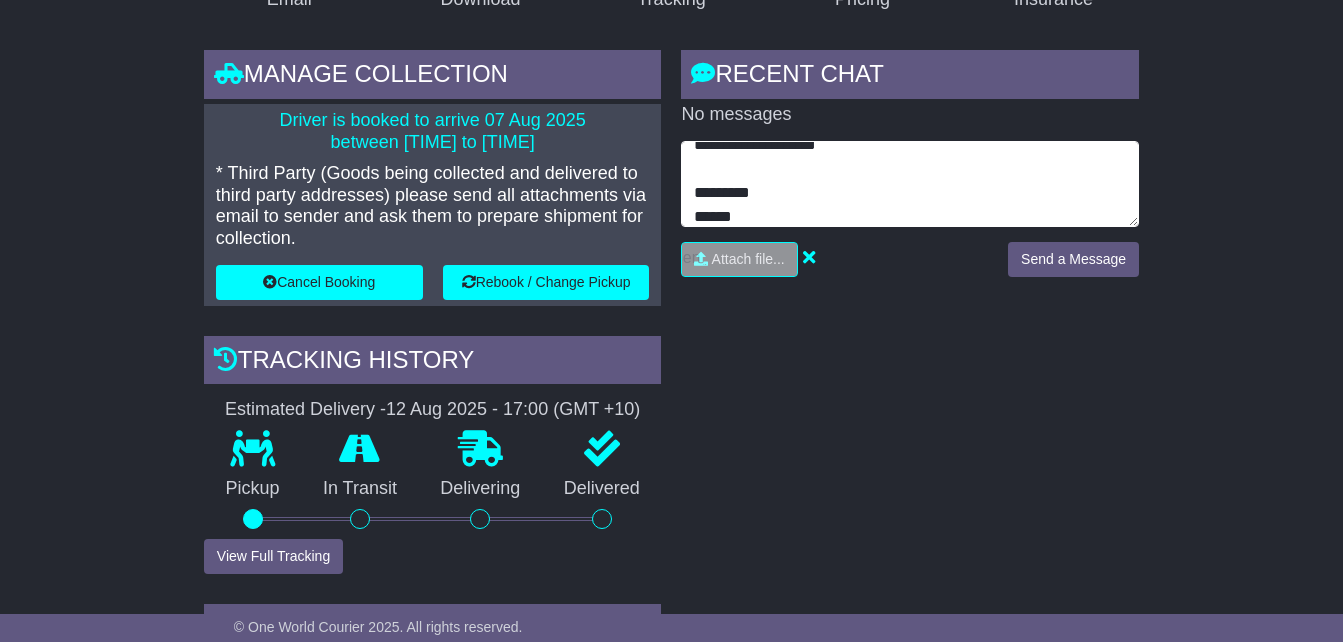 type on "**********" 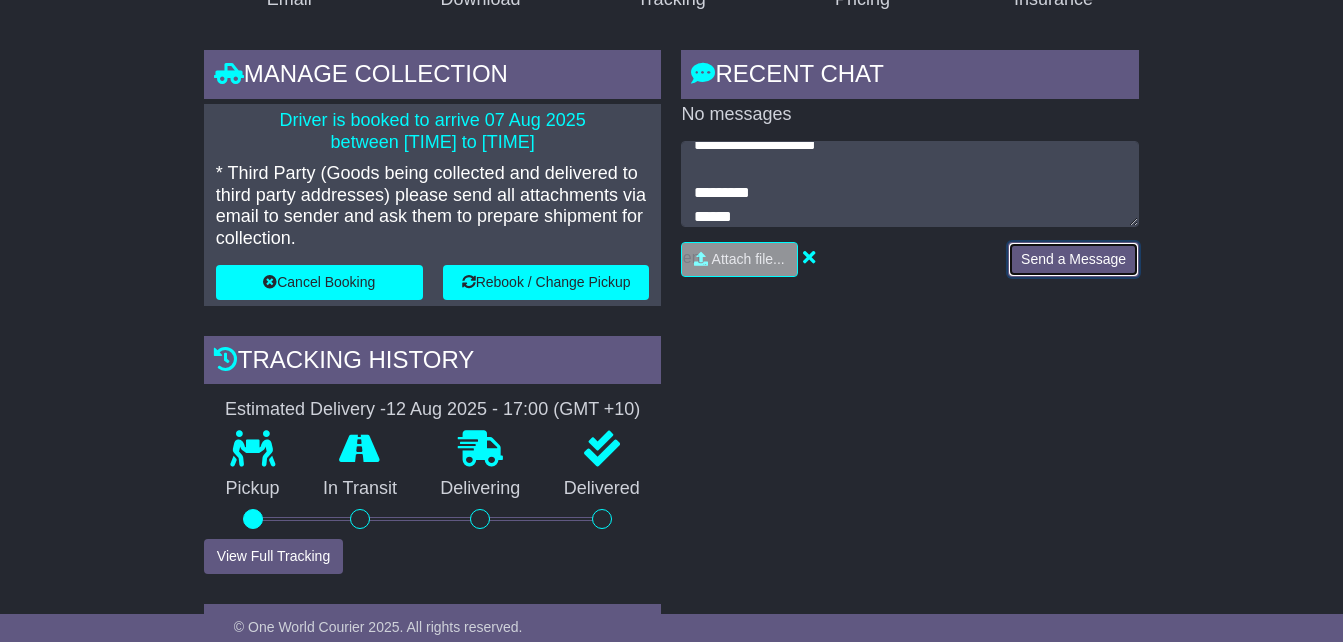 click on "Send a Message" at bounding box center [1073, 259] 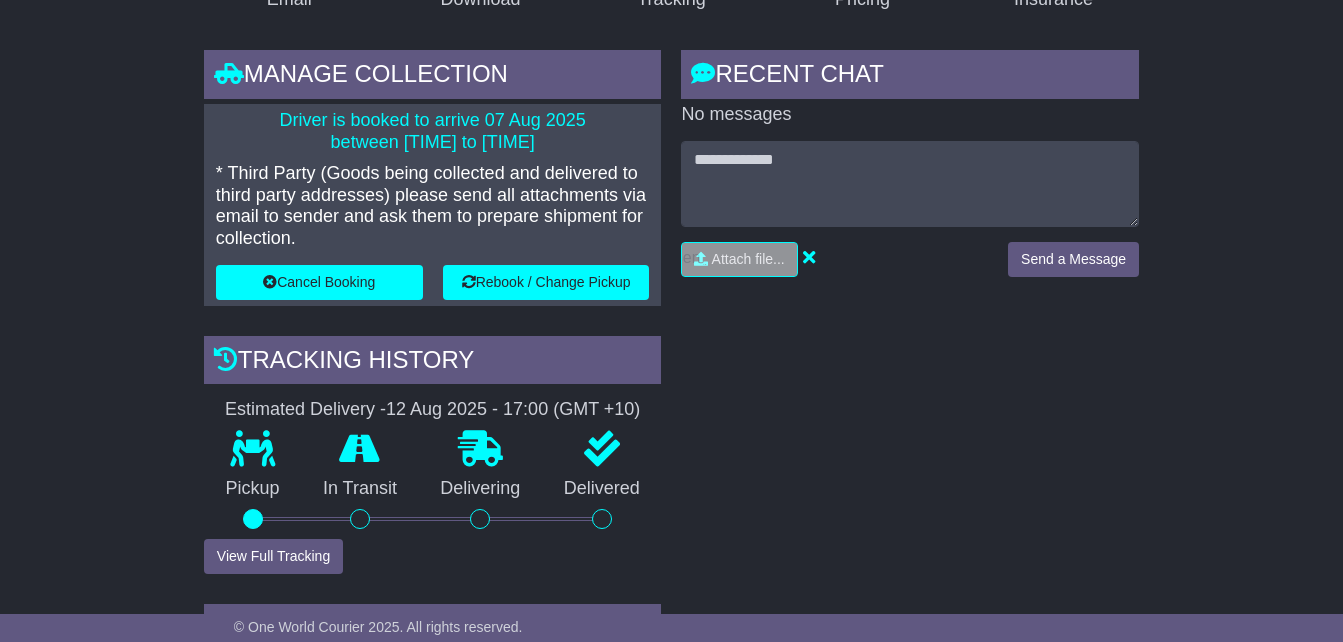 click on "RECENT CHAT
Loading...
No messages
Attach file..." at bounding box center (910, 460) 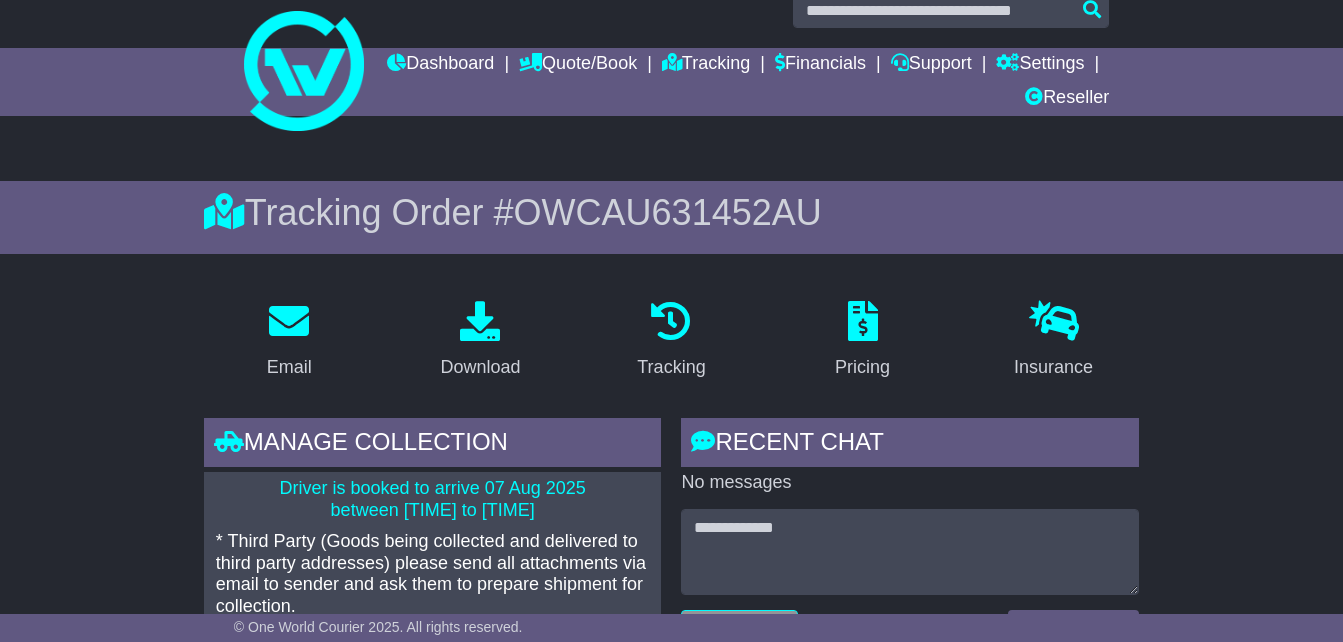 scroll, scrollTop: 0, scrollLeft: 0, axis: both 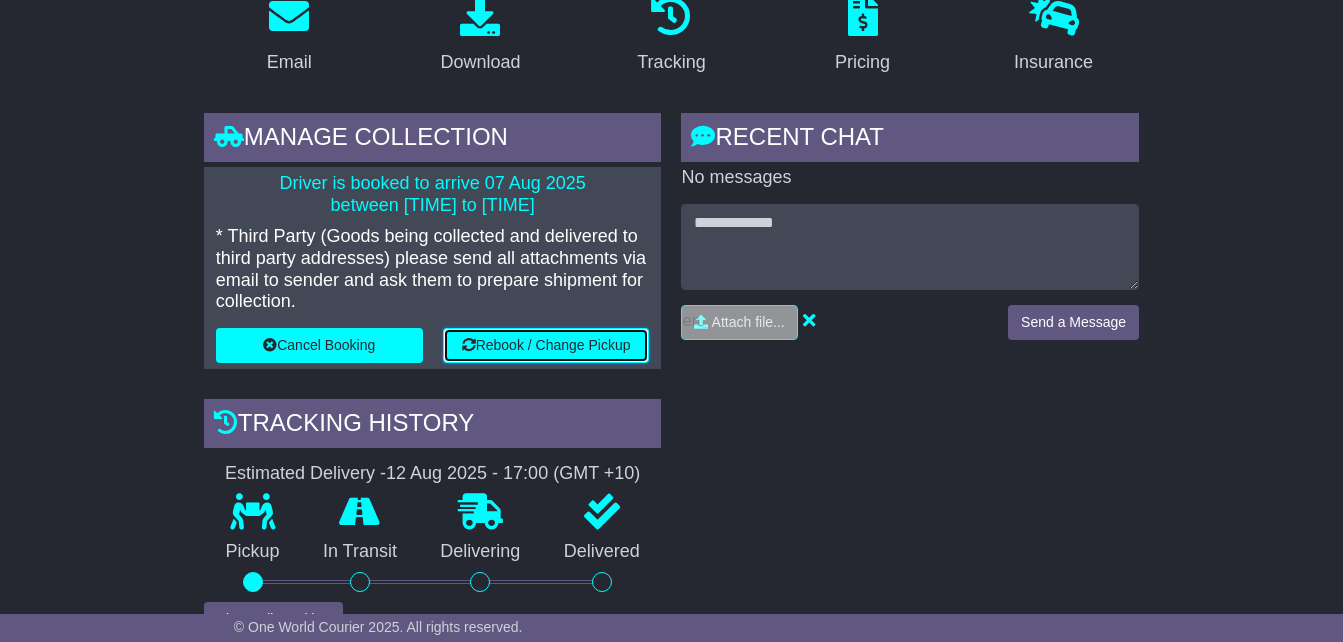 click on "Rebook / Change Pickup" at bounding box center [546, 345] 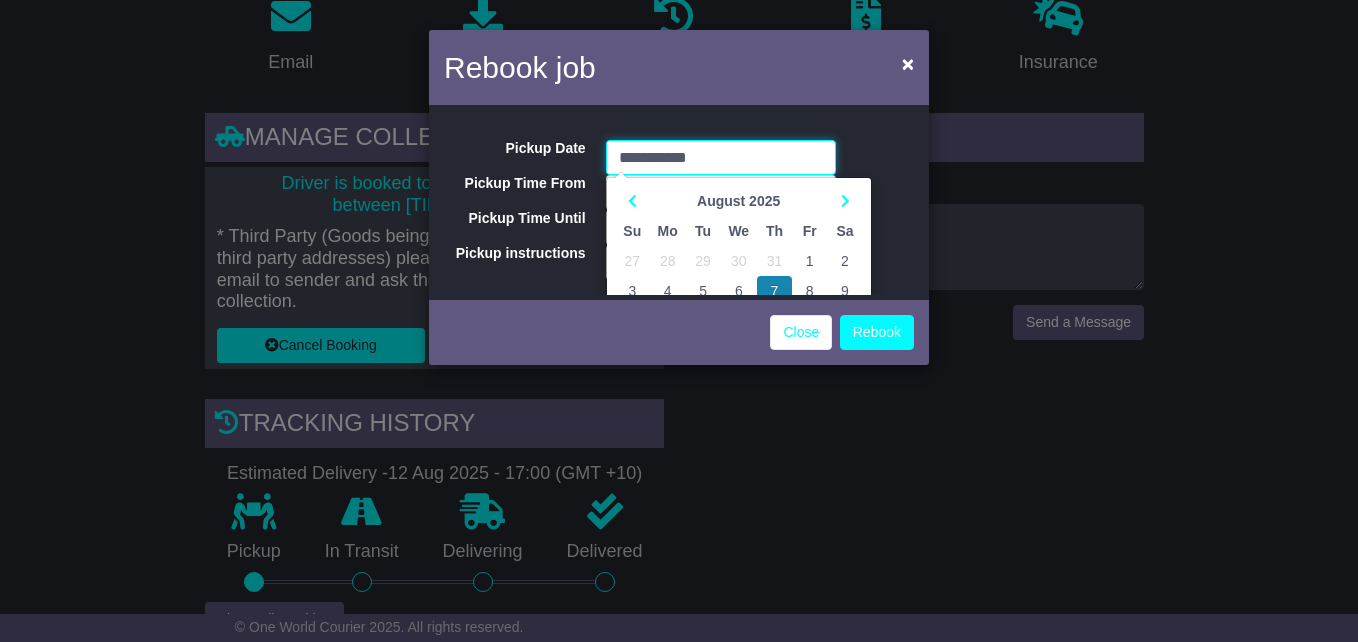 click on "8" at bounding box center (809, 291) 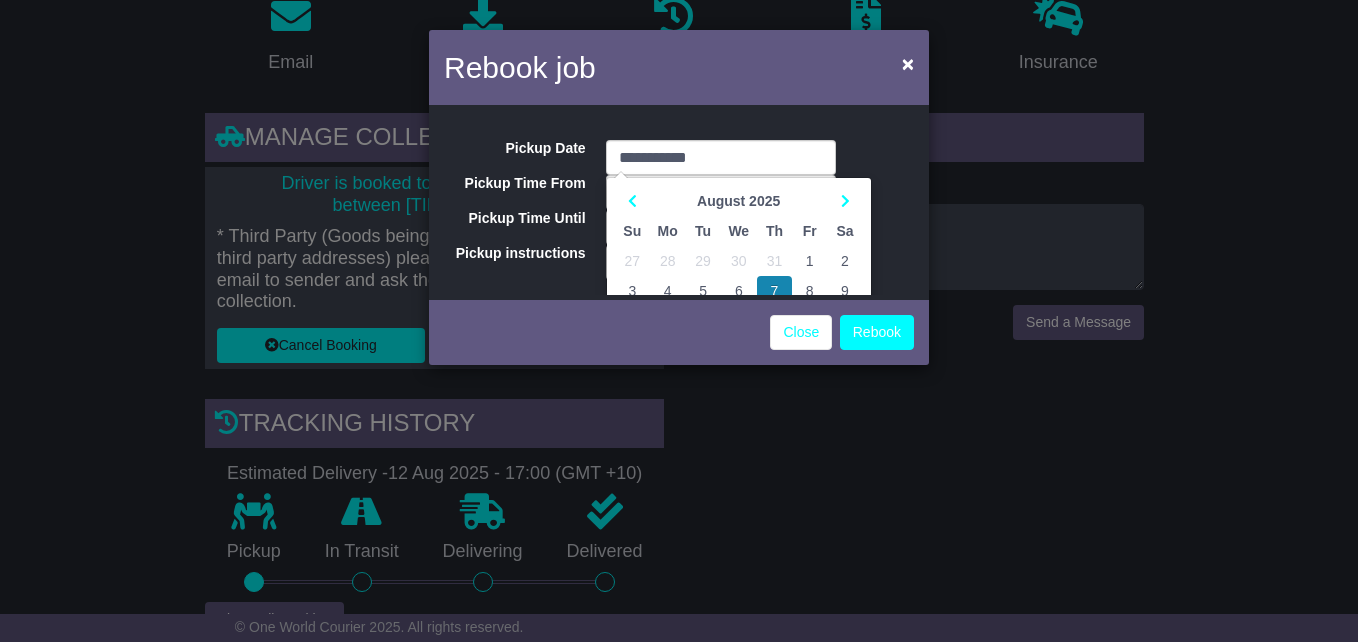type on "**********" 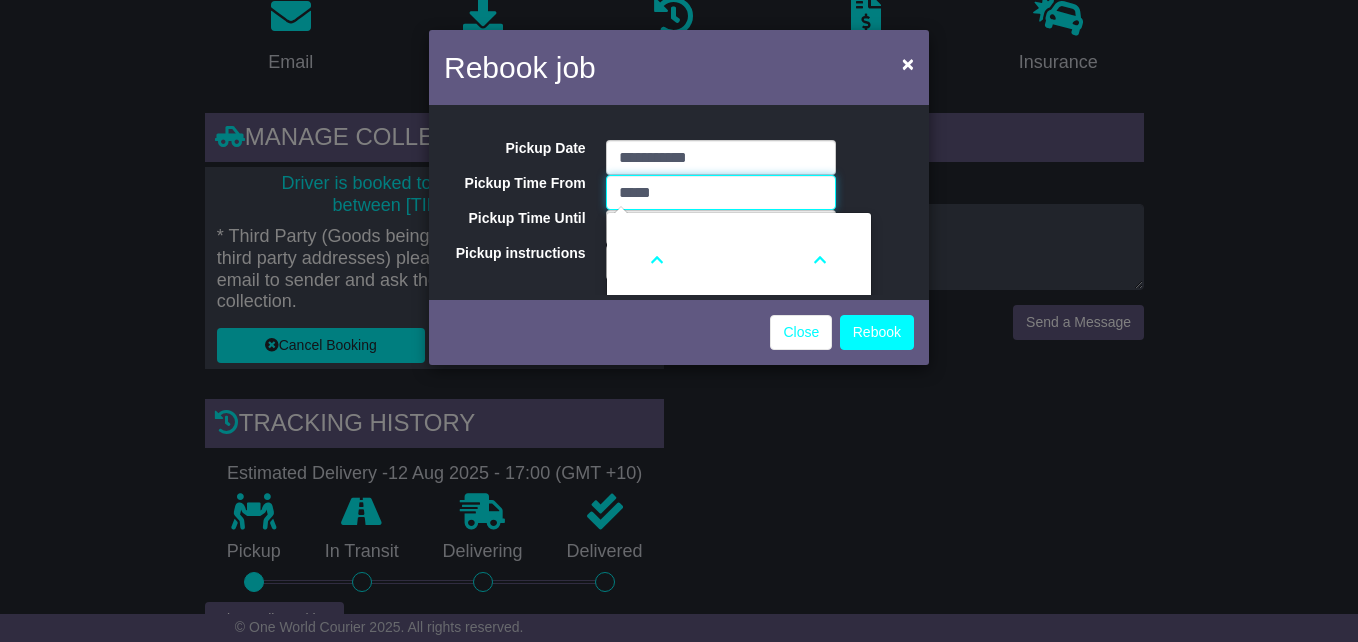 click on "*****" at bounding box center [721, 192] 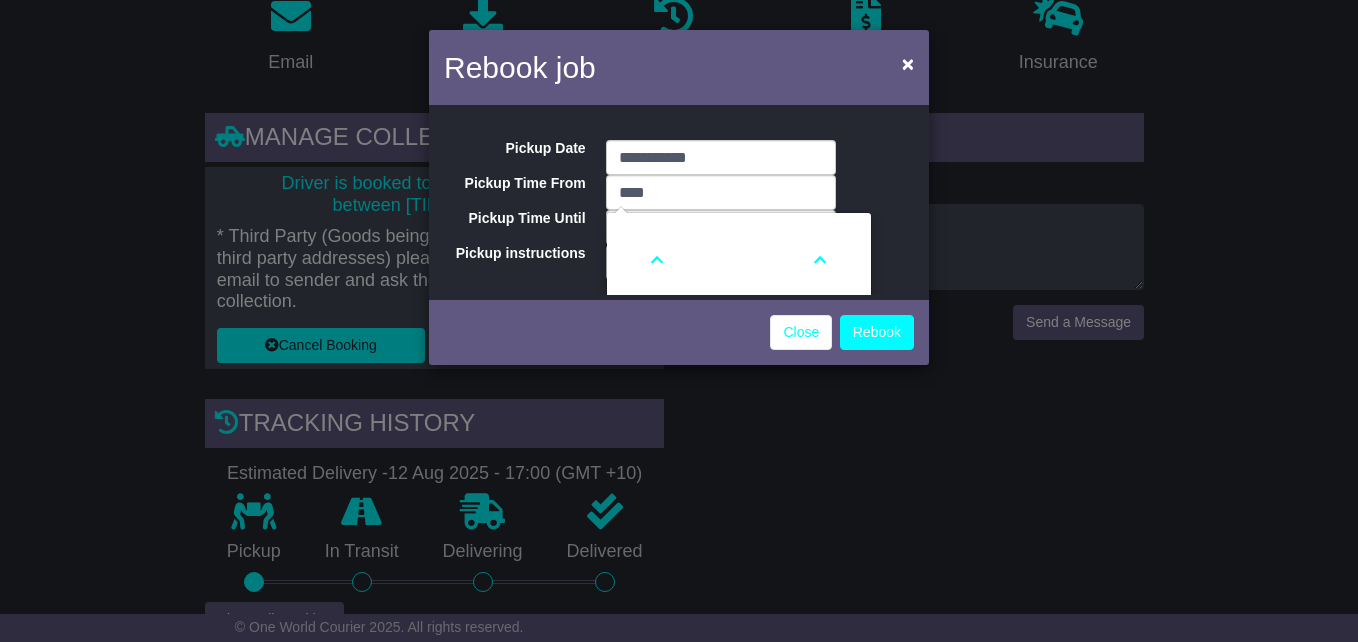type on "*****" 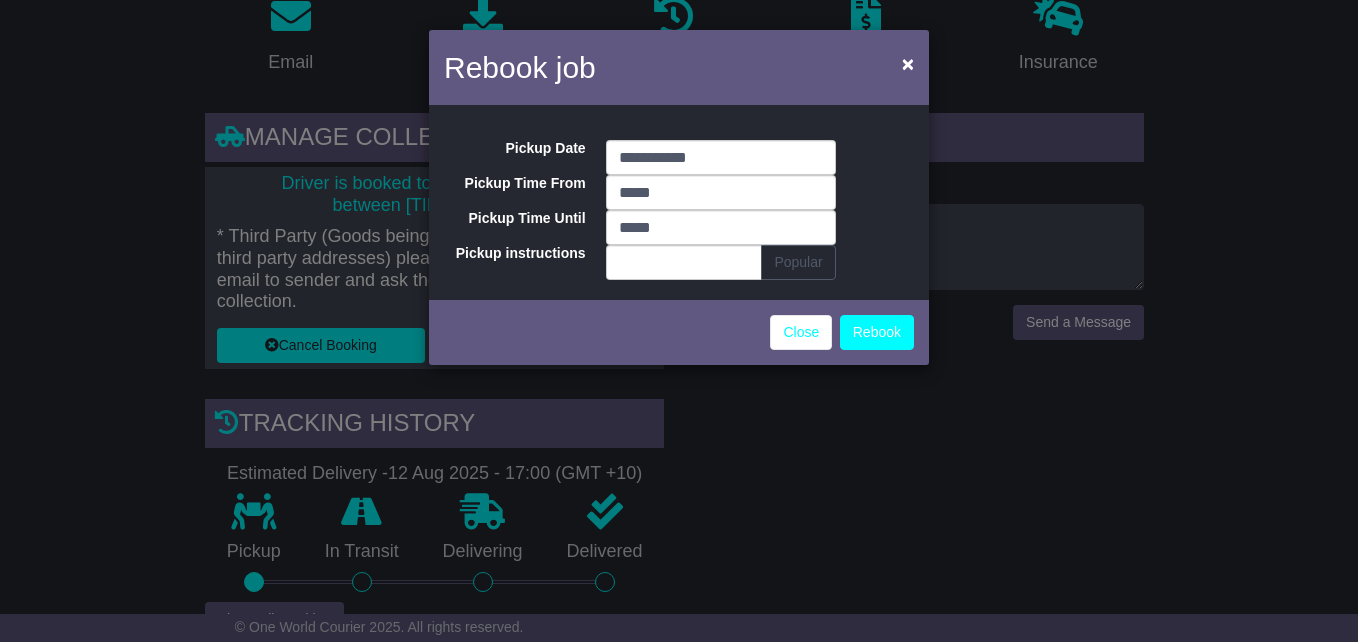 click on "**********" at bounding box center [679, 197] 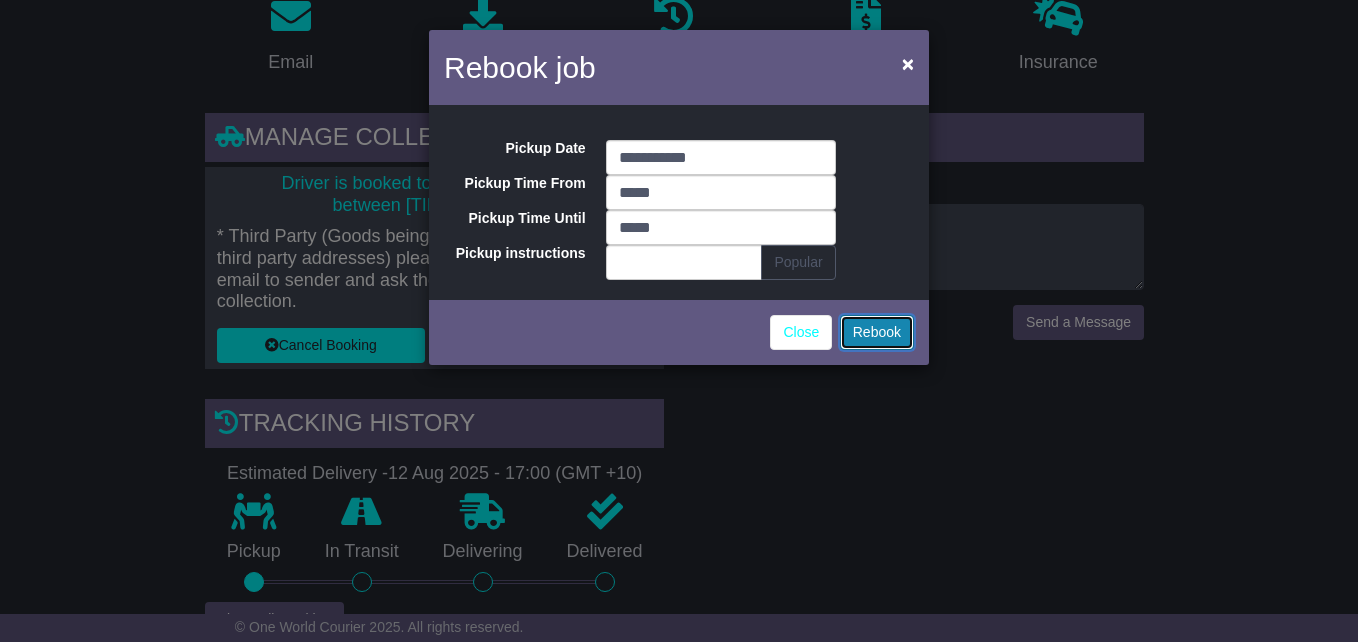 click on "Rebook" at bounding box center [877, 332] 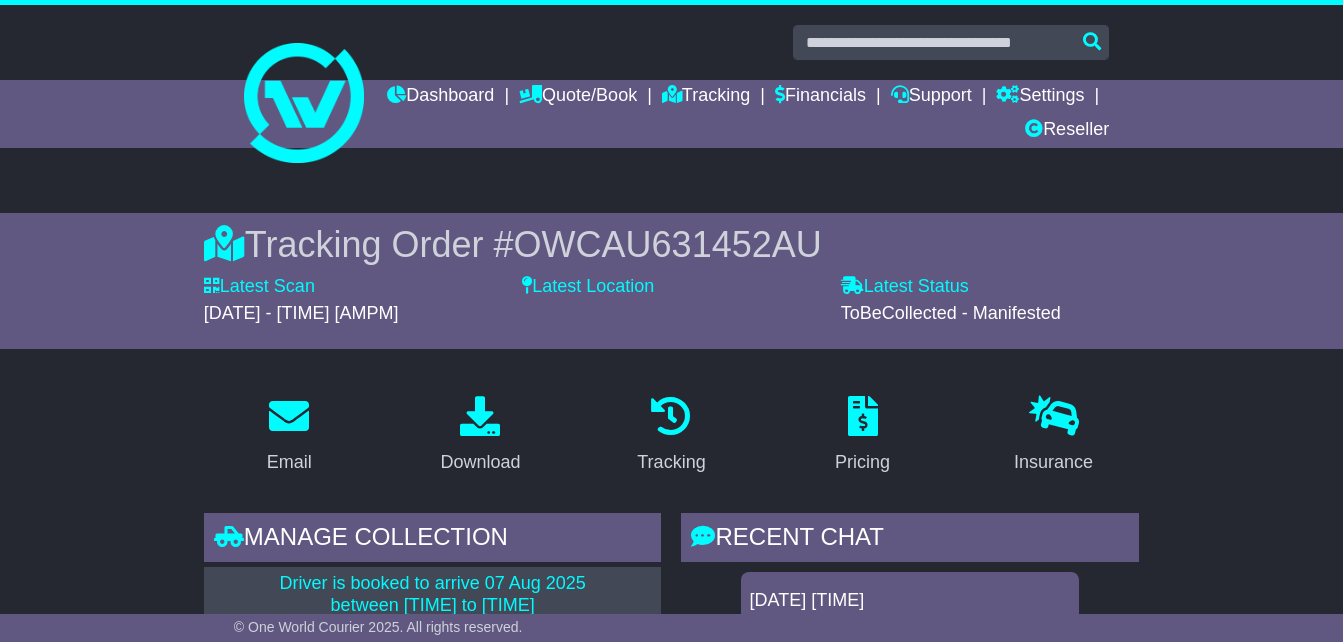 scroll, scrollTop: 400, scrollLeft: 0, axis: vertical 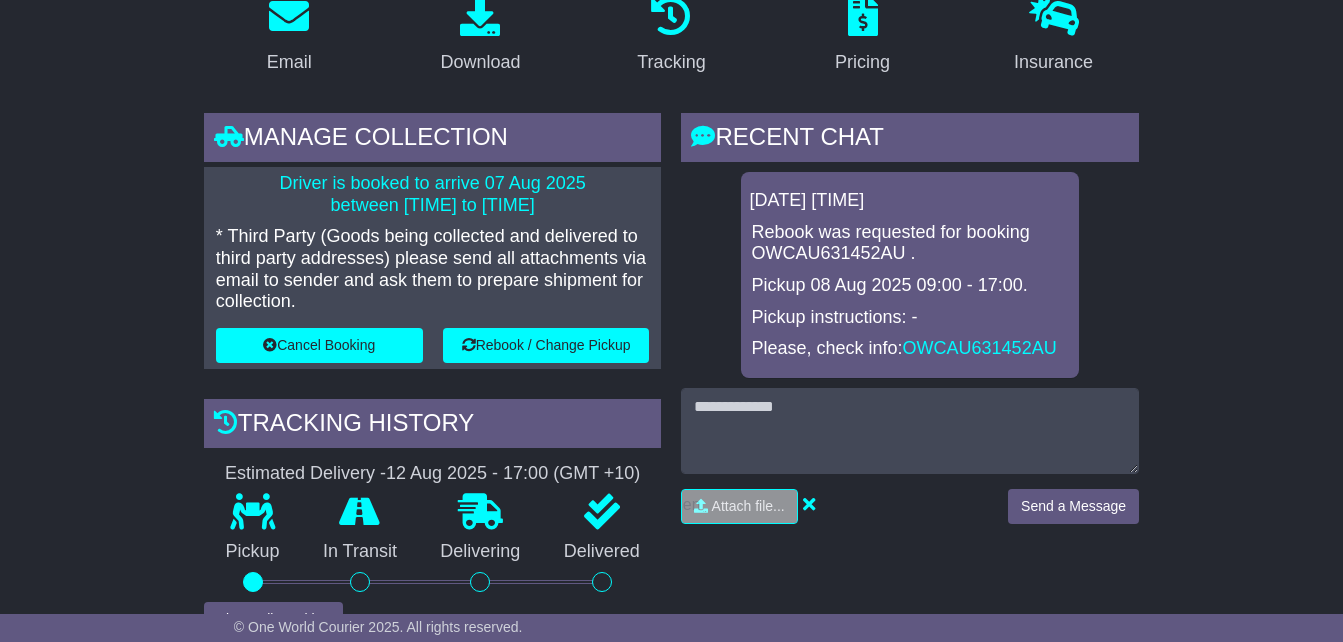 click on "Pickup 08 Aug 2025 09:00 - 17:00." at bounding box center [910, 286] 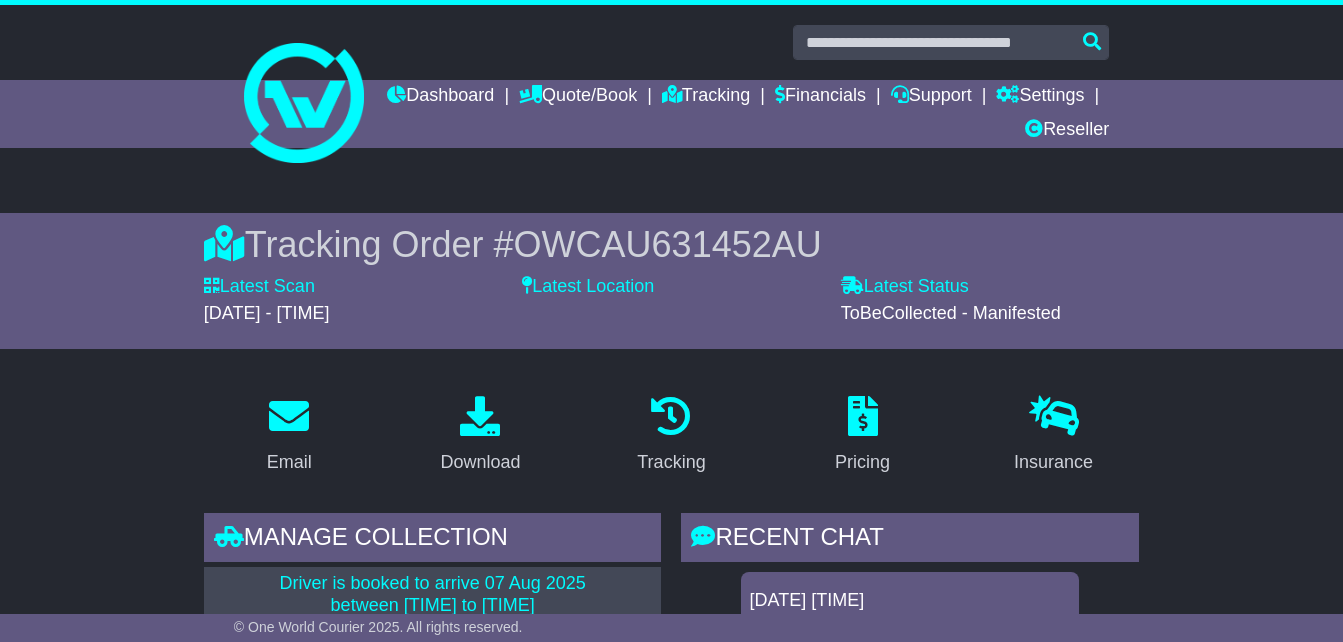 scroll, scrollTop: 0, scrollLeft: 0, axis: both 